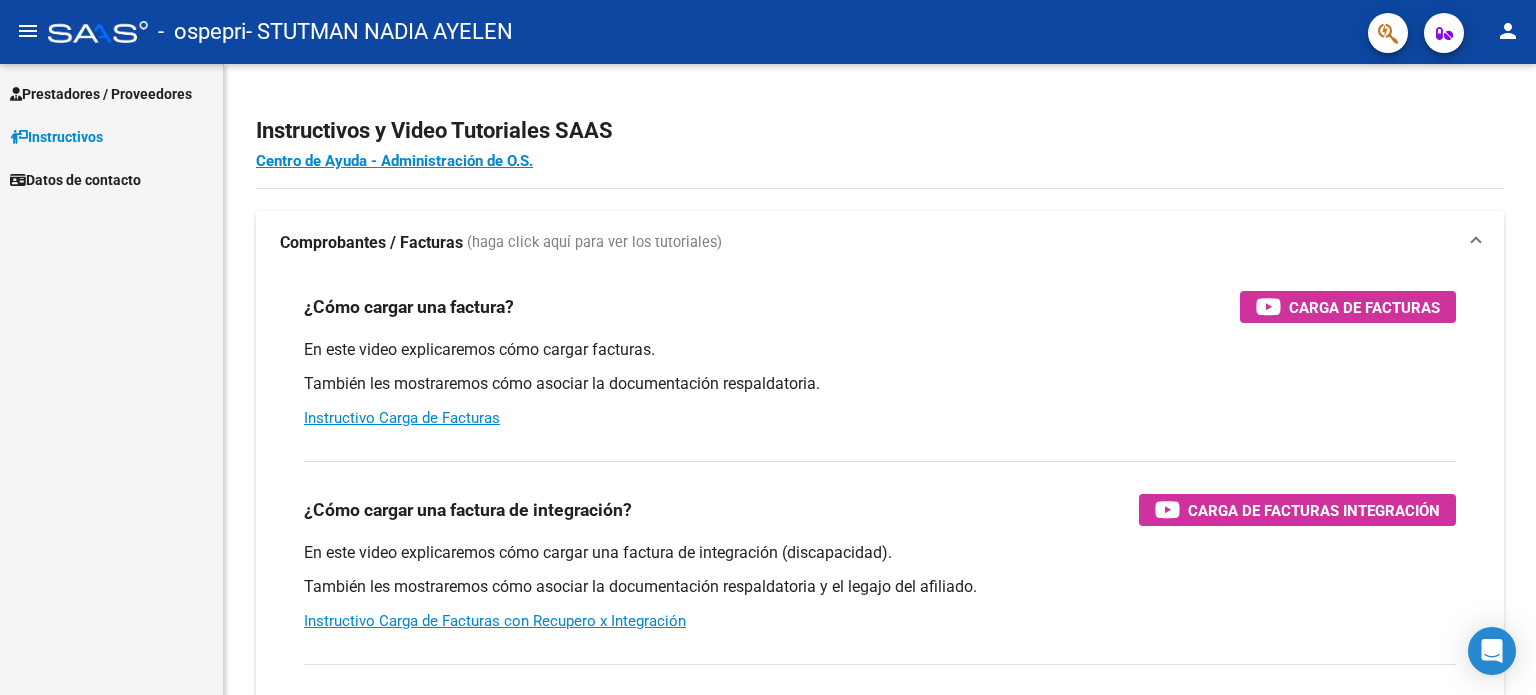 scroll, scrollTop: 0, scrollLeft: 0, axis: both 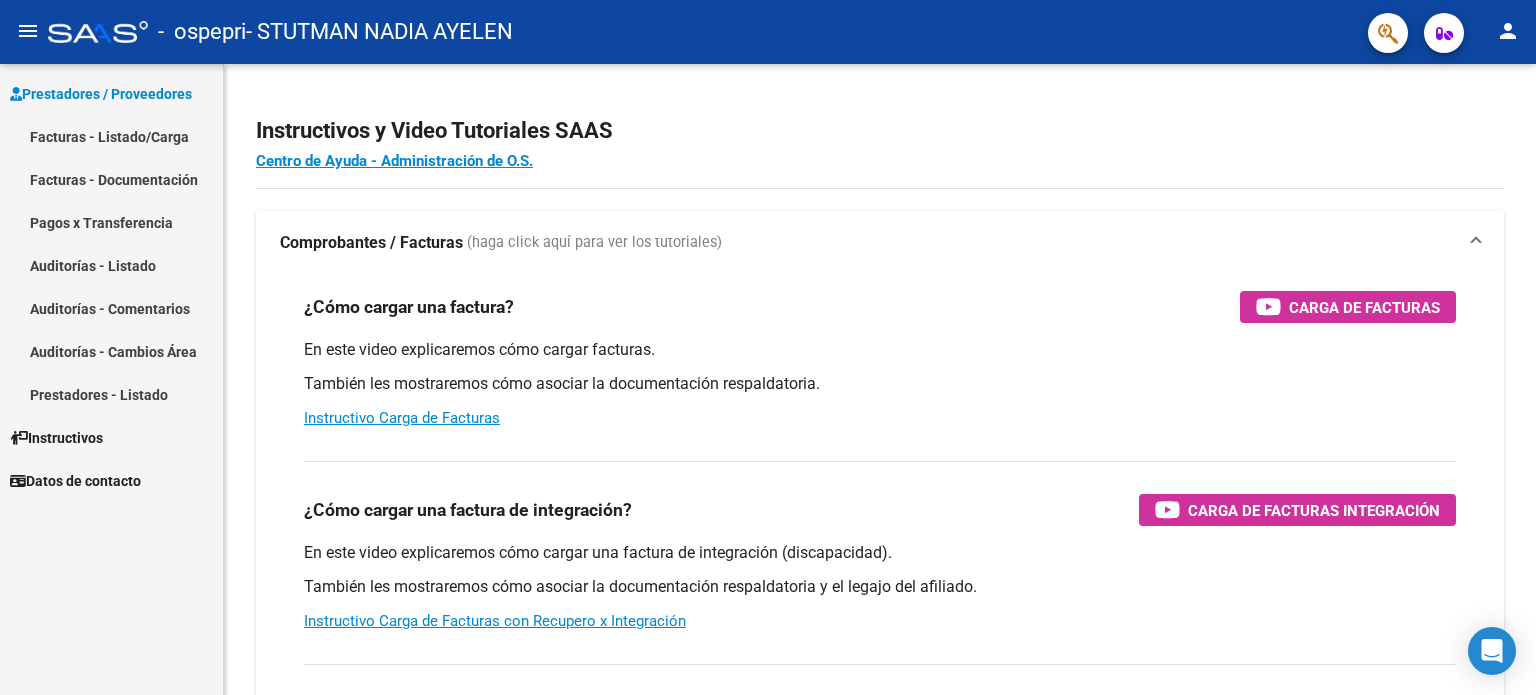click on "Facturas - Listado/Carga" at bounding box center (111, 136) 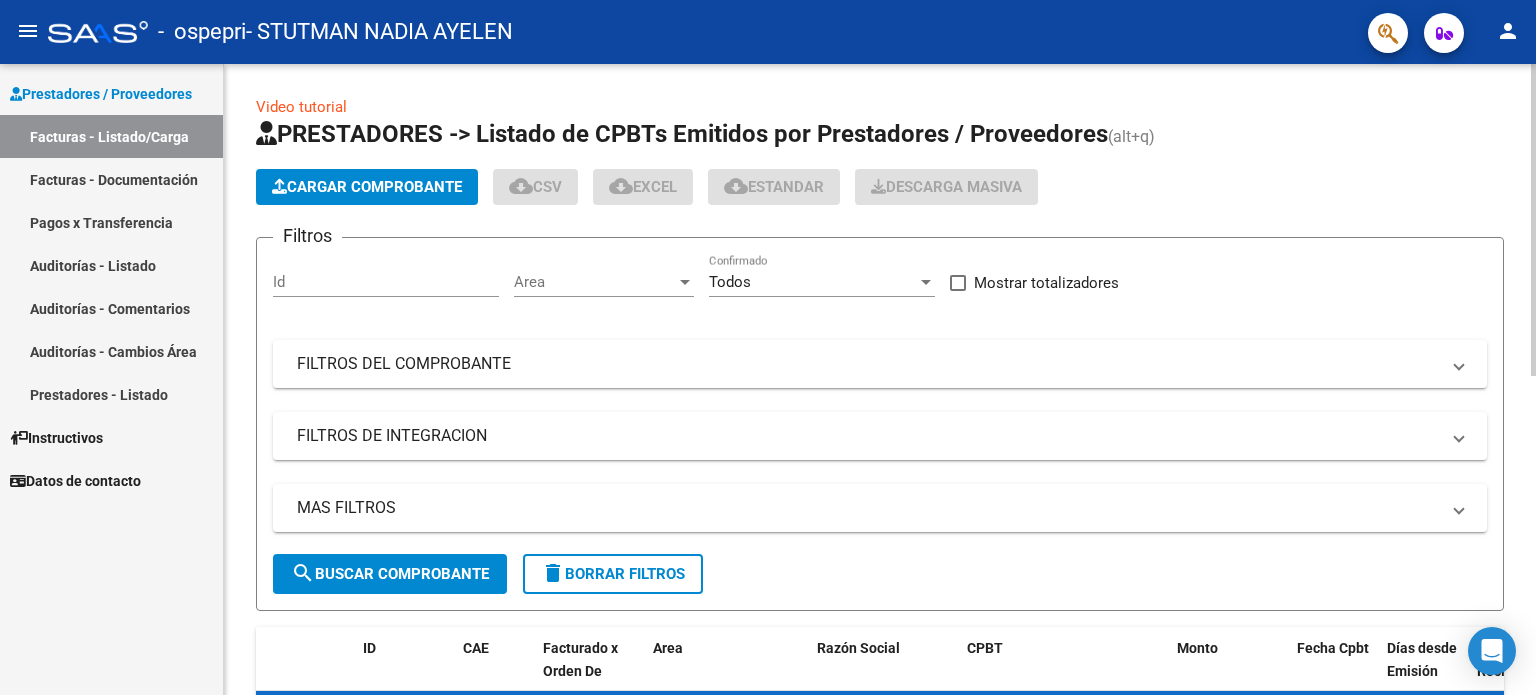 click on "Cargar Comprobante" 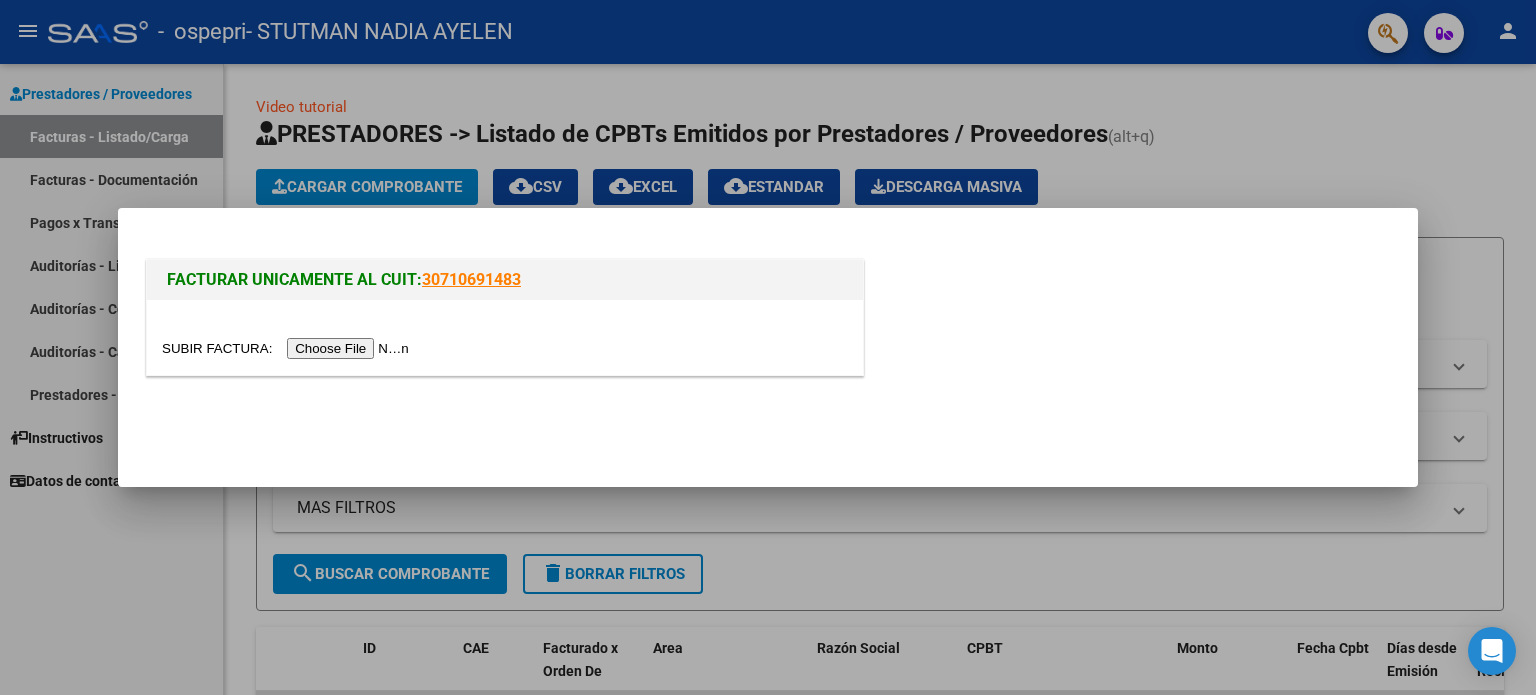 click at bounding box center (288, 348) 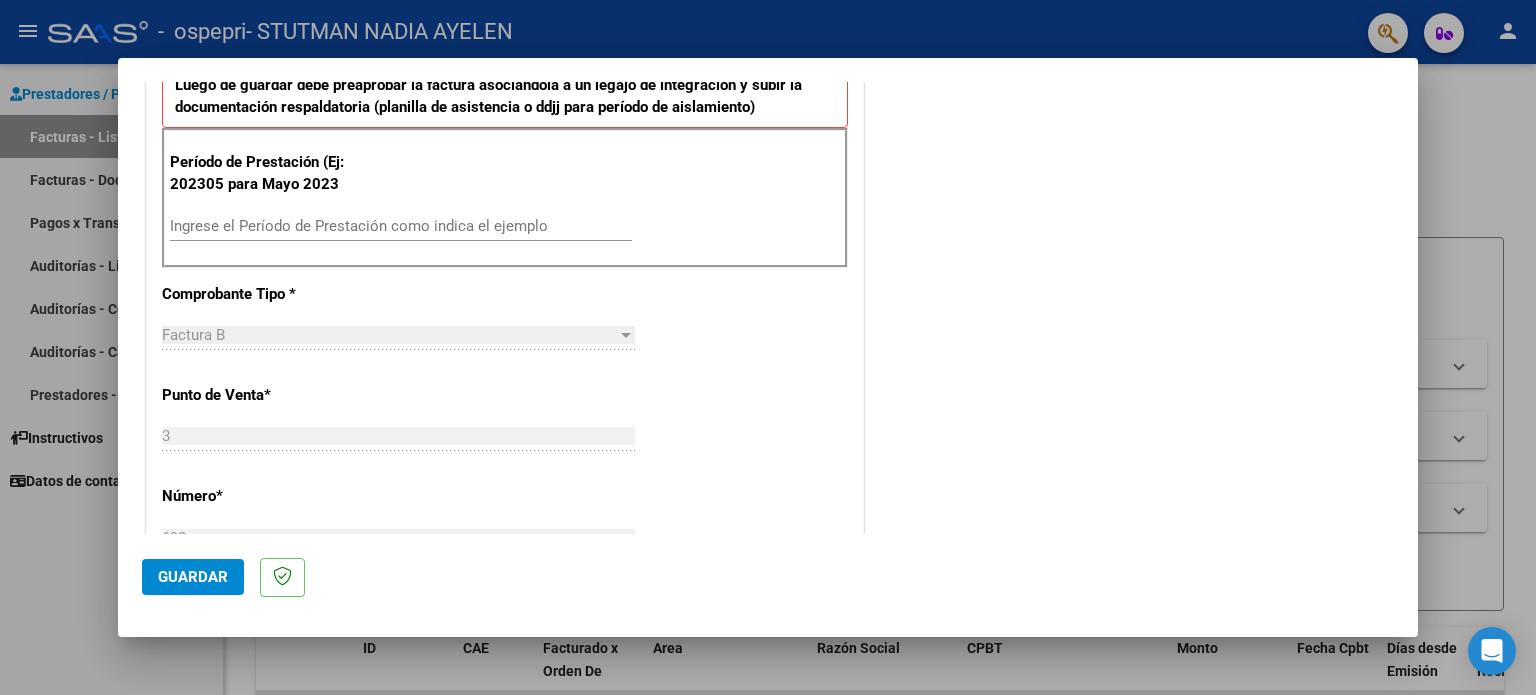scroll, scrollTop: 553, scrollLeft: 0, axis: vertical 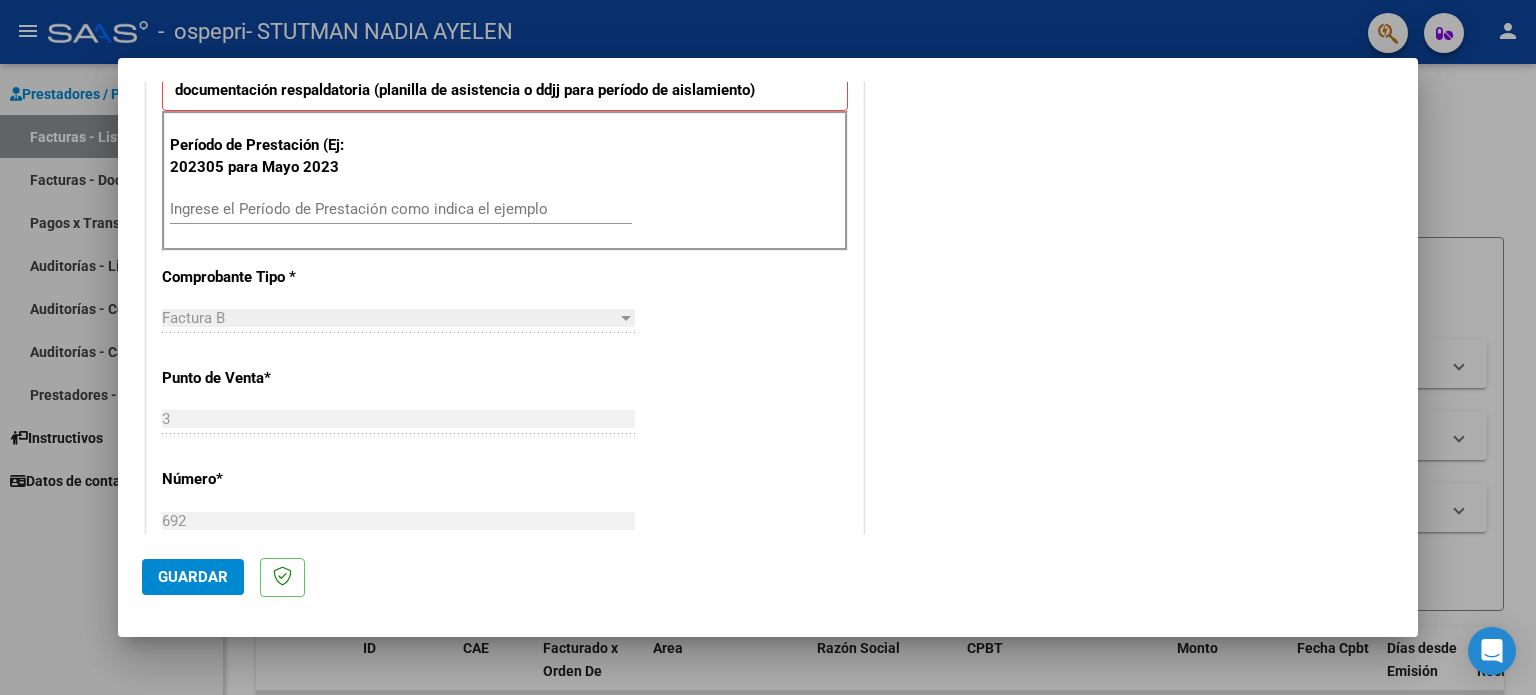 click on "Ingrese el Período de Prestación como indica el ejemplo" at bounding box center [401, 209] 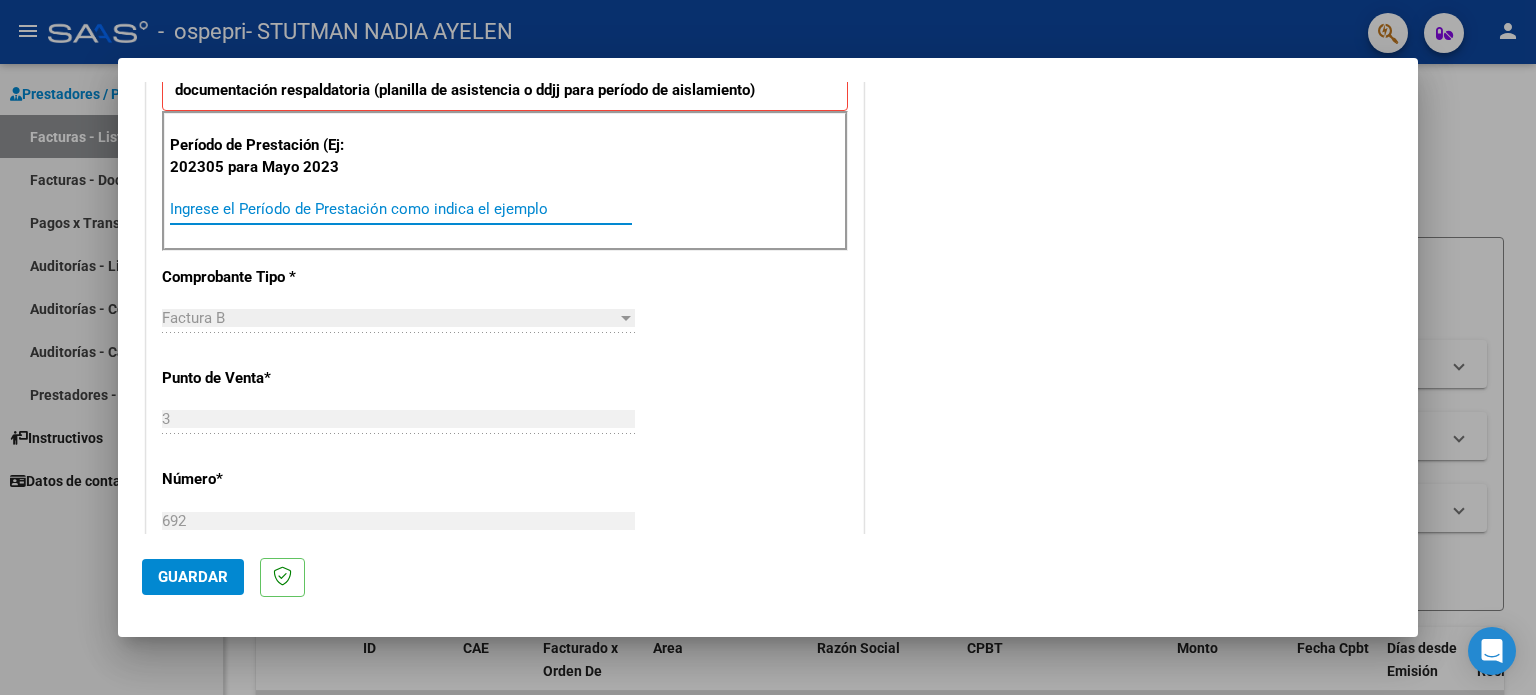 click on "Ingrese el Período de Prestación como indica el ejemplo" at bounding box center (401, 209) 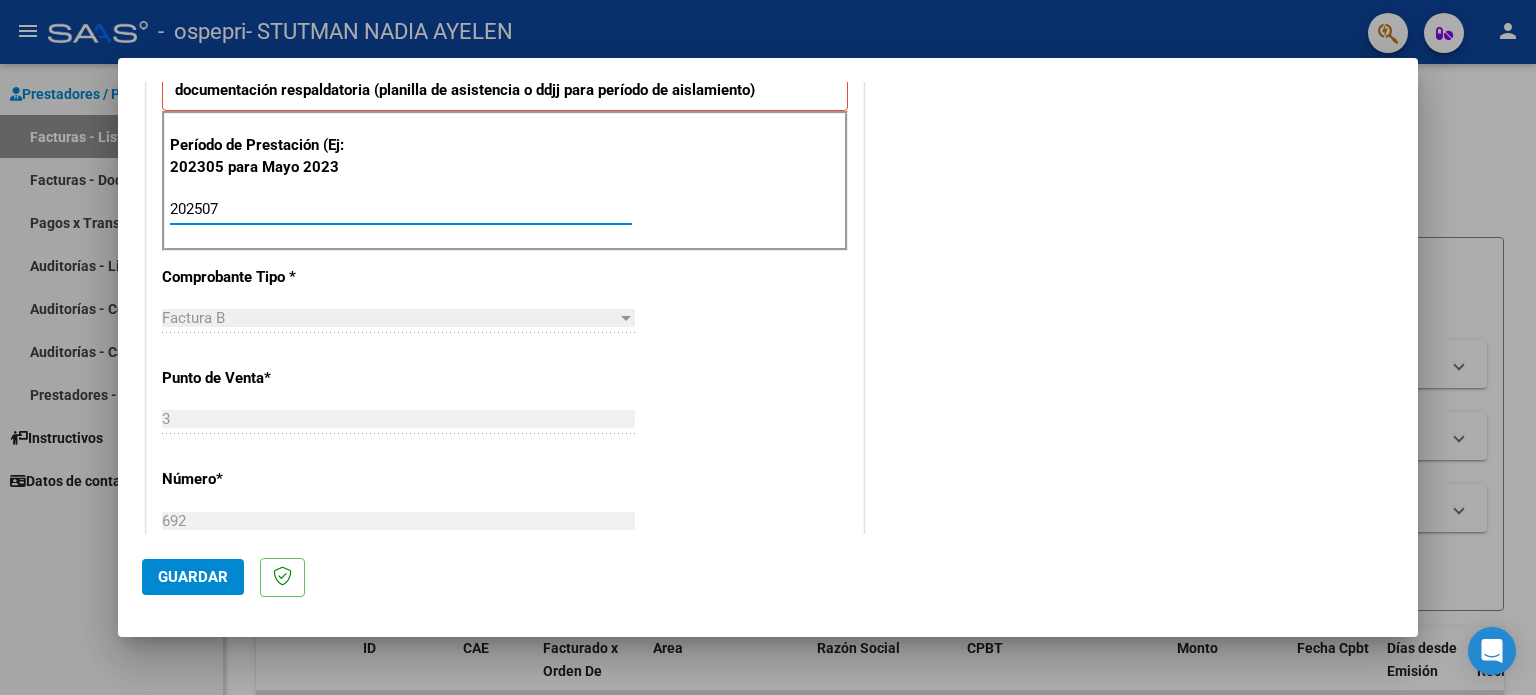 type on "202507" 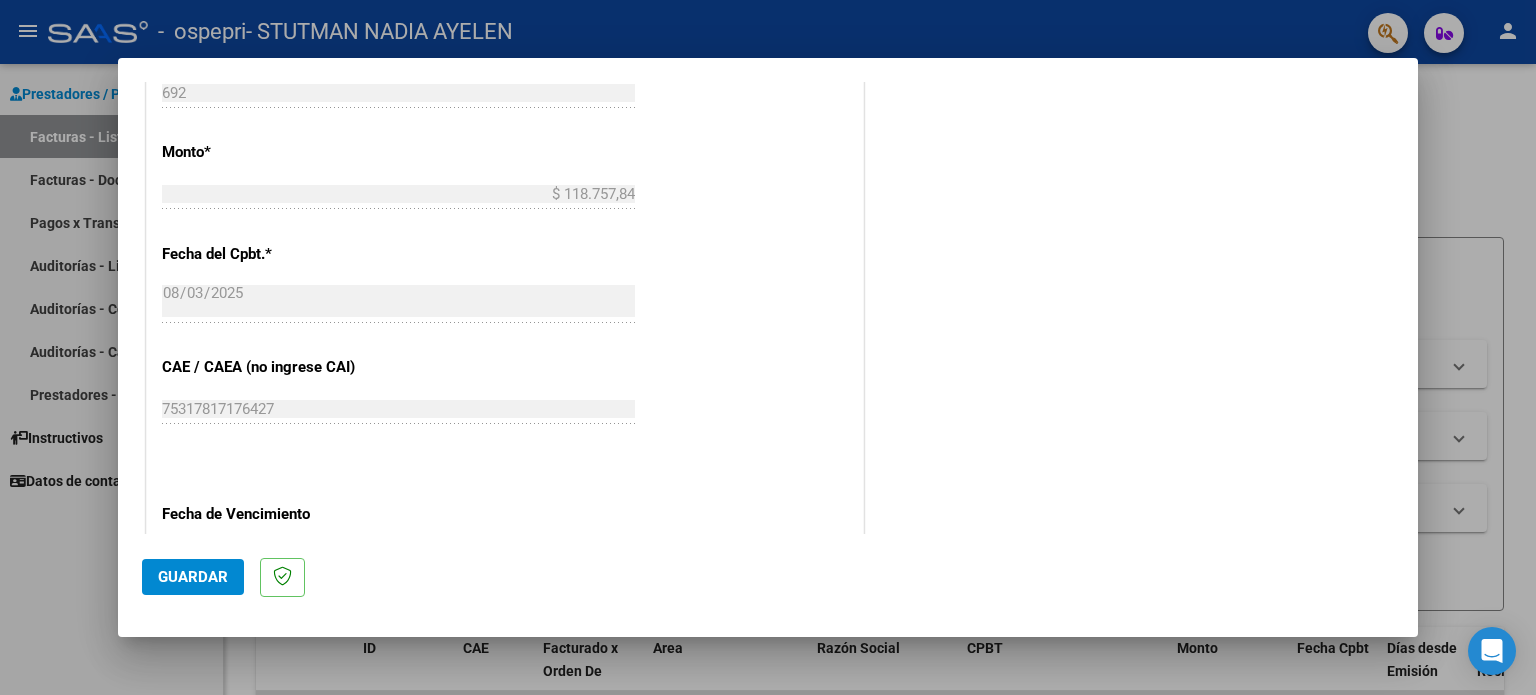 scroll, scrollTop: 1268, scrollLeft: 0, axis: vertical 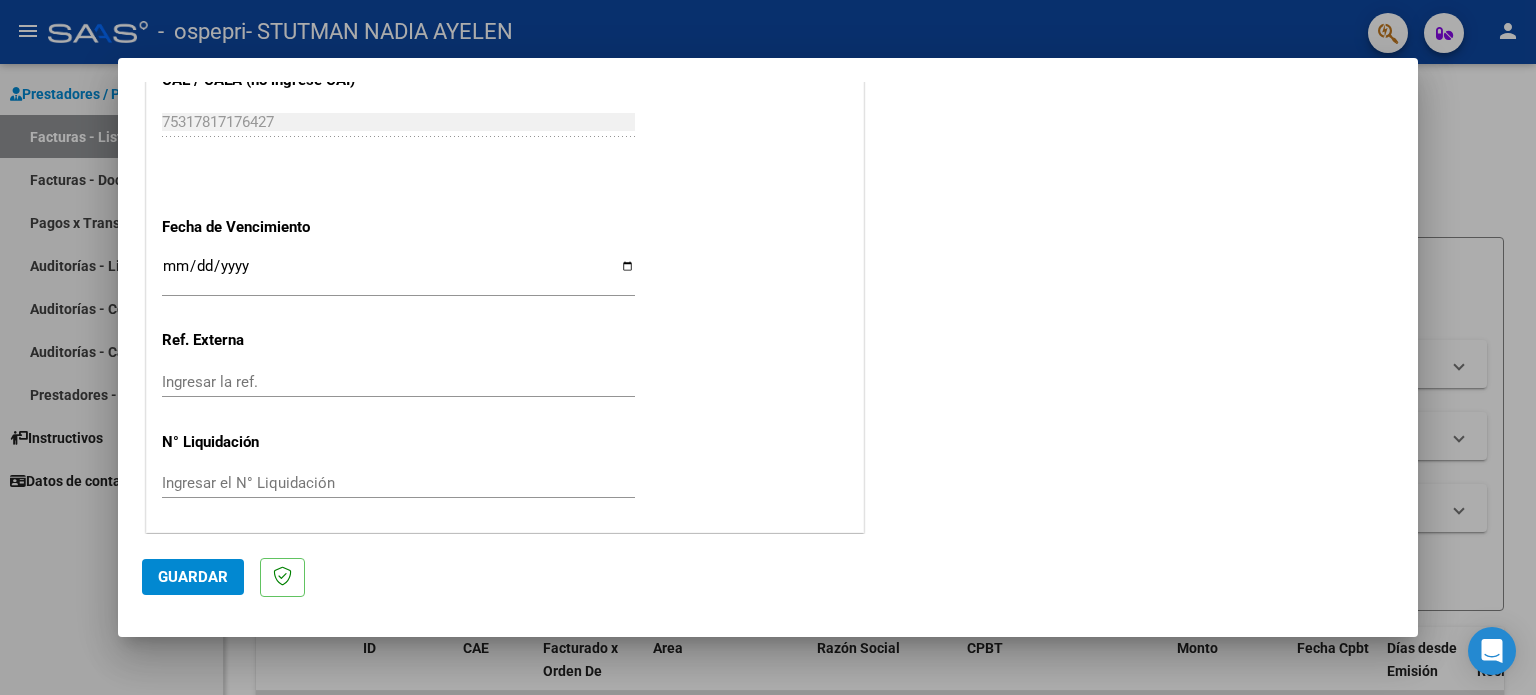 click on "Guardar" 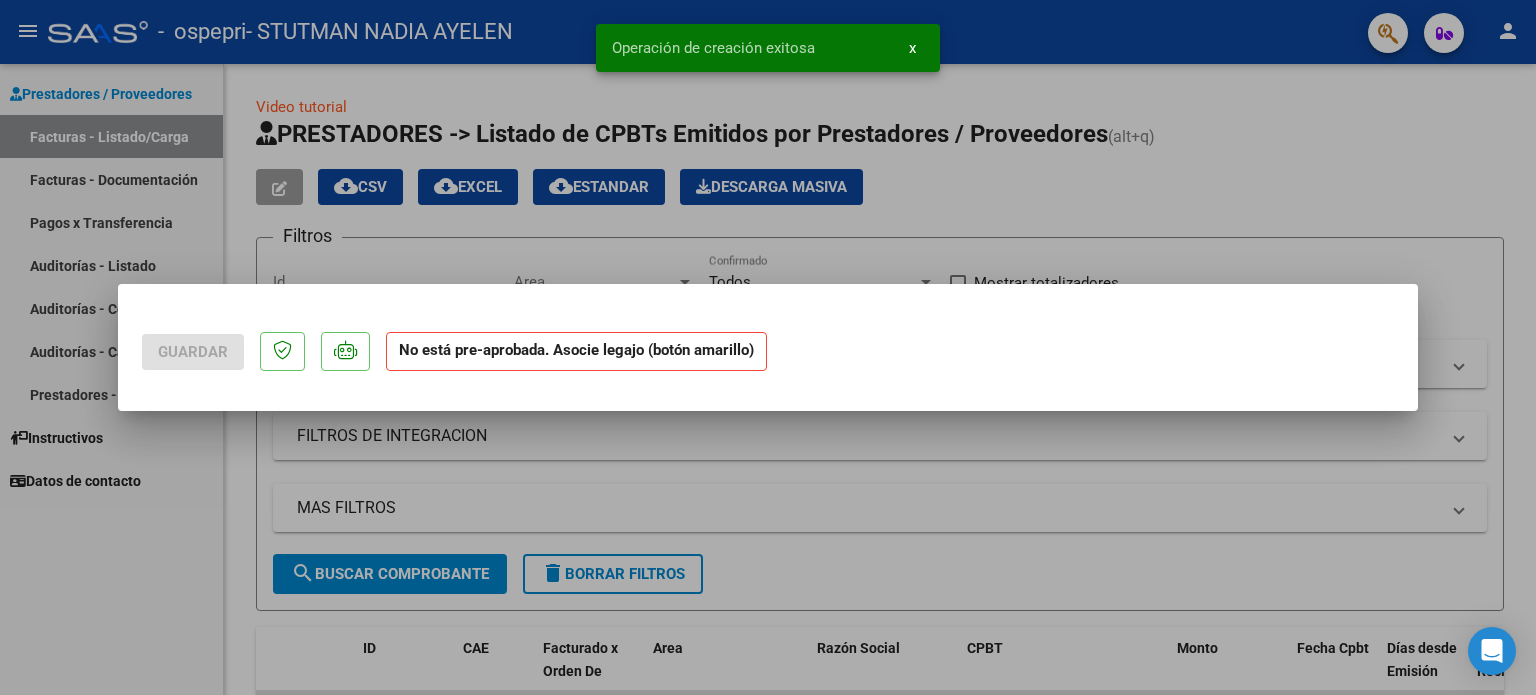 scroll, scrollTop: 0, scrollLeft: 0, axis: both 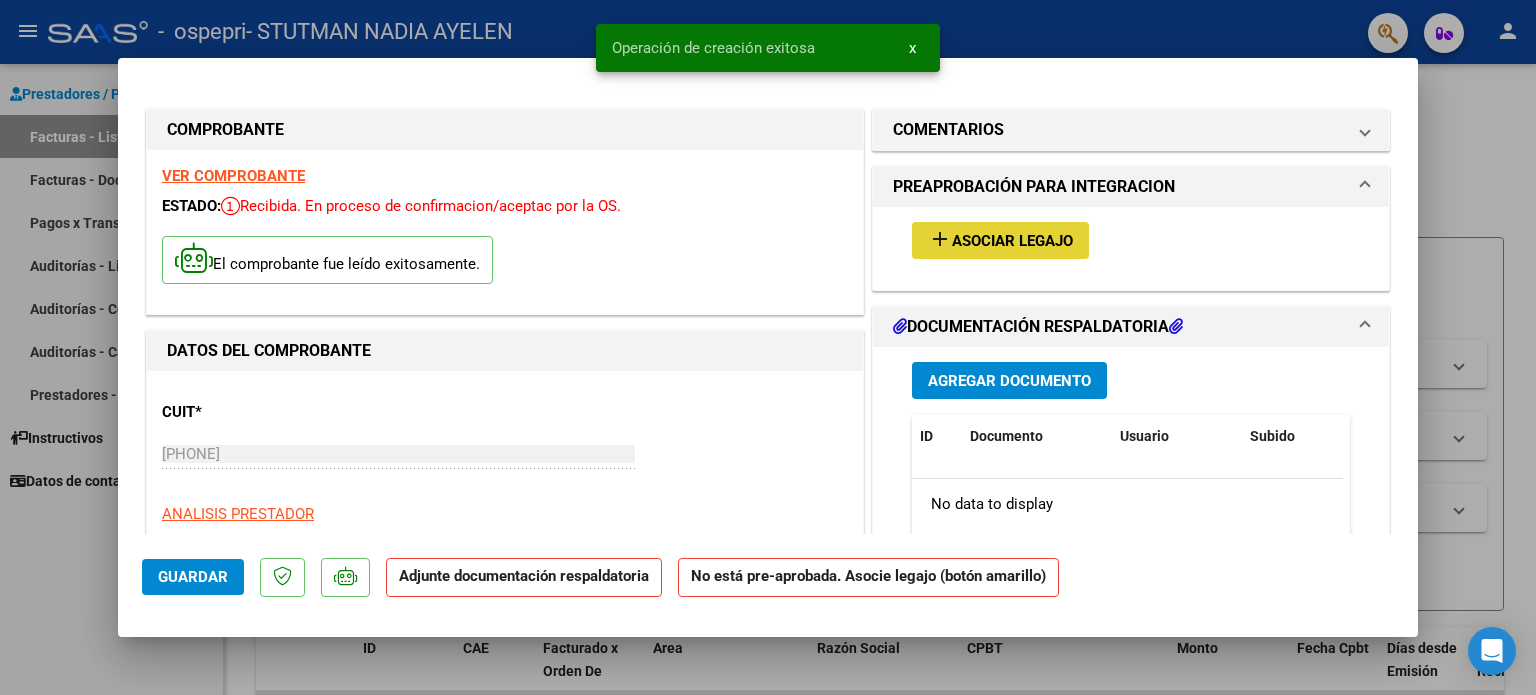 click on "Asociar Legajo" at bounding box center [1012, 241] 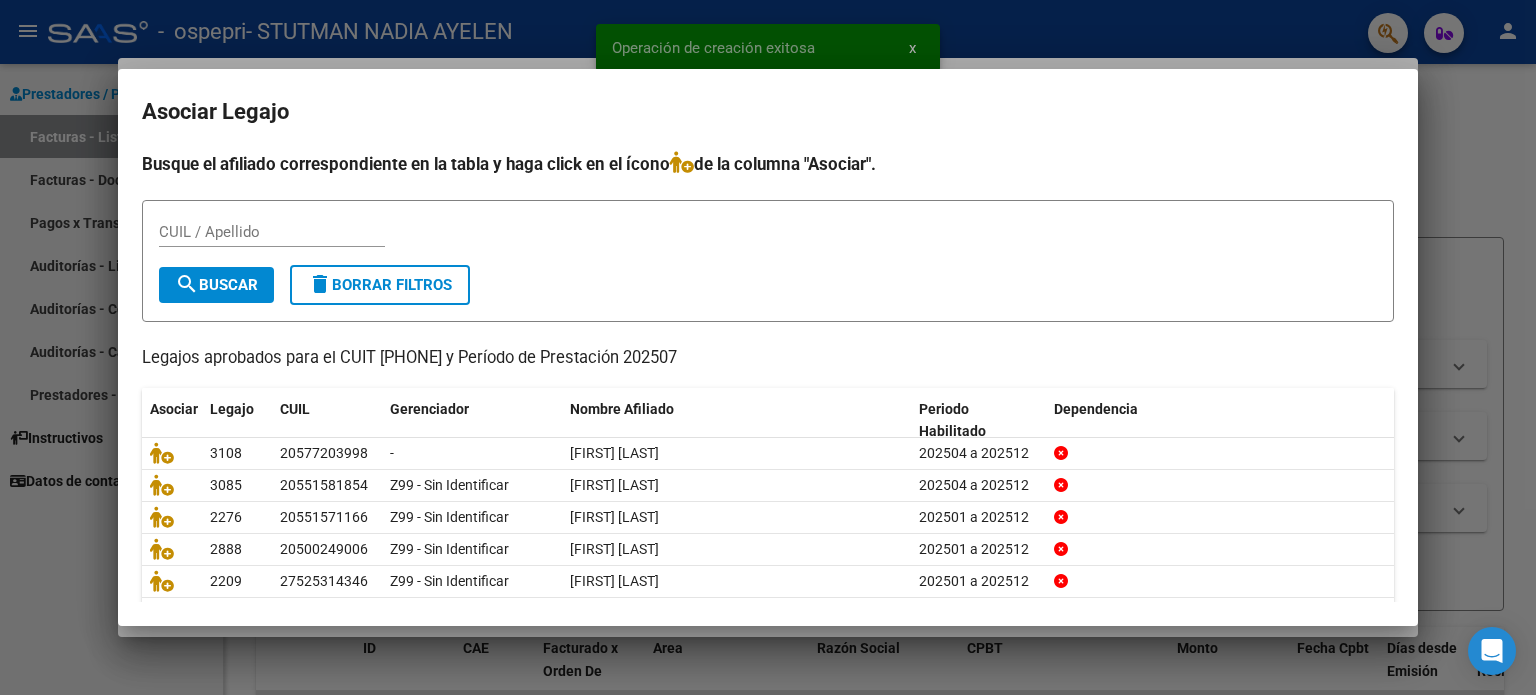 scroll, scrollTop: 67, scrollLeft: 0, axis: vertical 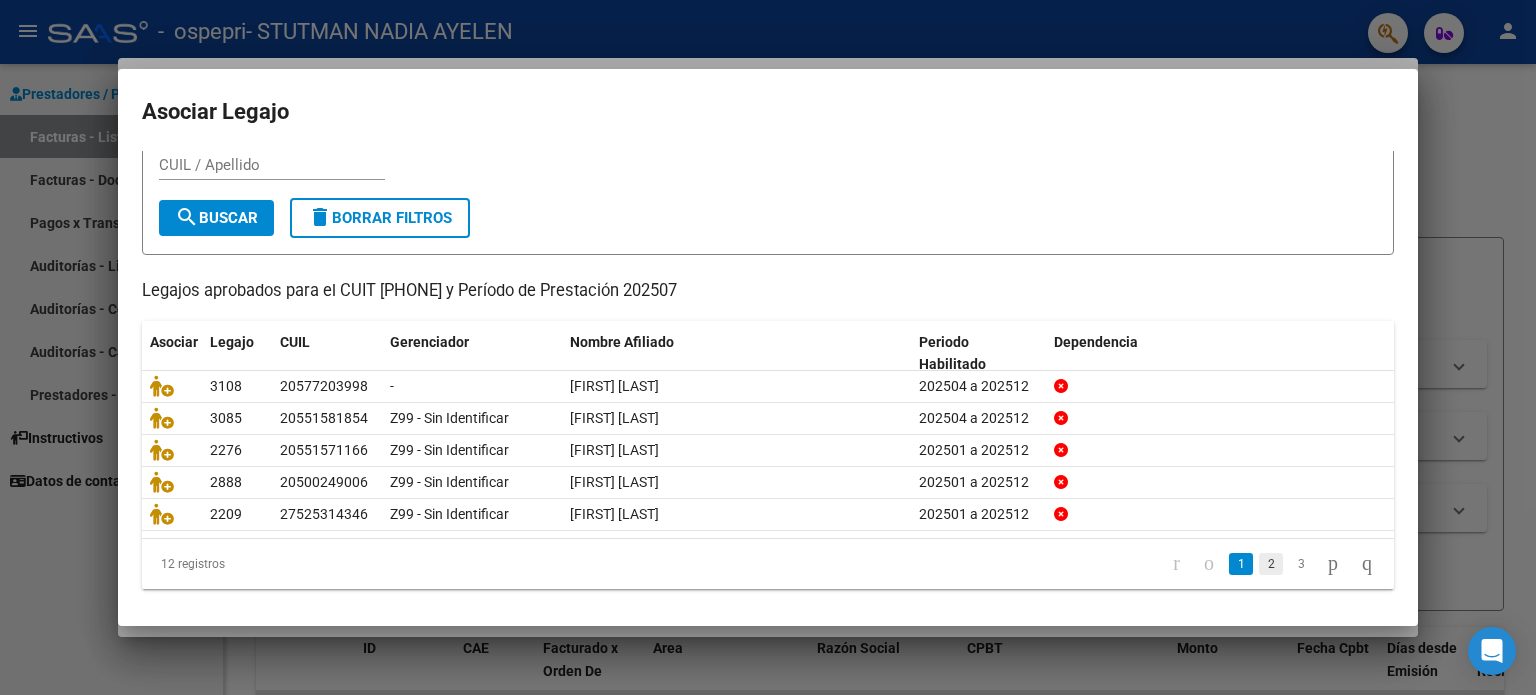 click on "2" 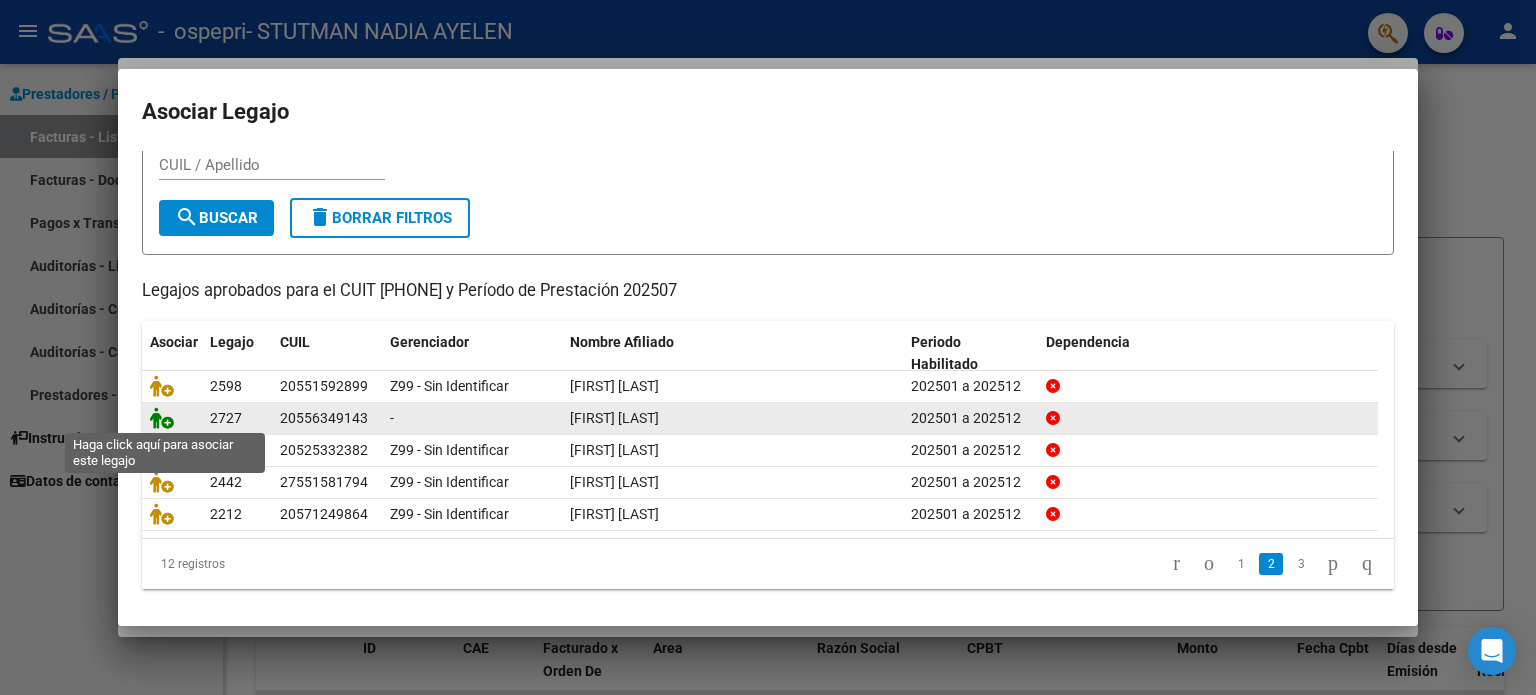 click 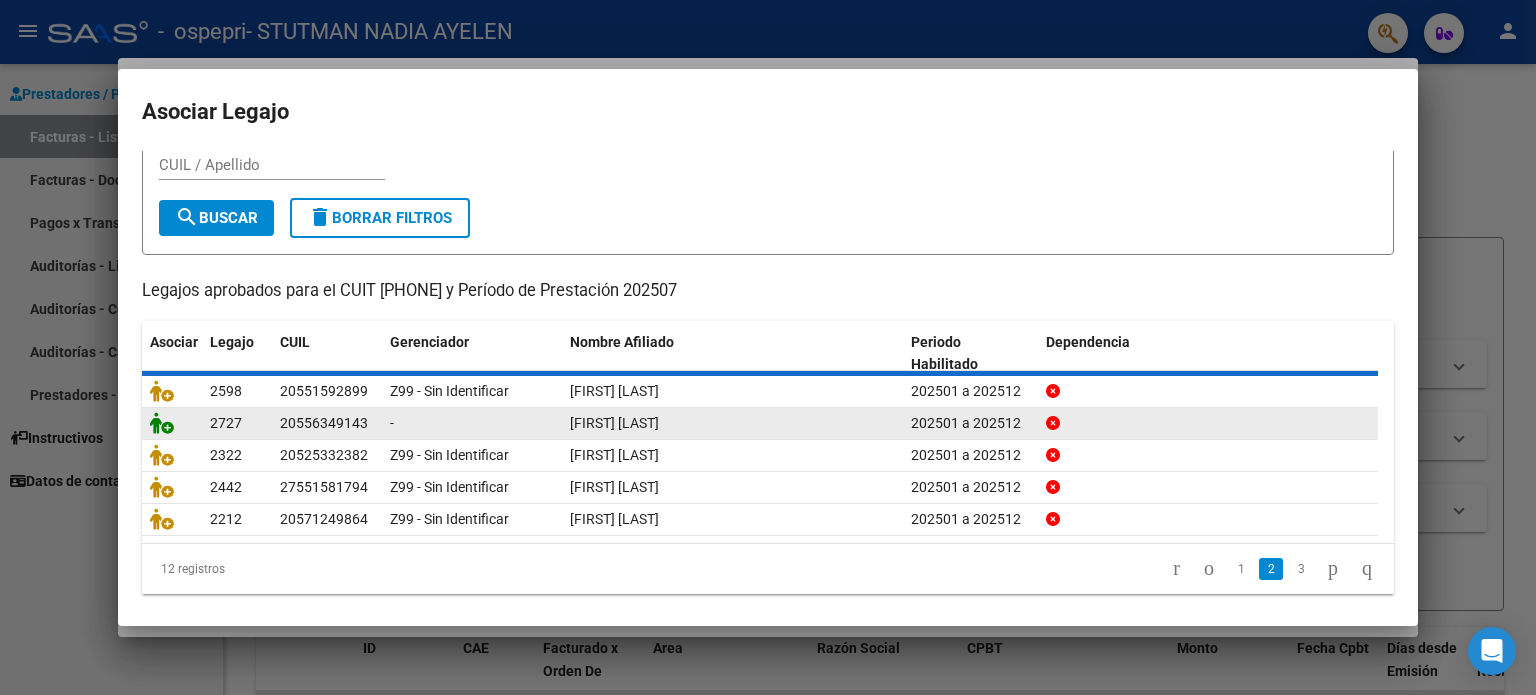 scroll, scrollTop: 0, scrollLeft: 0, axis: both 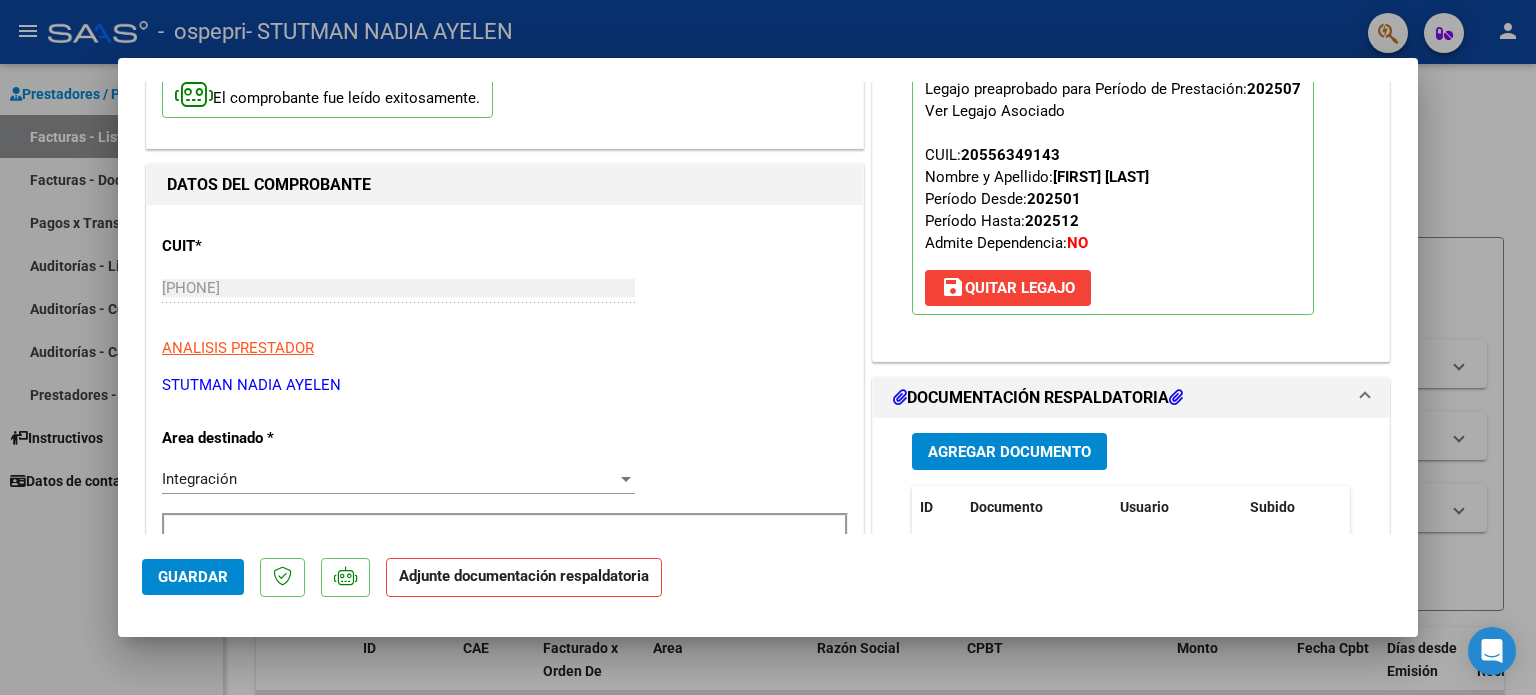 click on "Agregar Documento" at bounding box center [1009, 452] 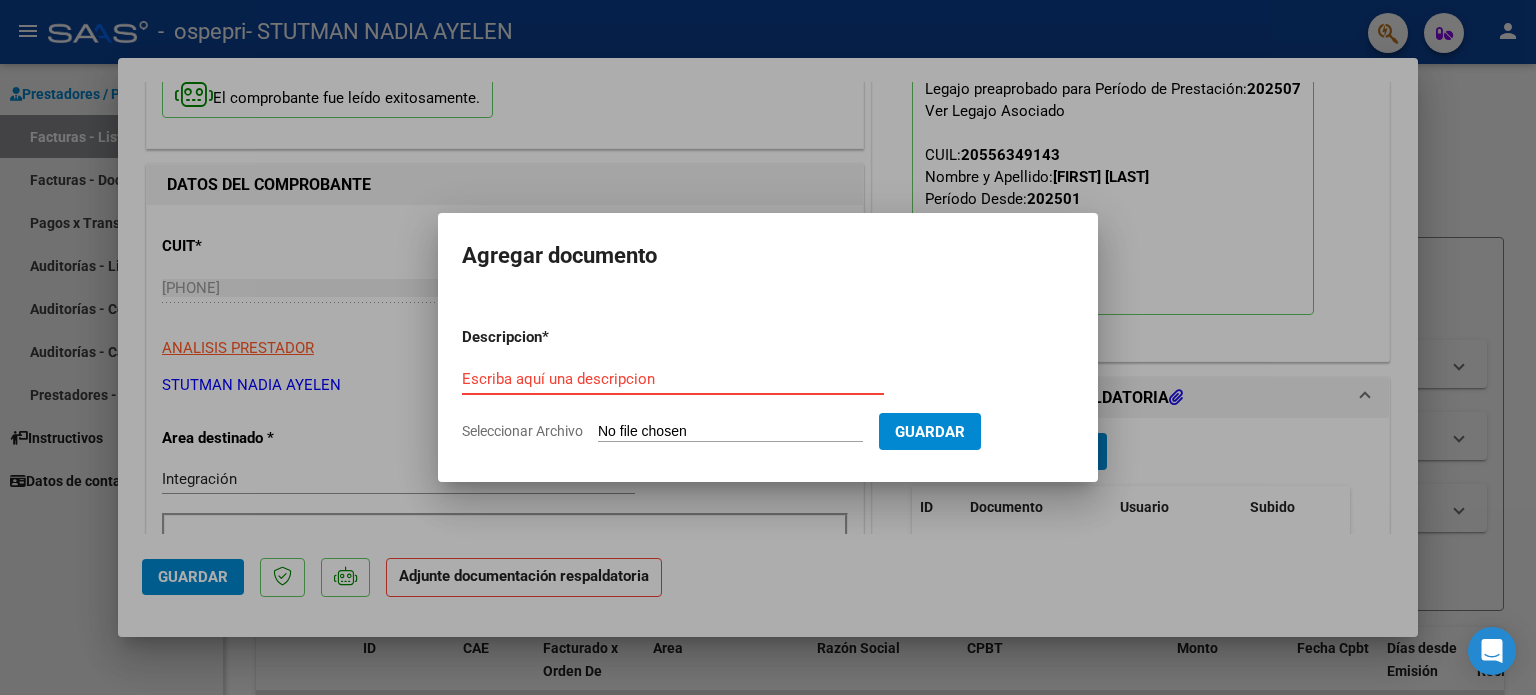 click on "Escriba aquí una descripcion" at bounding box center [673, 379] 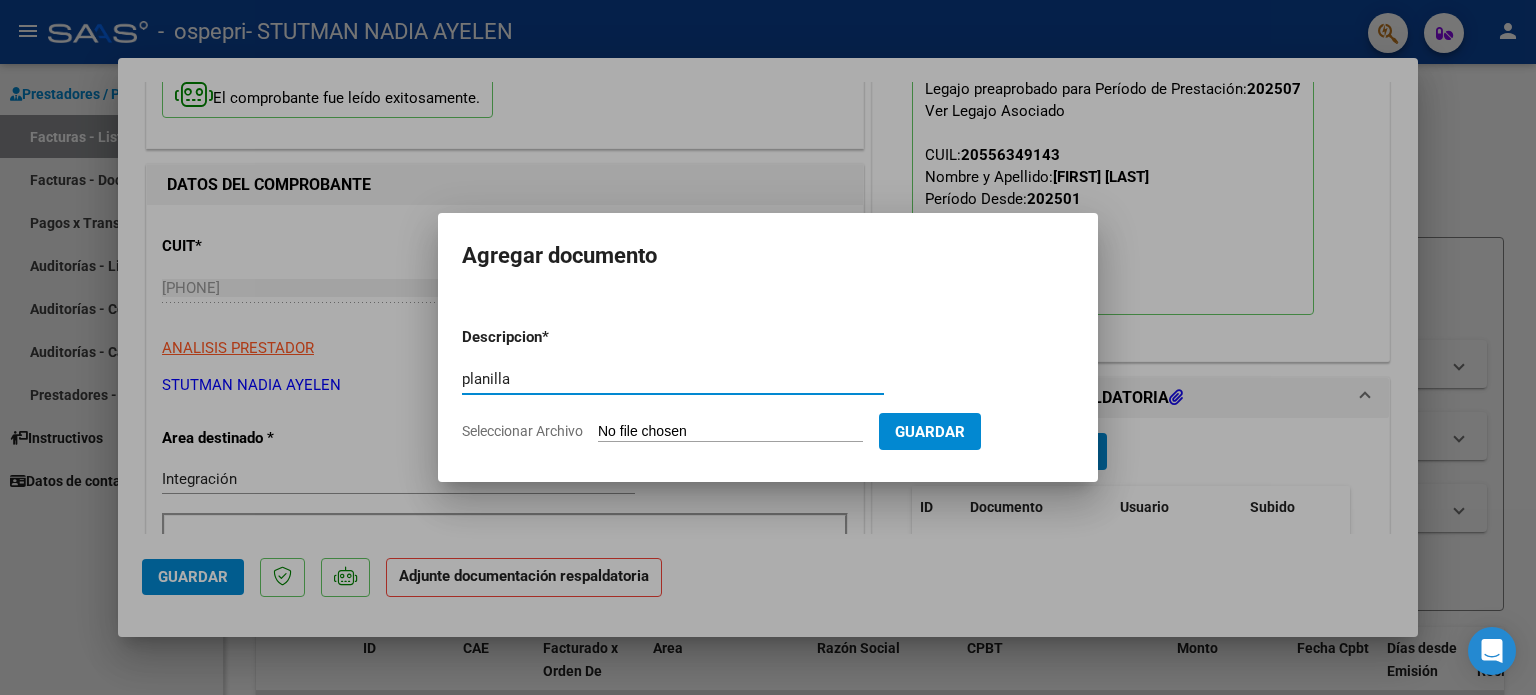 type on "planilla" 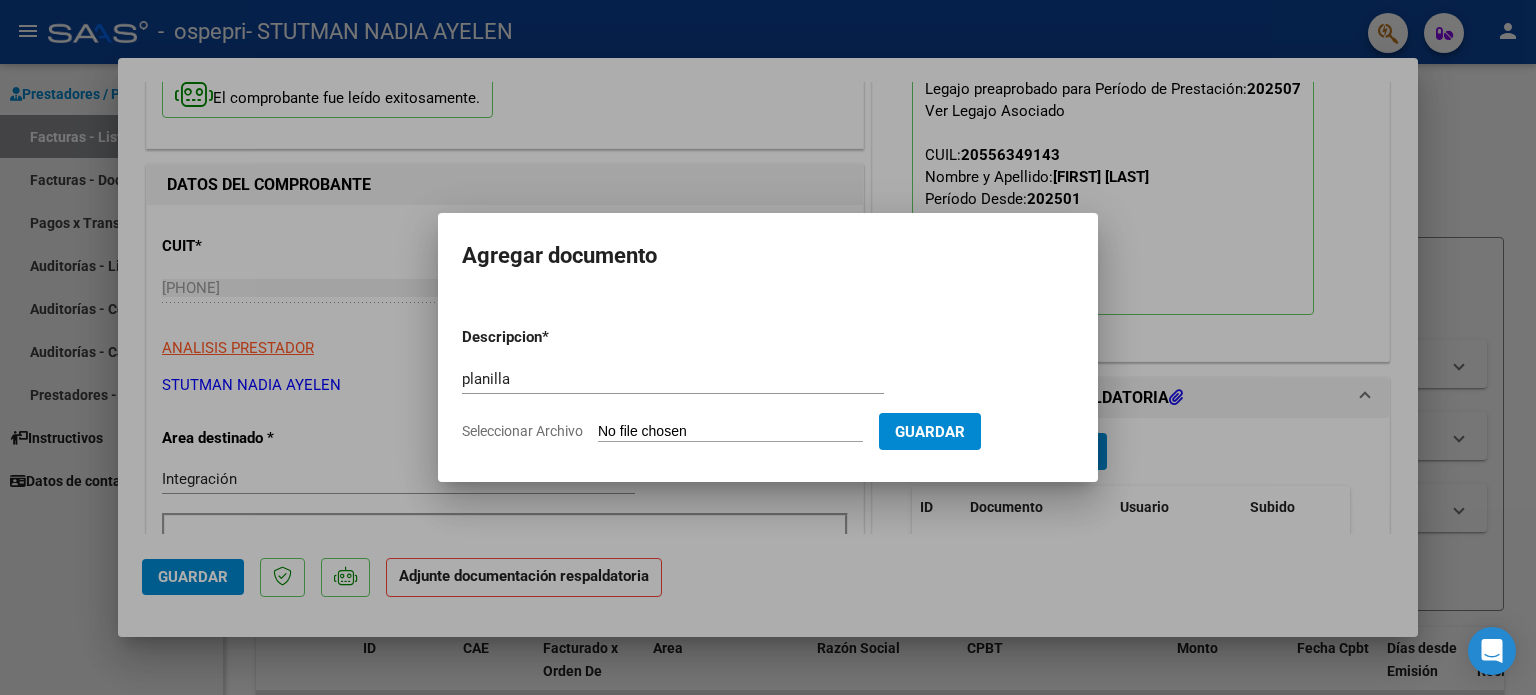 click on "Seleccionar Archivo" at bounding box center (730, 432) 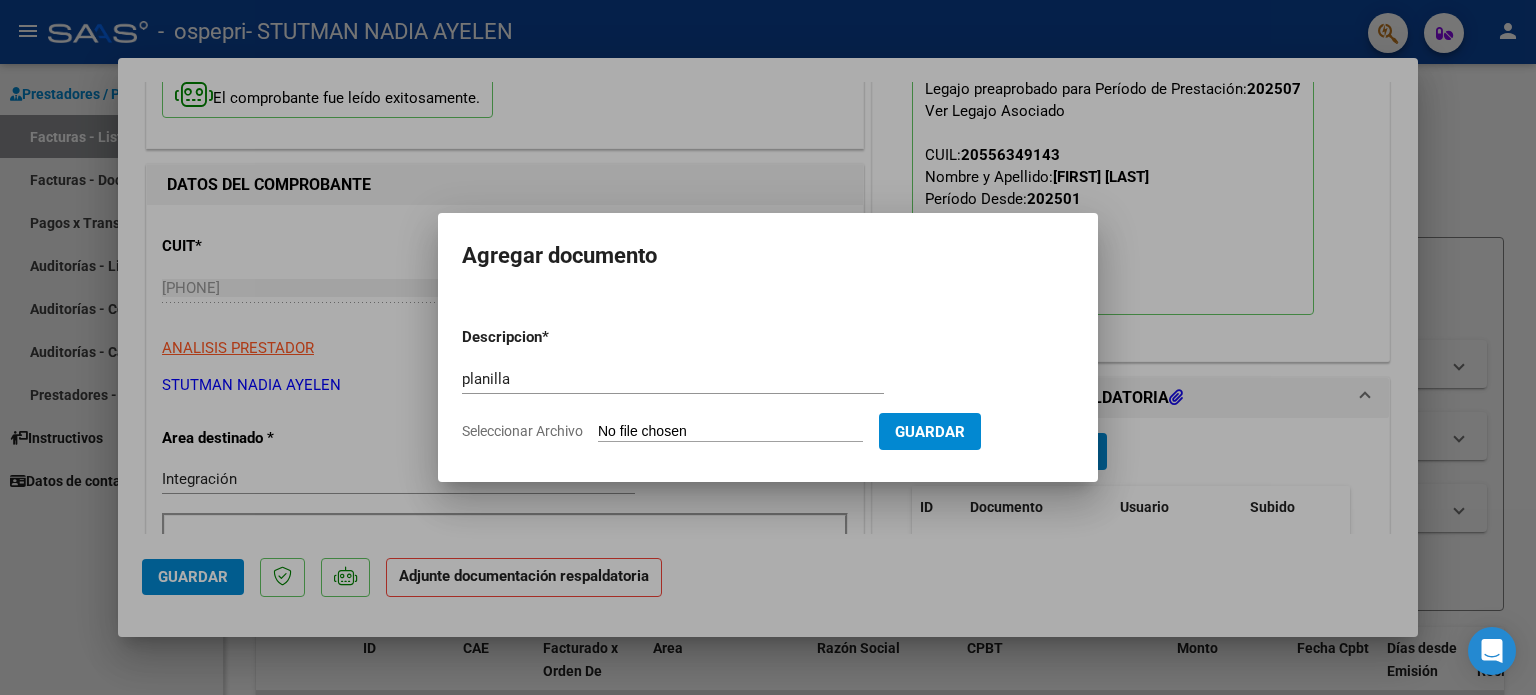 type on "C:\fakepath\CamScanner 3-8-25 10.12.pdf" 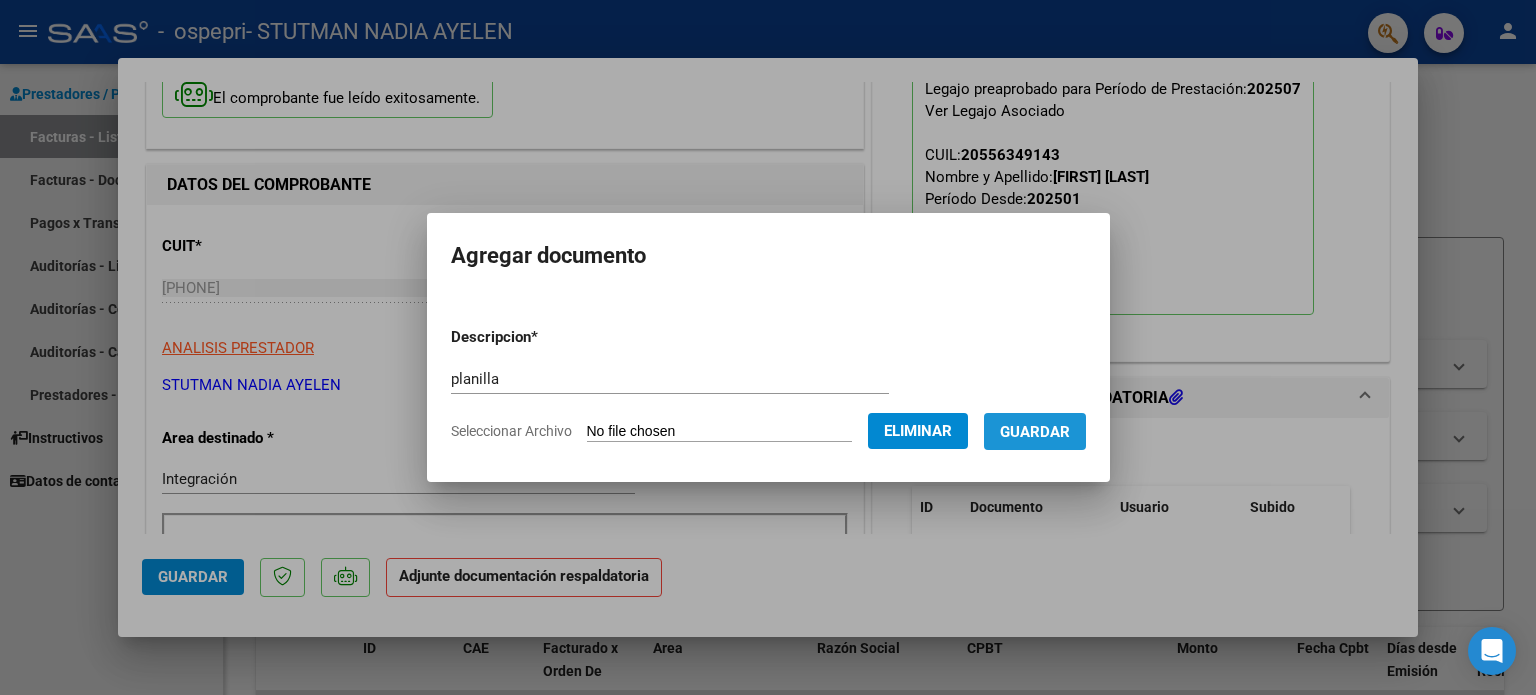 click on "Guardar" at bounding box center (1035, 431) 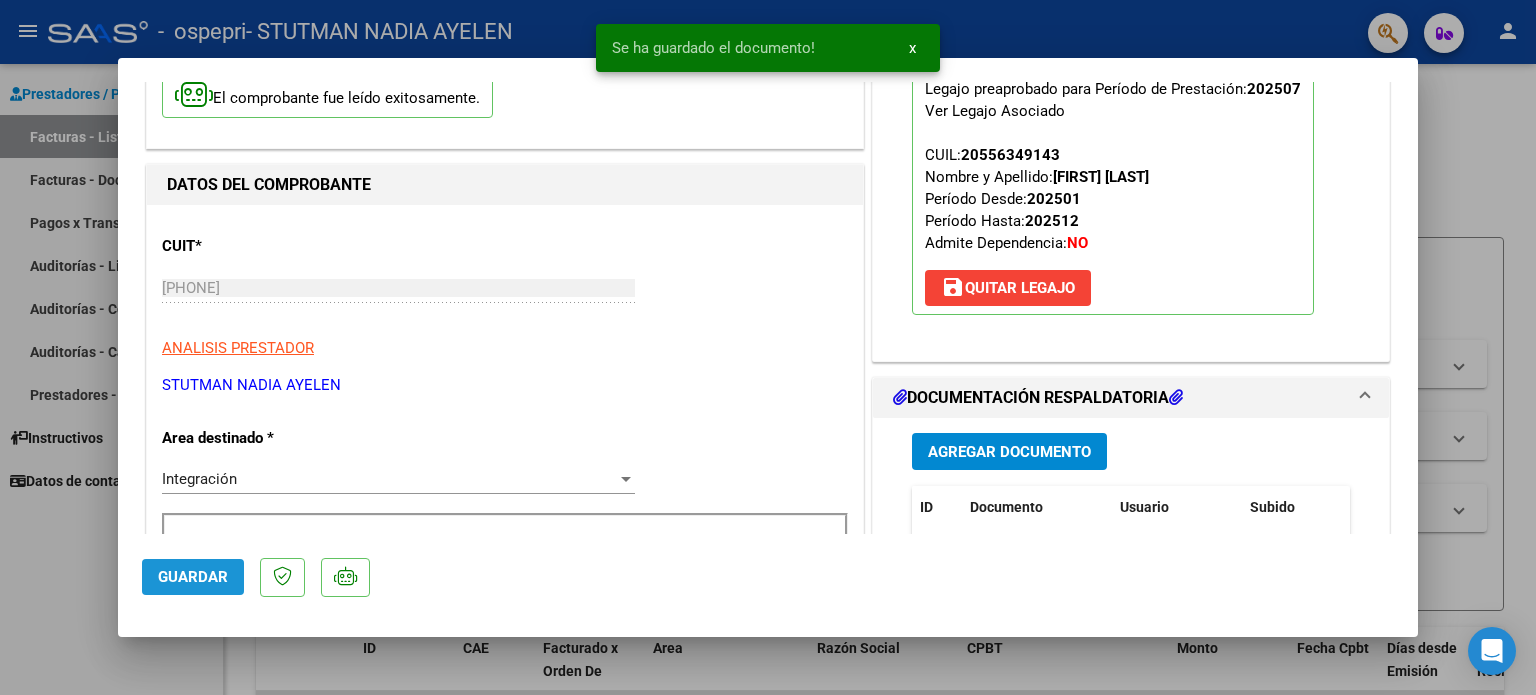 click on "Guardar" 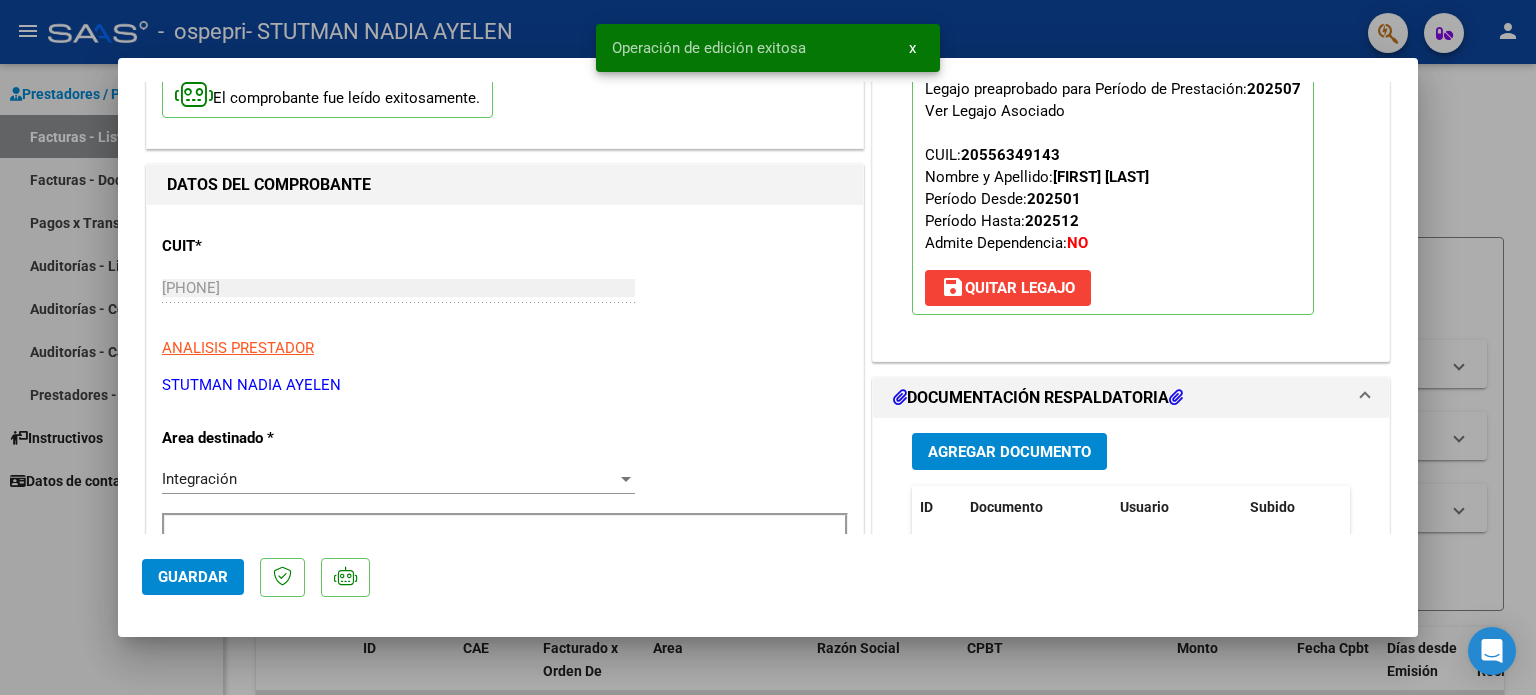 click at bounding box center [768, 347] 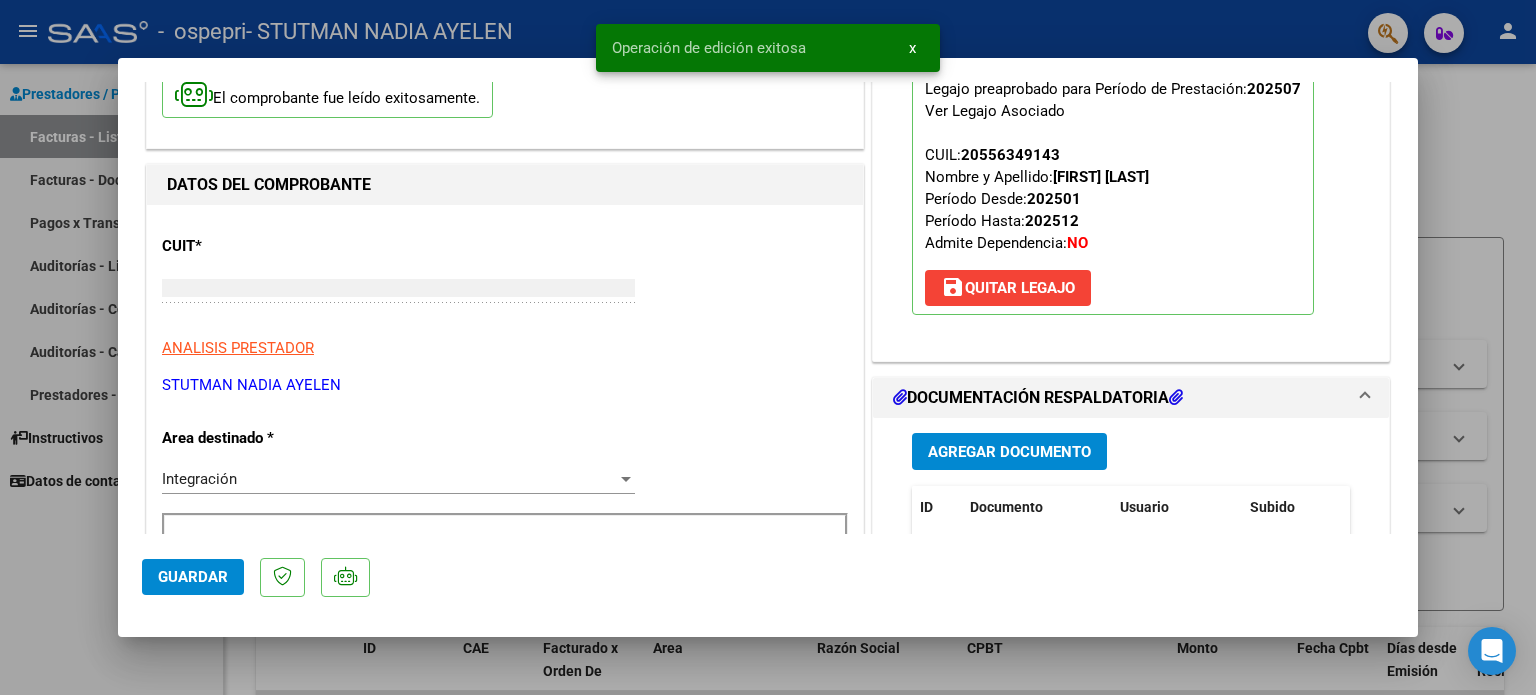 scroll, scrollTop: 0, scrollLeft: 0, axis: both 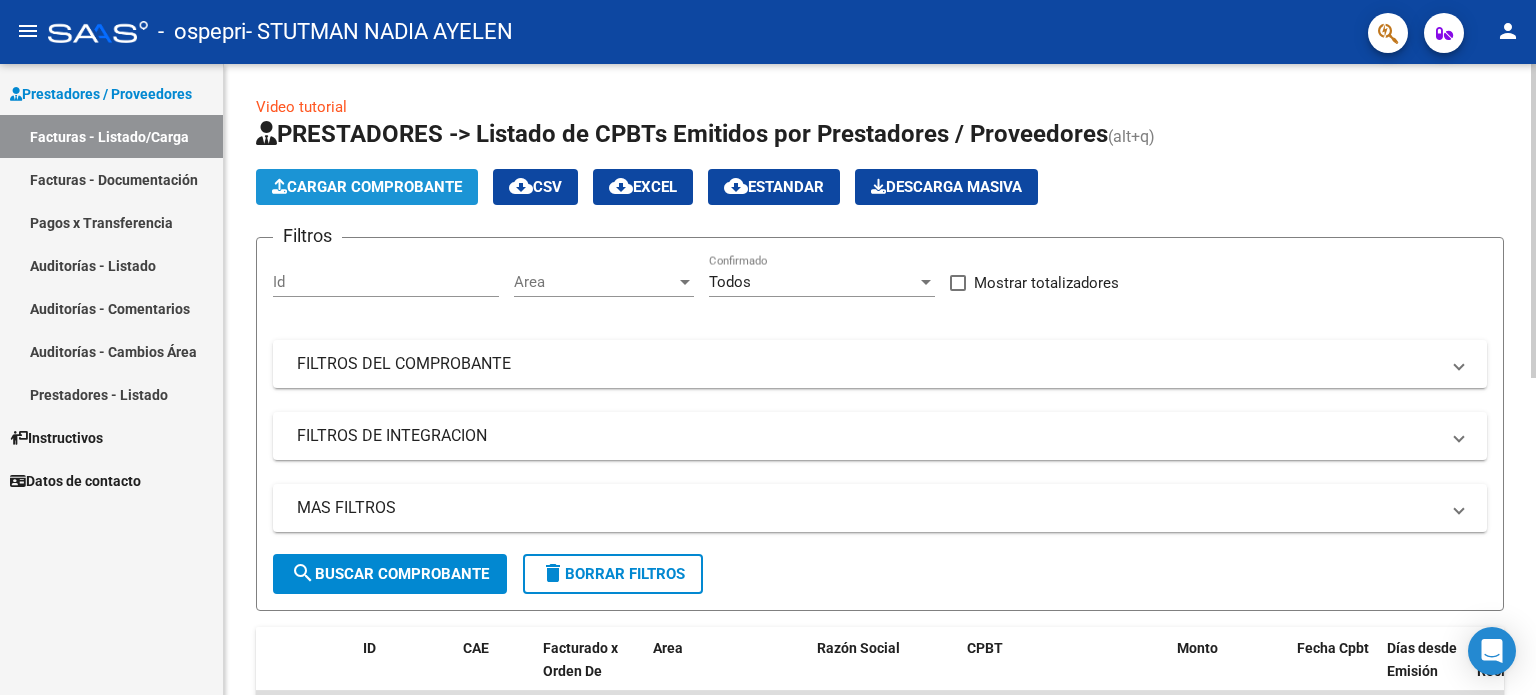 click on "Cargar Comprobante" 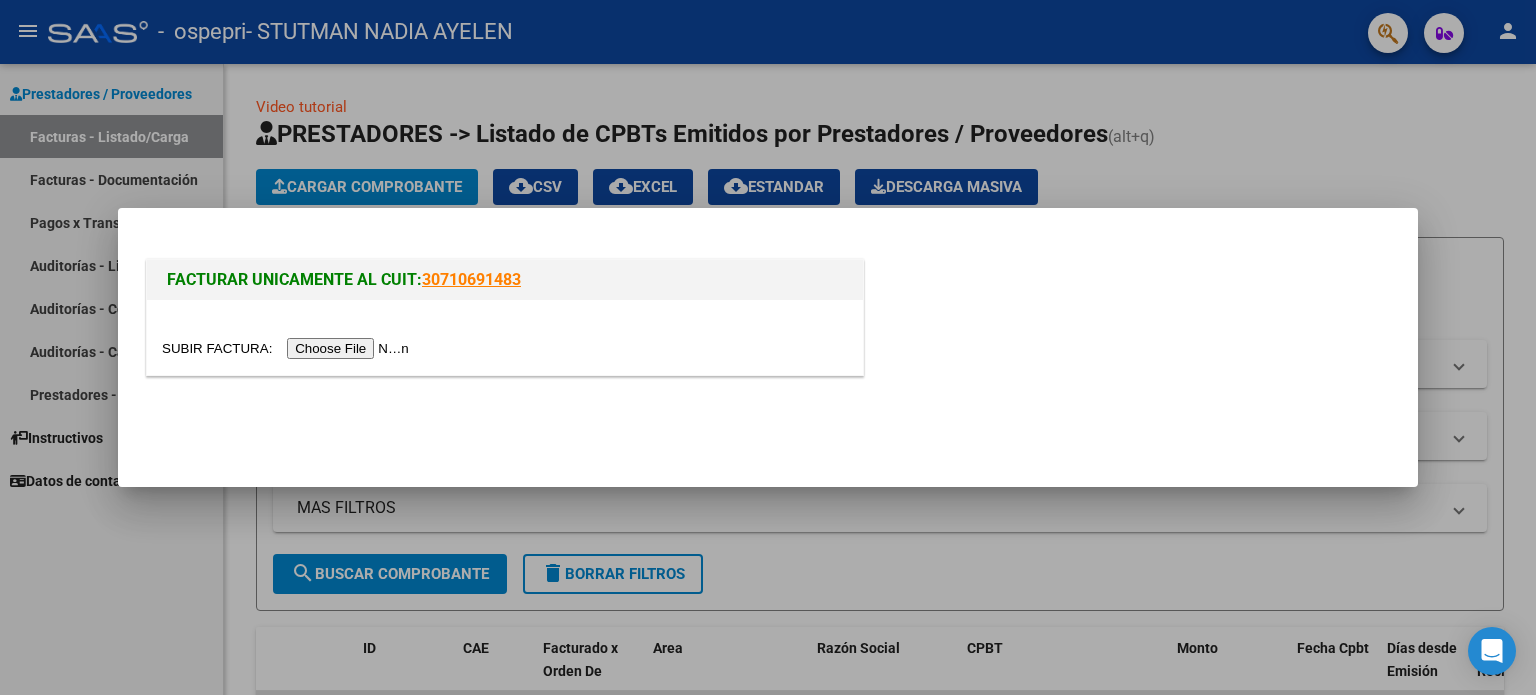 click at bounding box center [768, 347] 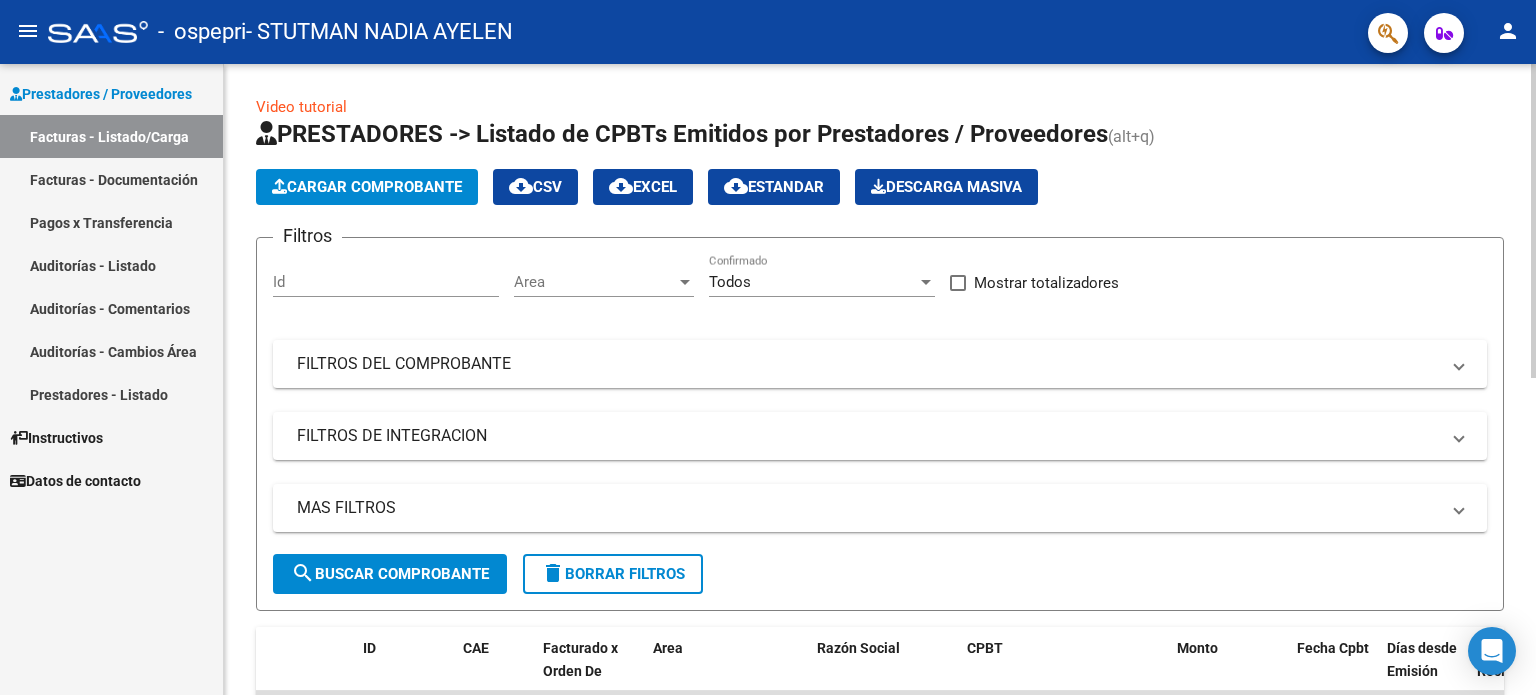 click on "Cargar Comprobante" 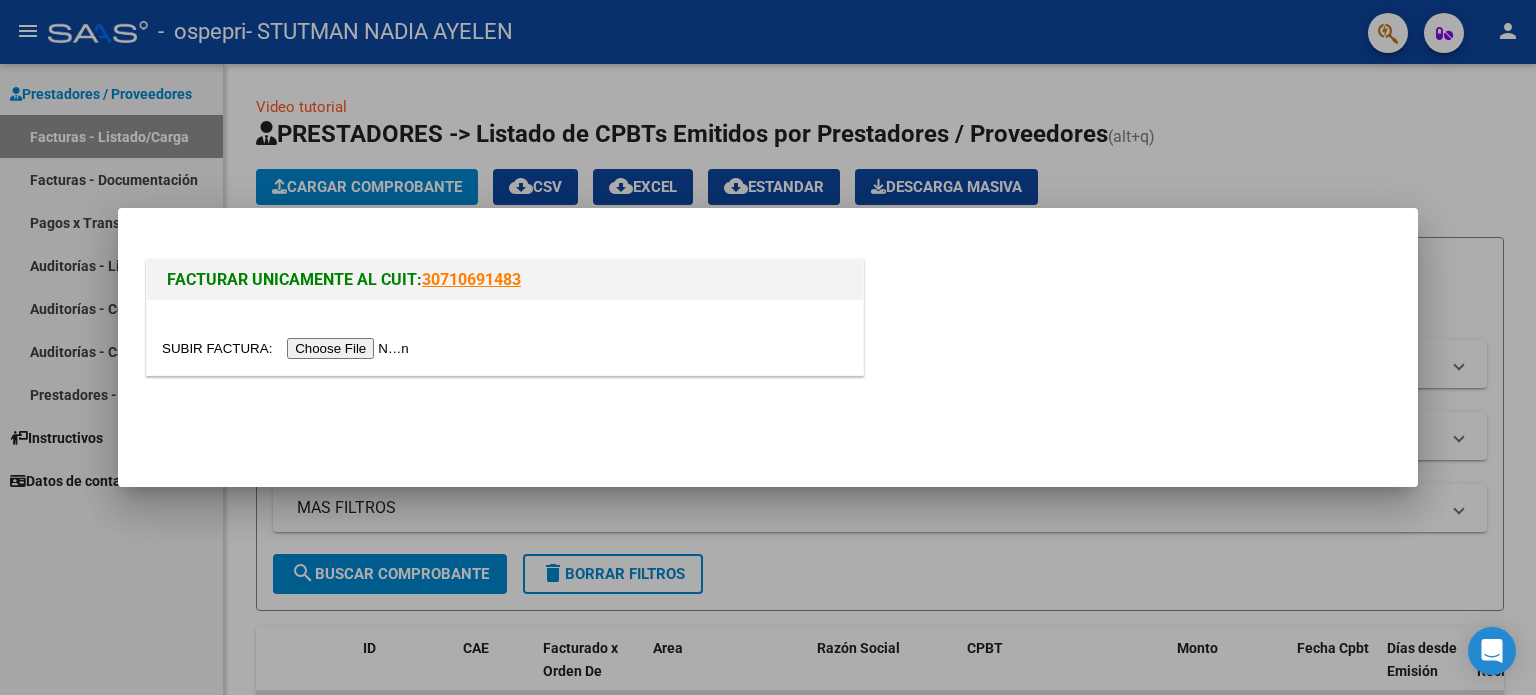 click at bounding box center [288, 348] 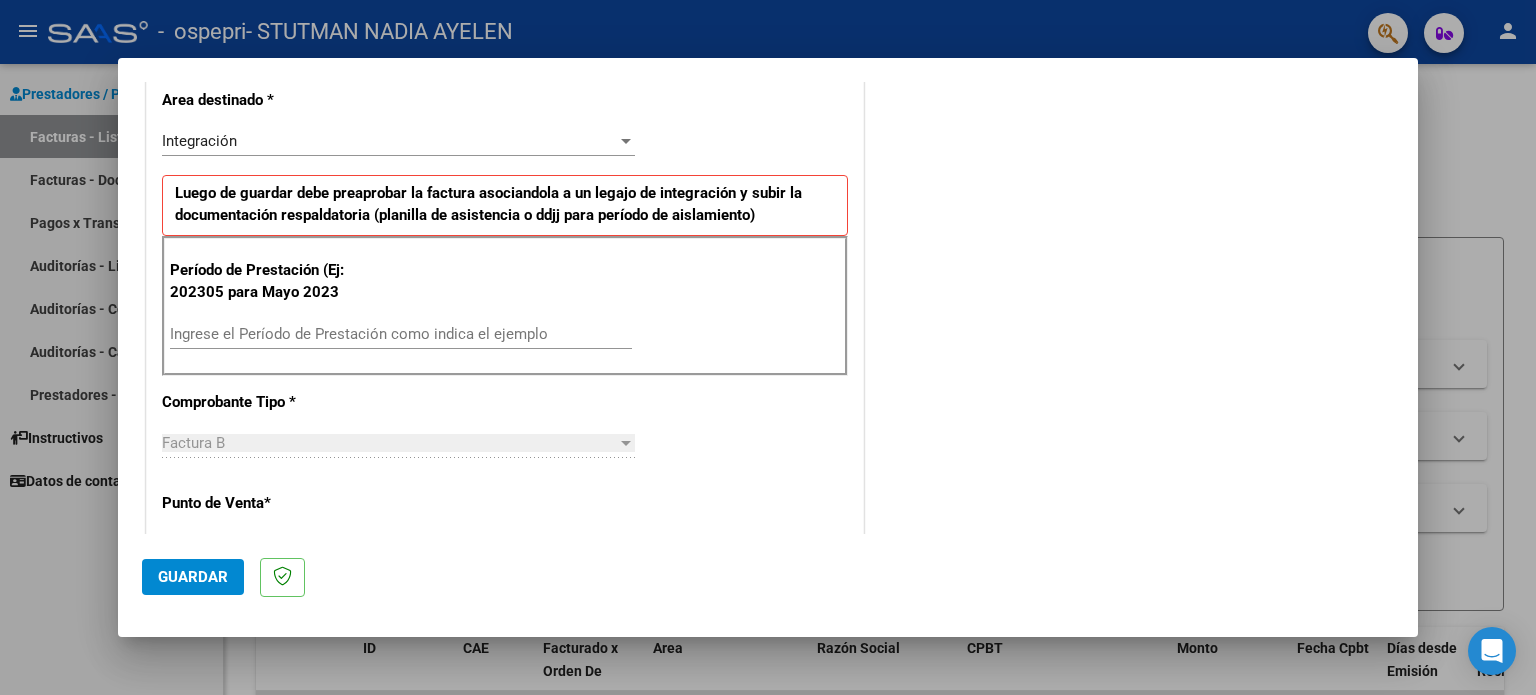 scroll, scrollTop: 513, scrollLeft: 0, axis: vertical 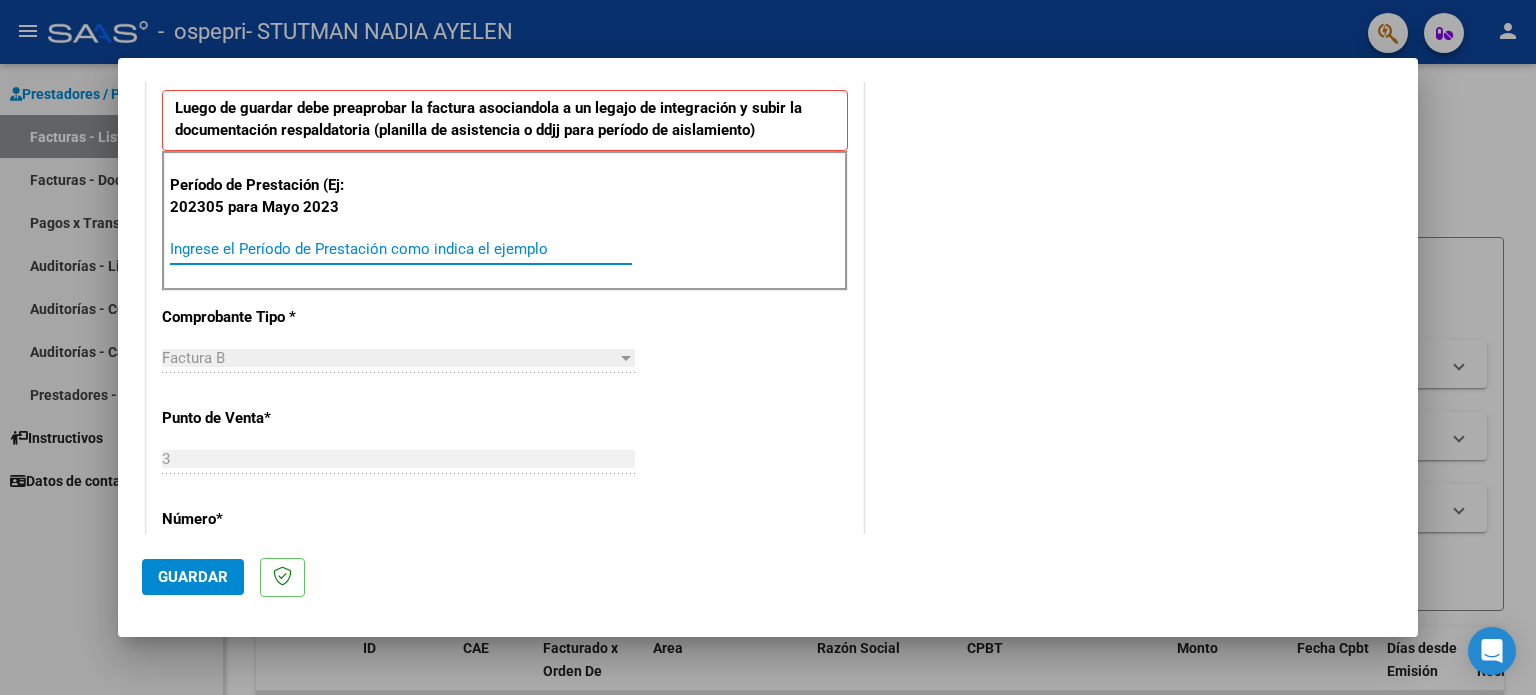 click on "Ingrese el Período de Prestación como indica el ejemplo" at bounding box center (401, 249) 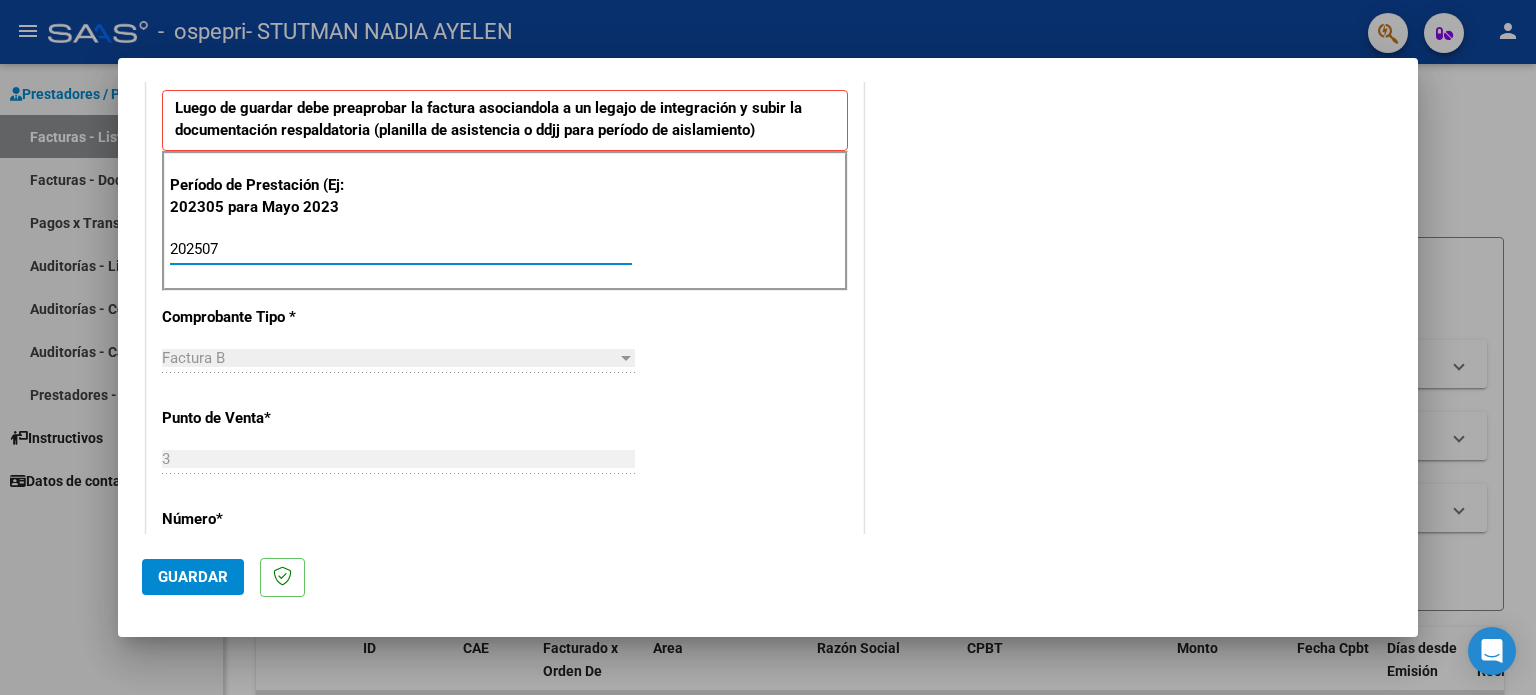 type on "202507" 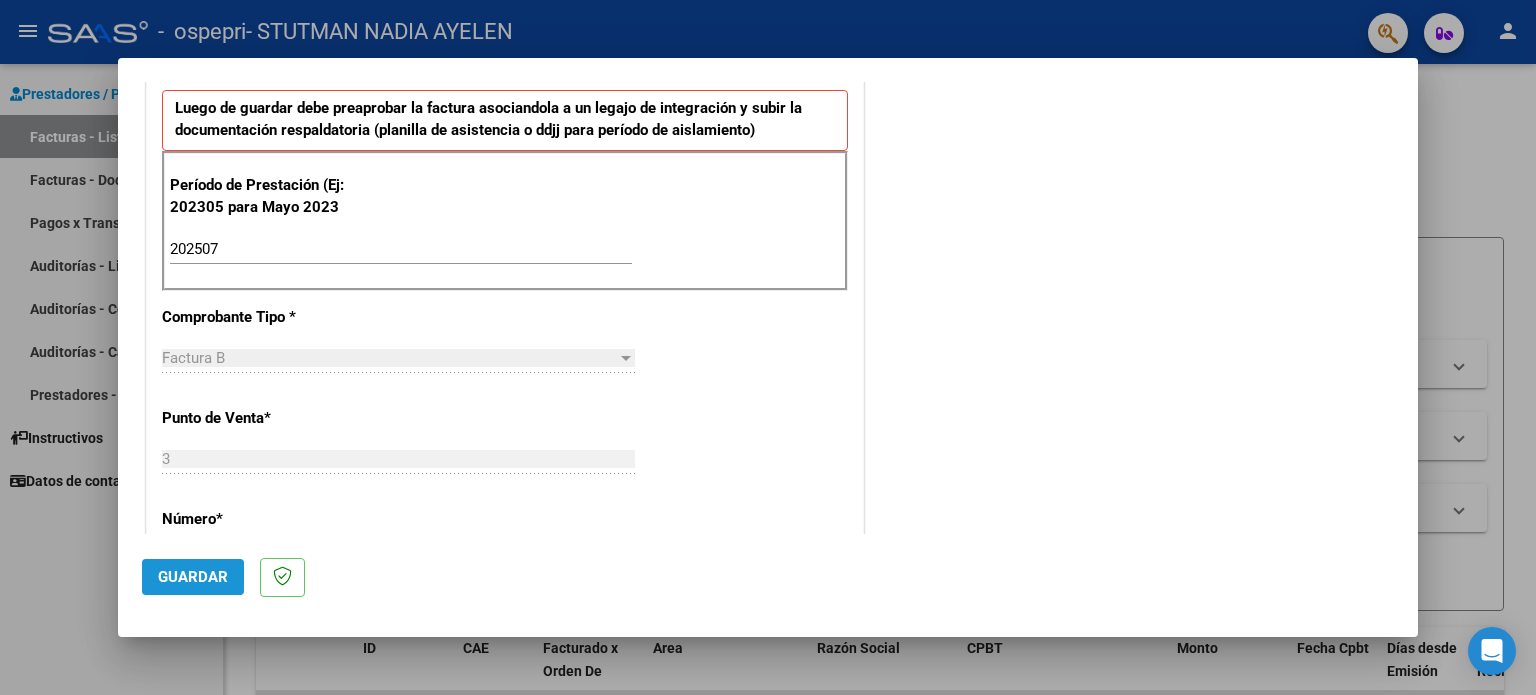 click on "Guardar" 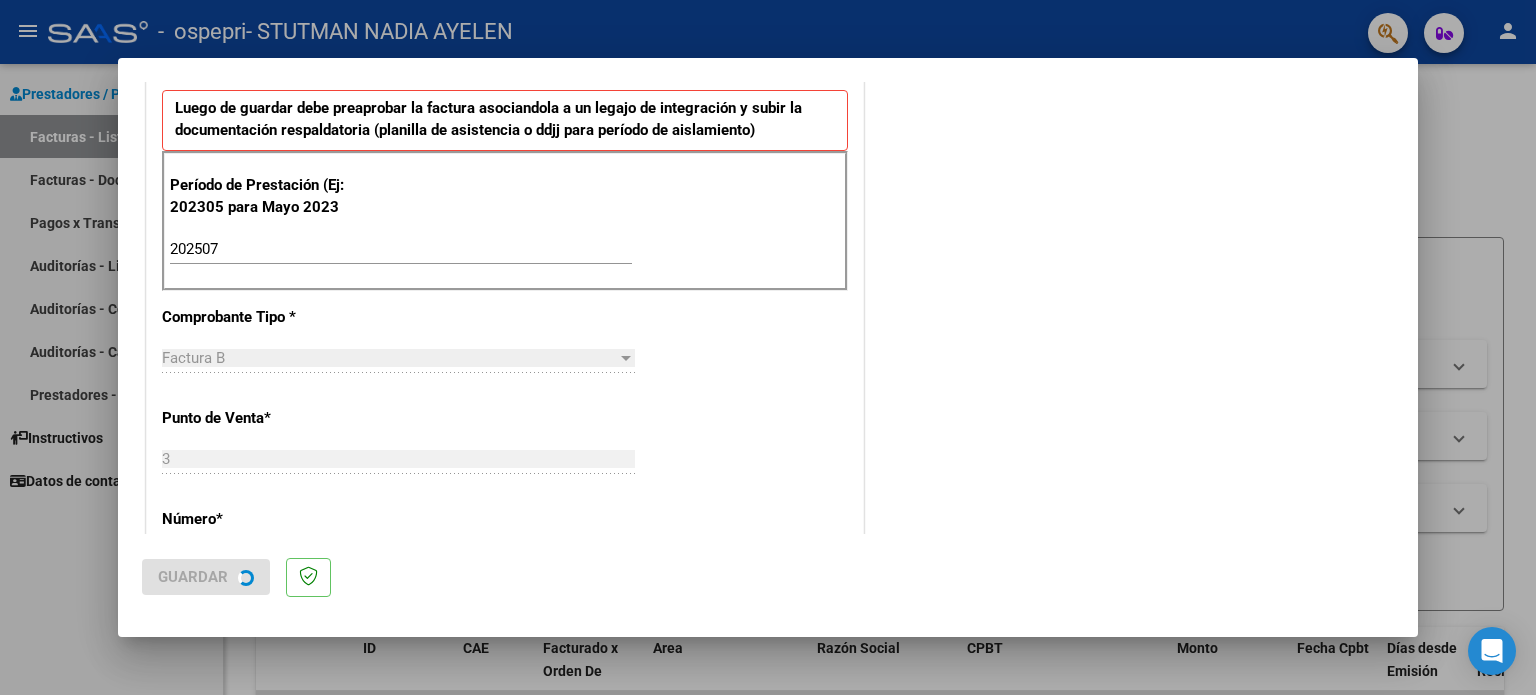 scroll, scrollTop: 0, scrollLeft: 0, axis: both 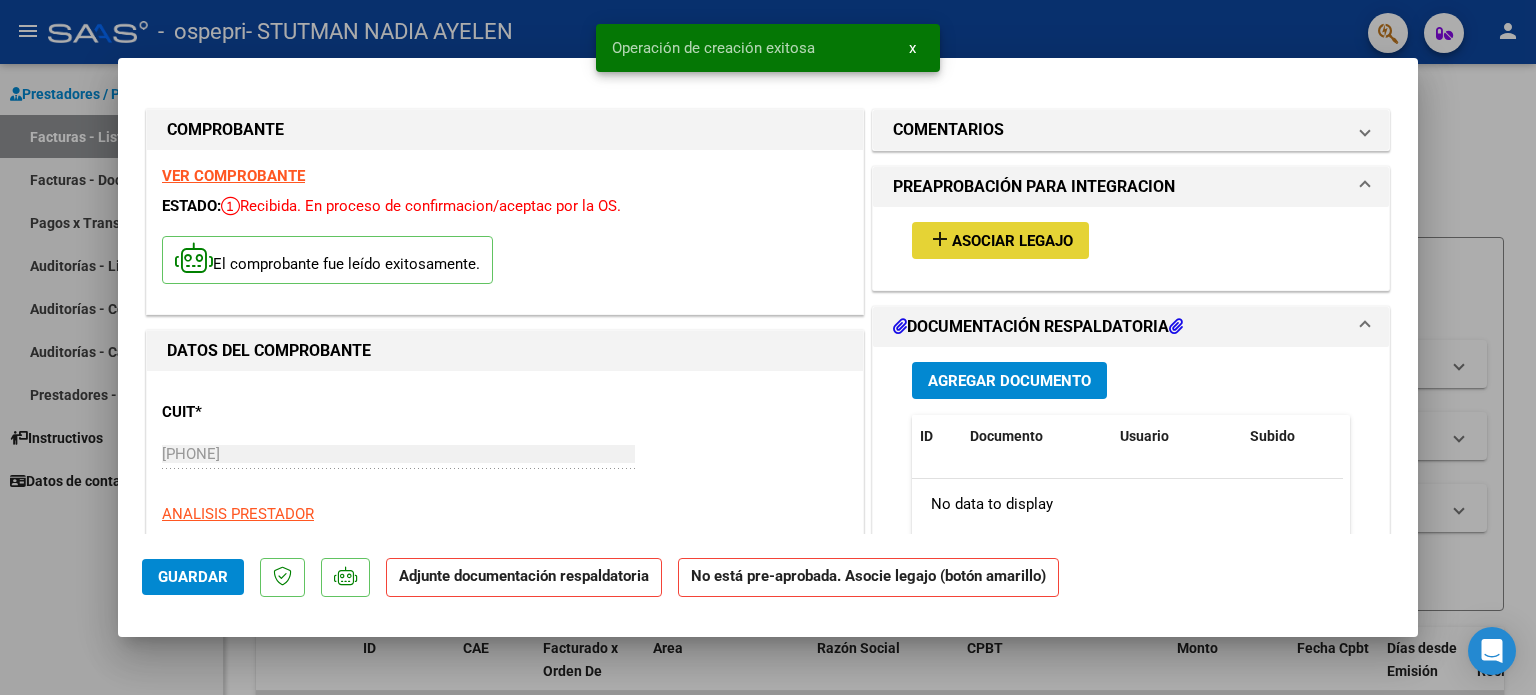 click on "Asociar Legajo" at bounding box center [1012, 241] 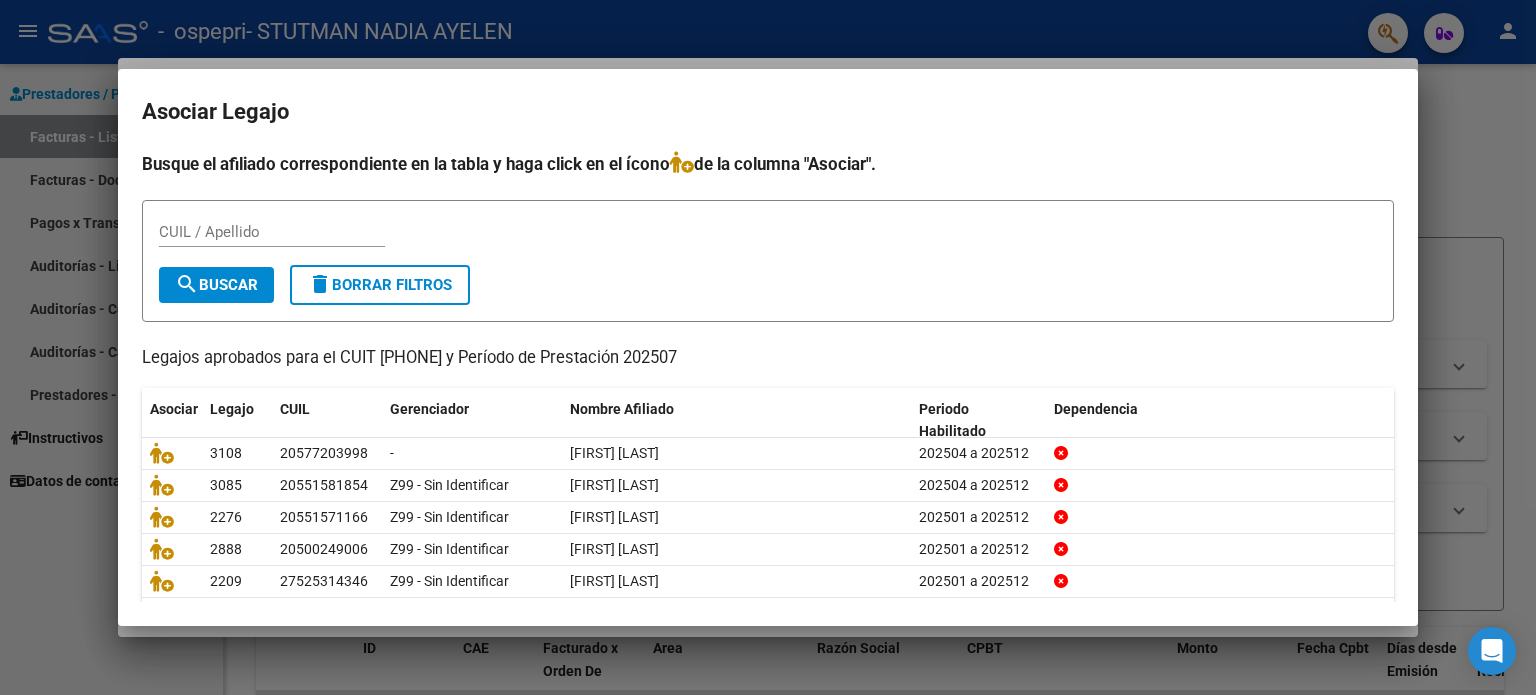 scroll, scrollTop: 67, scrollLeft: 0, axis: vertical 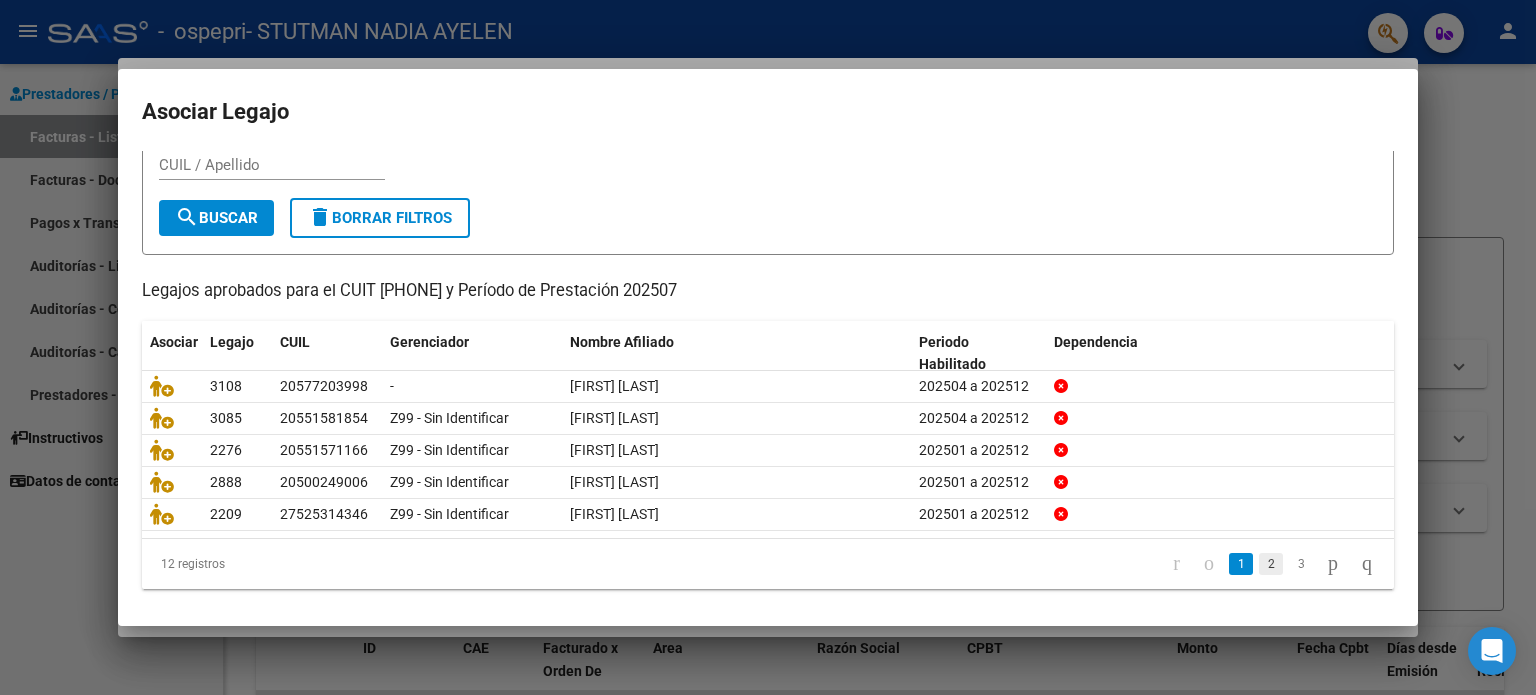 click on "2" 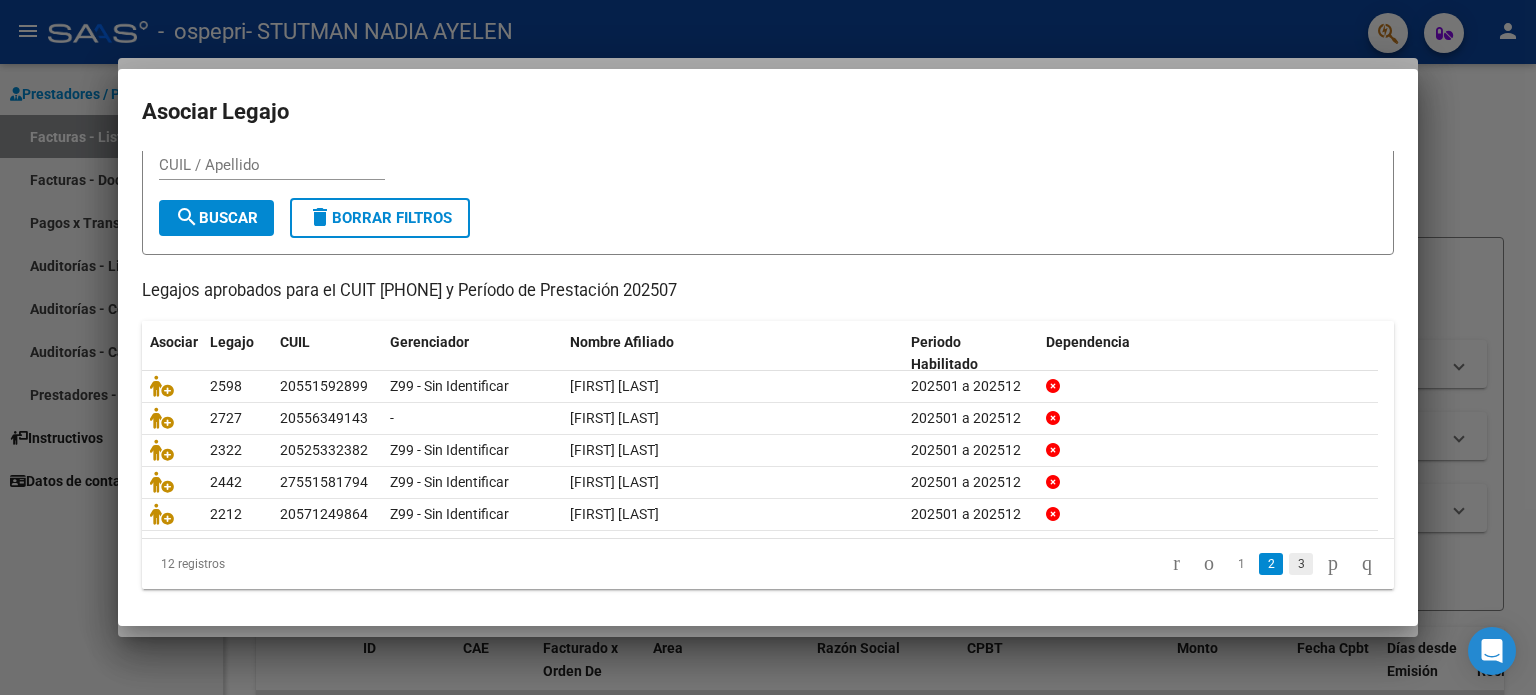 click on "3" 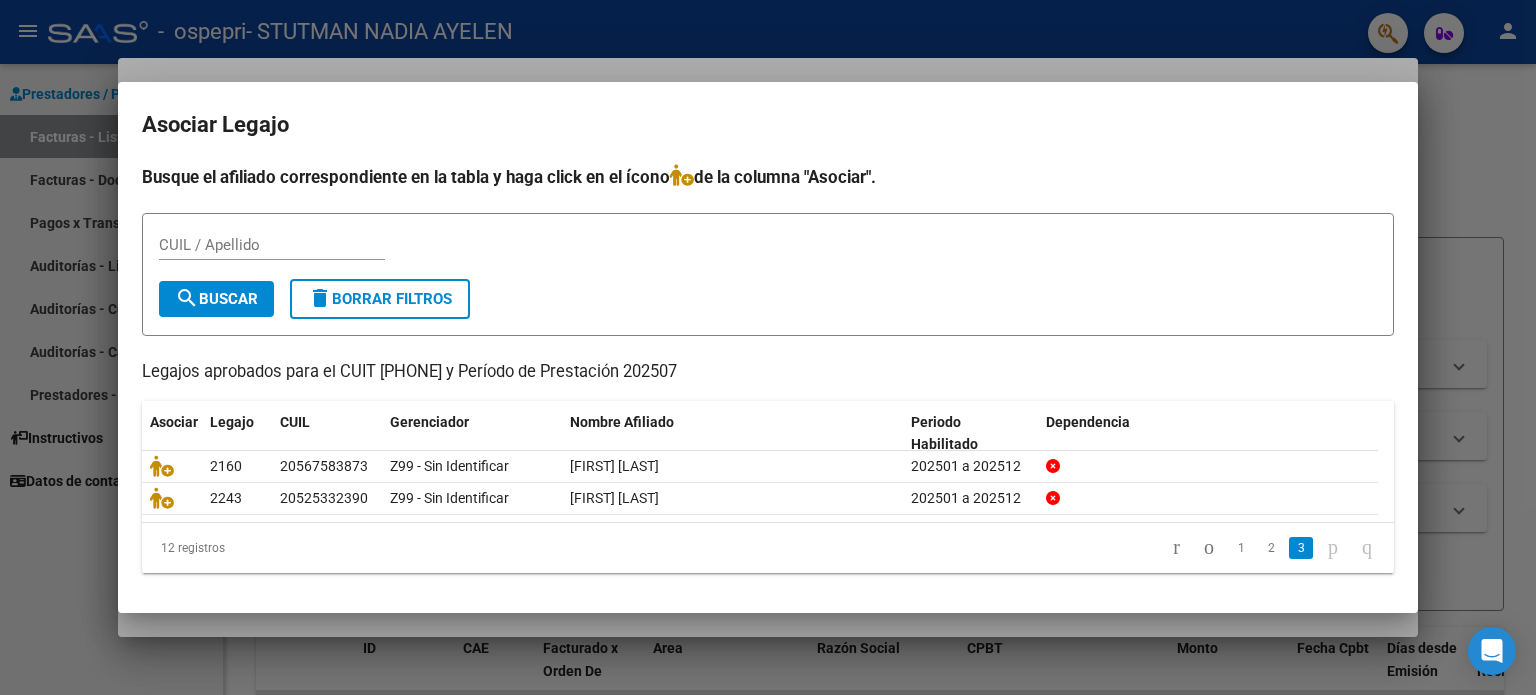 scroll, scrollTop: 0, scrollLeft: 0, axis: both 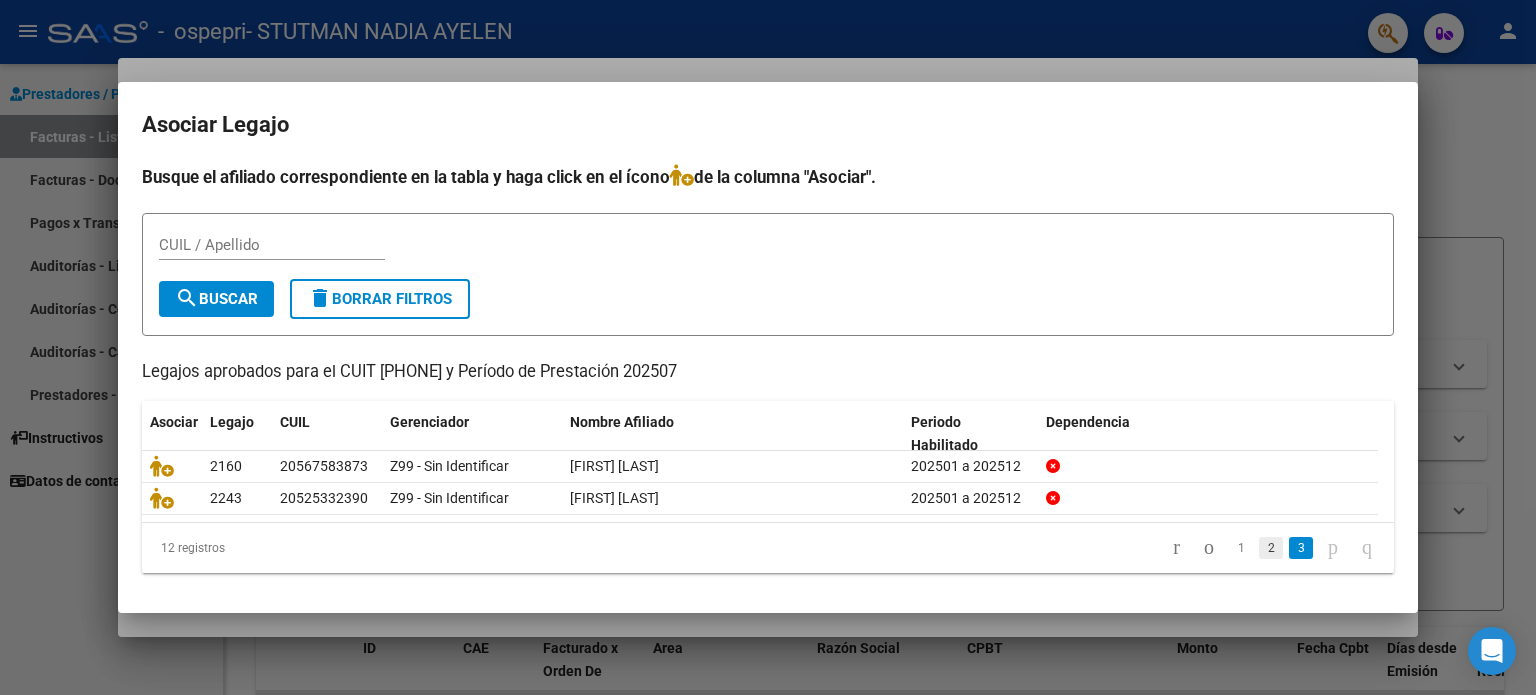 click on "2" 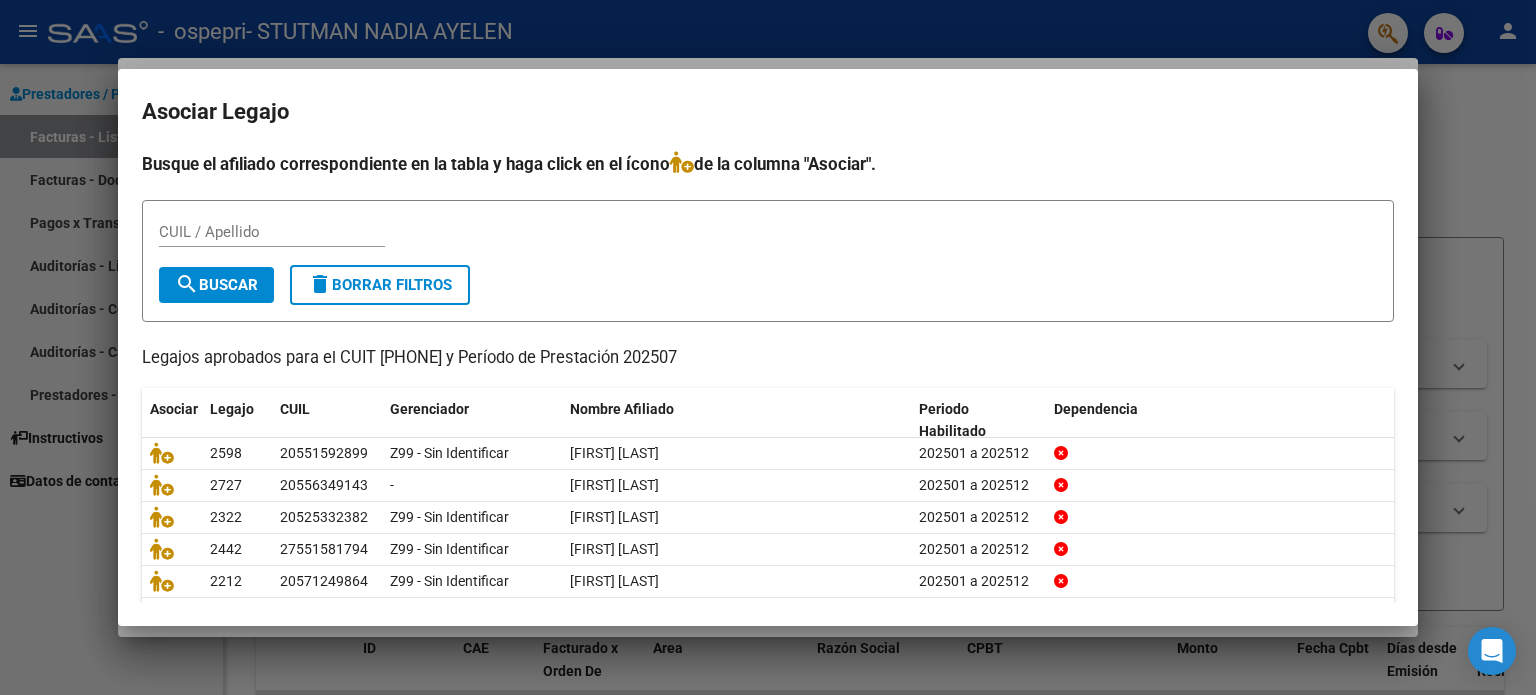 scroll, scrollTop: 67, scrollLeft: 0, axis: vertical 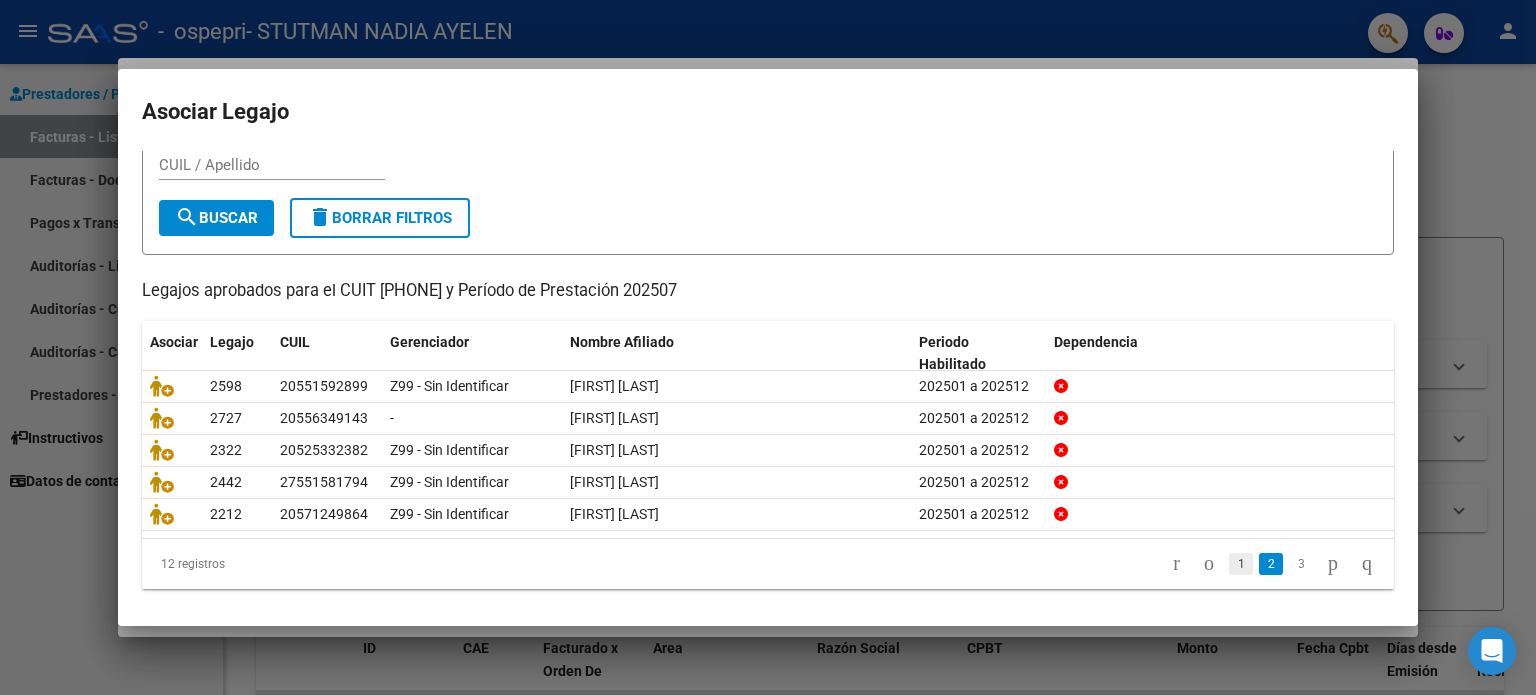 click on "1" 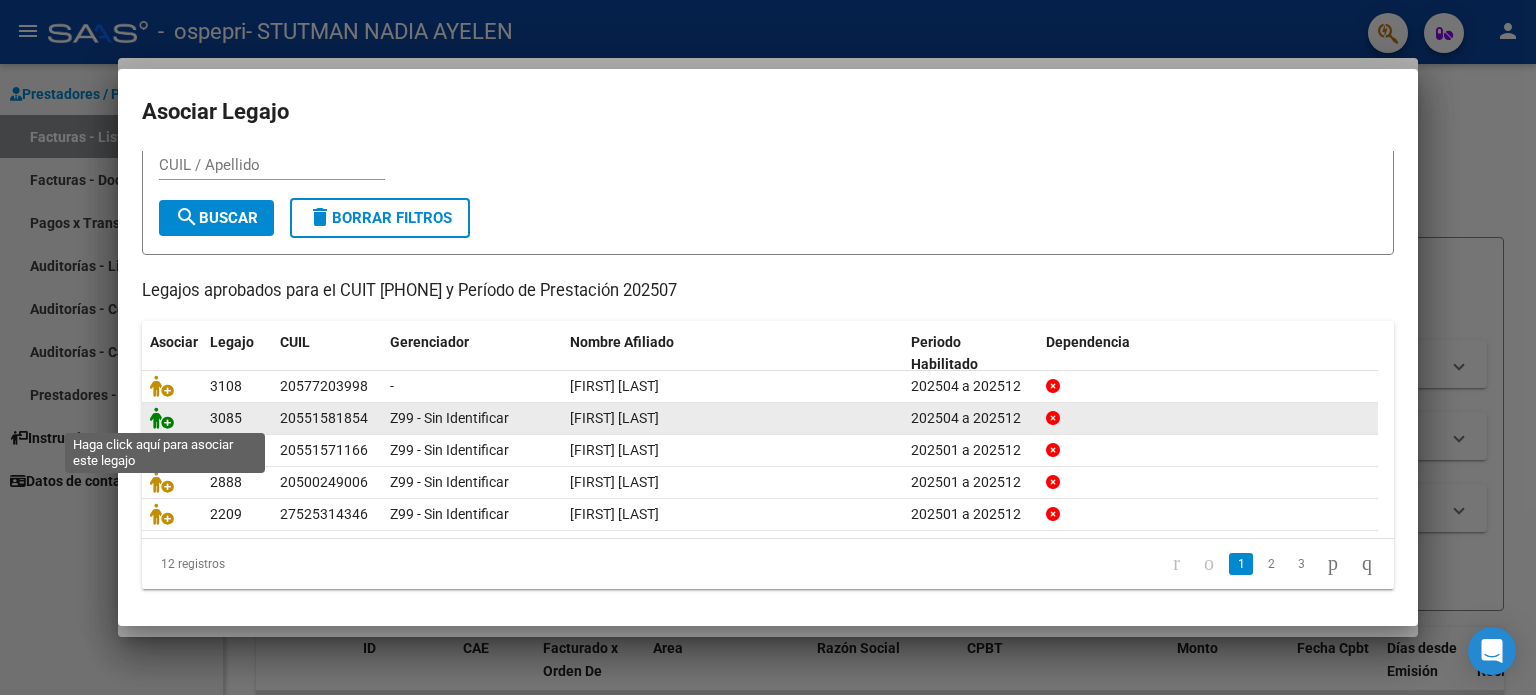 click 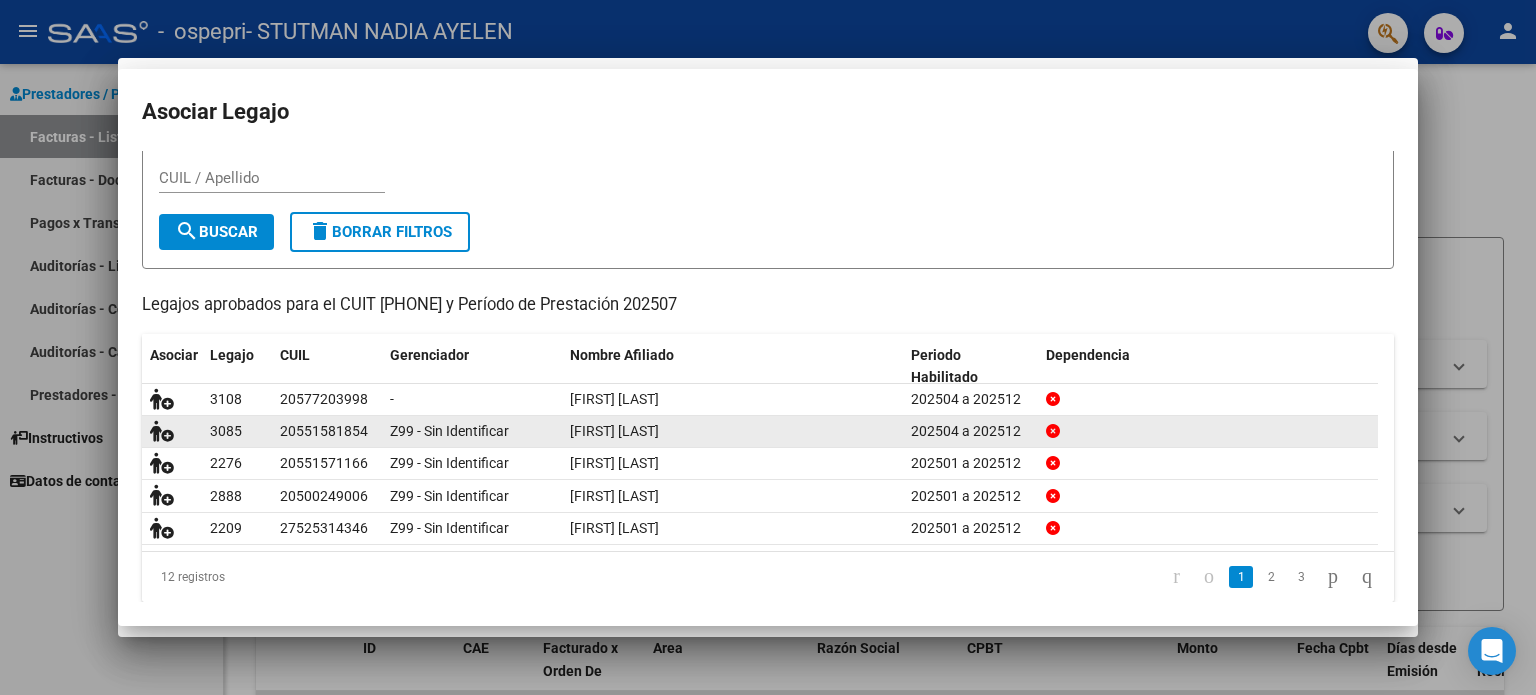scroll, scrollTop: 80, scrollLeft: 0, axis: vertical 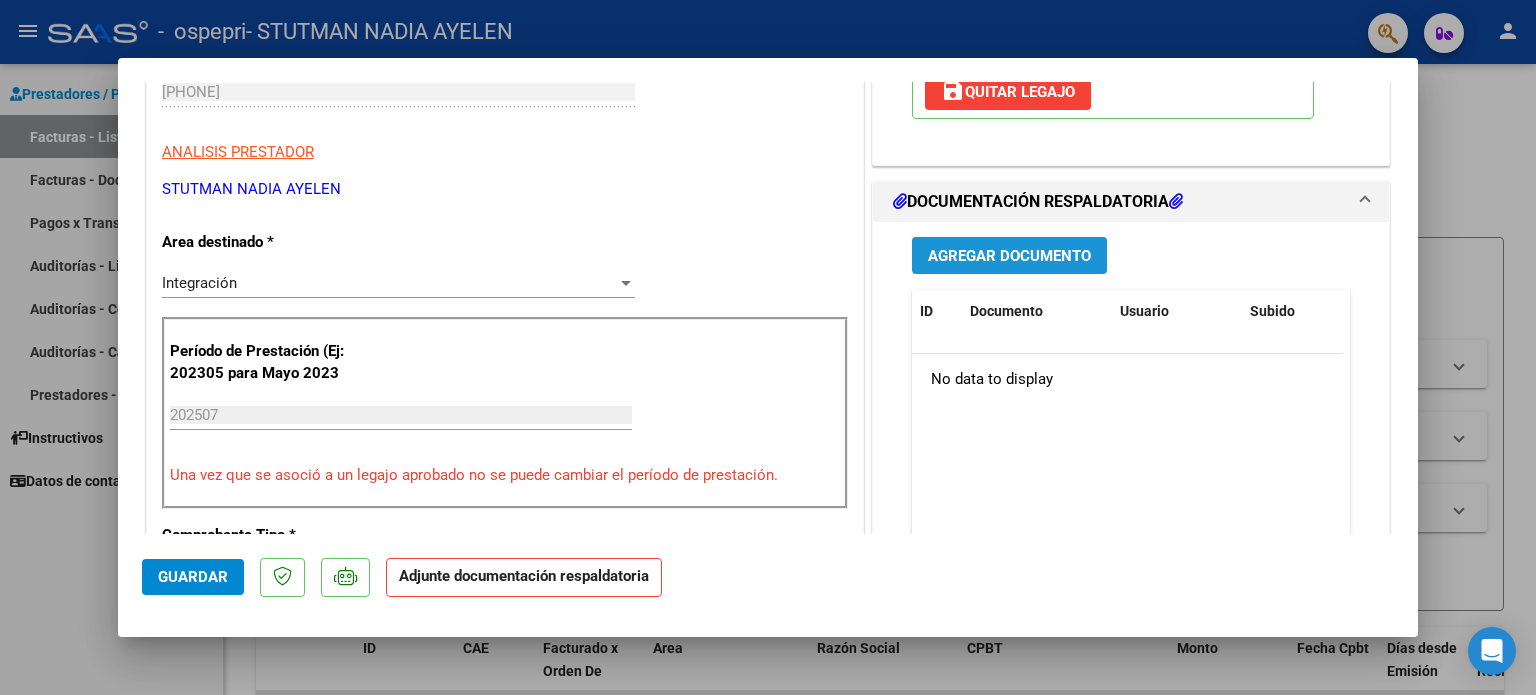 click on "Agregar Documento" at bounding box center (1009, 256) 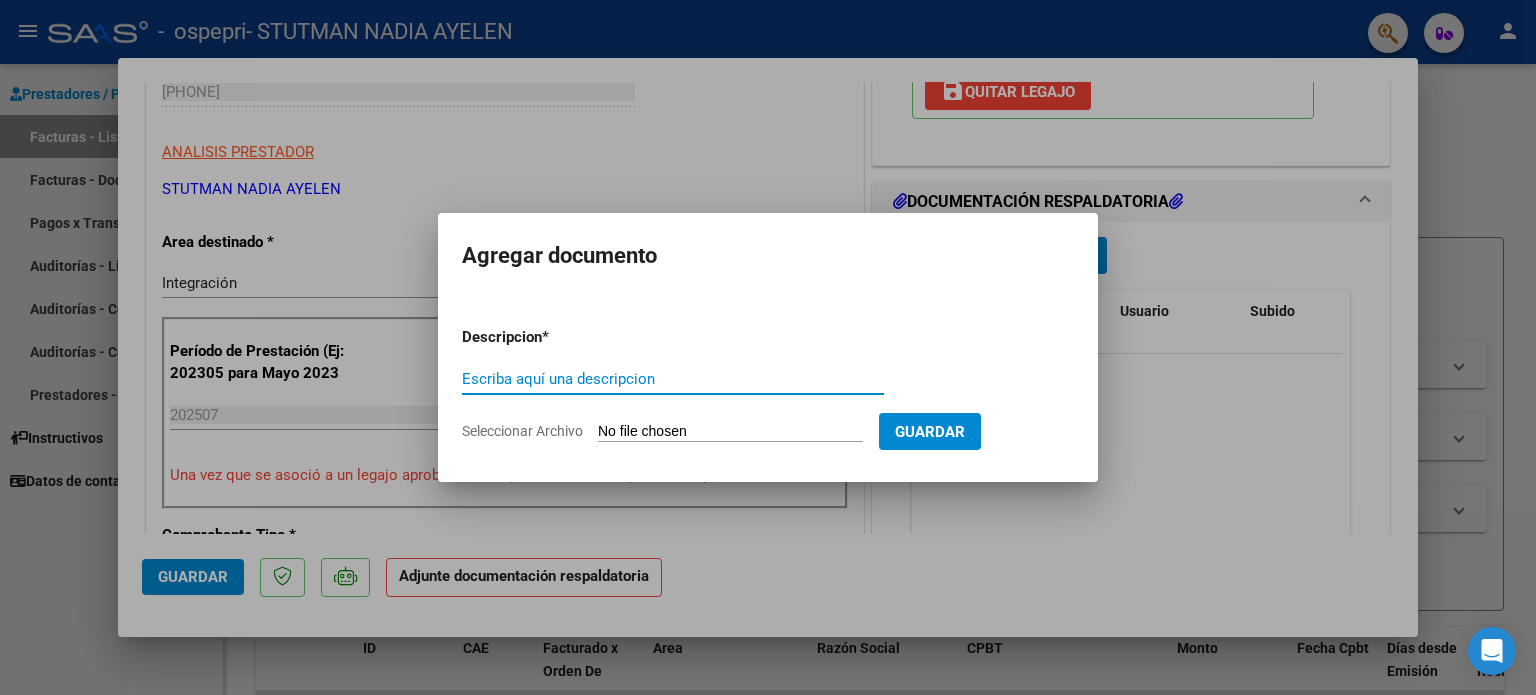 type on "l" 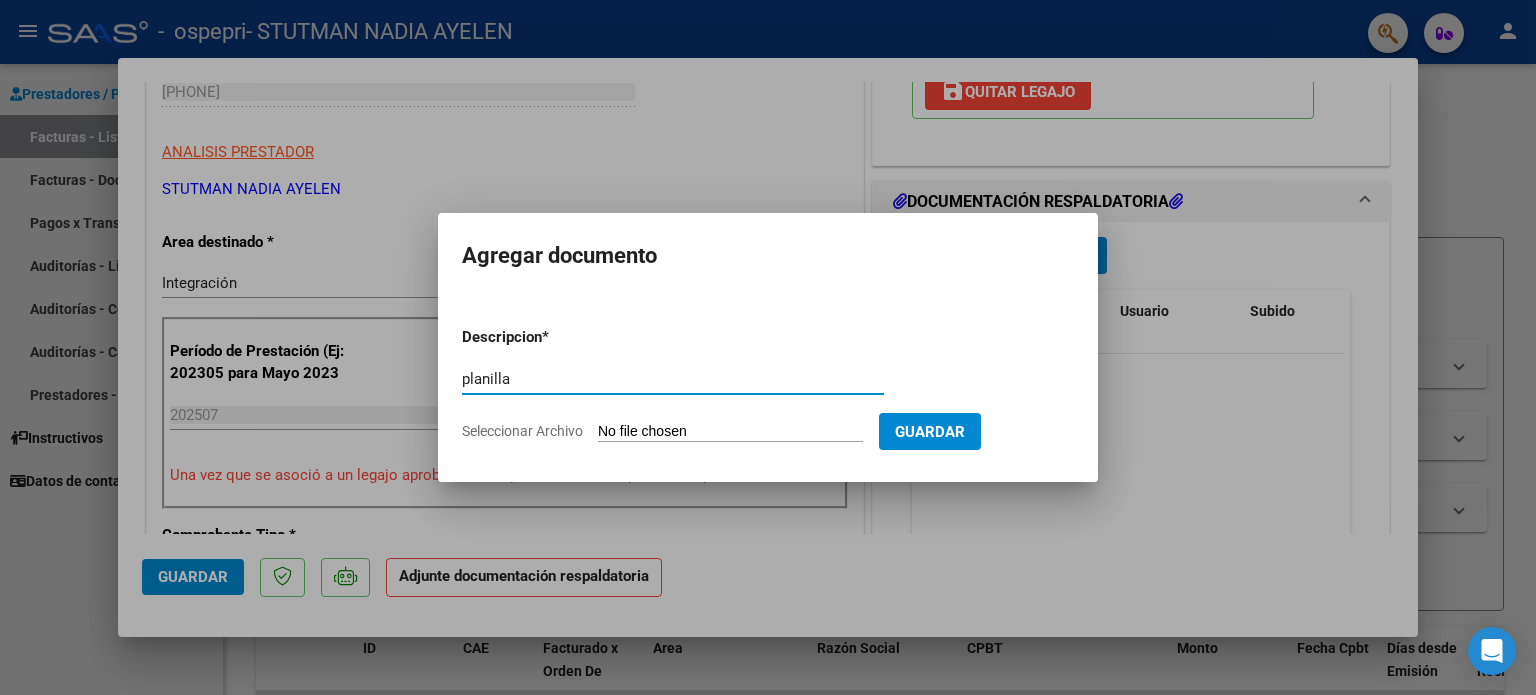 type on "planilla" 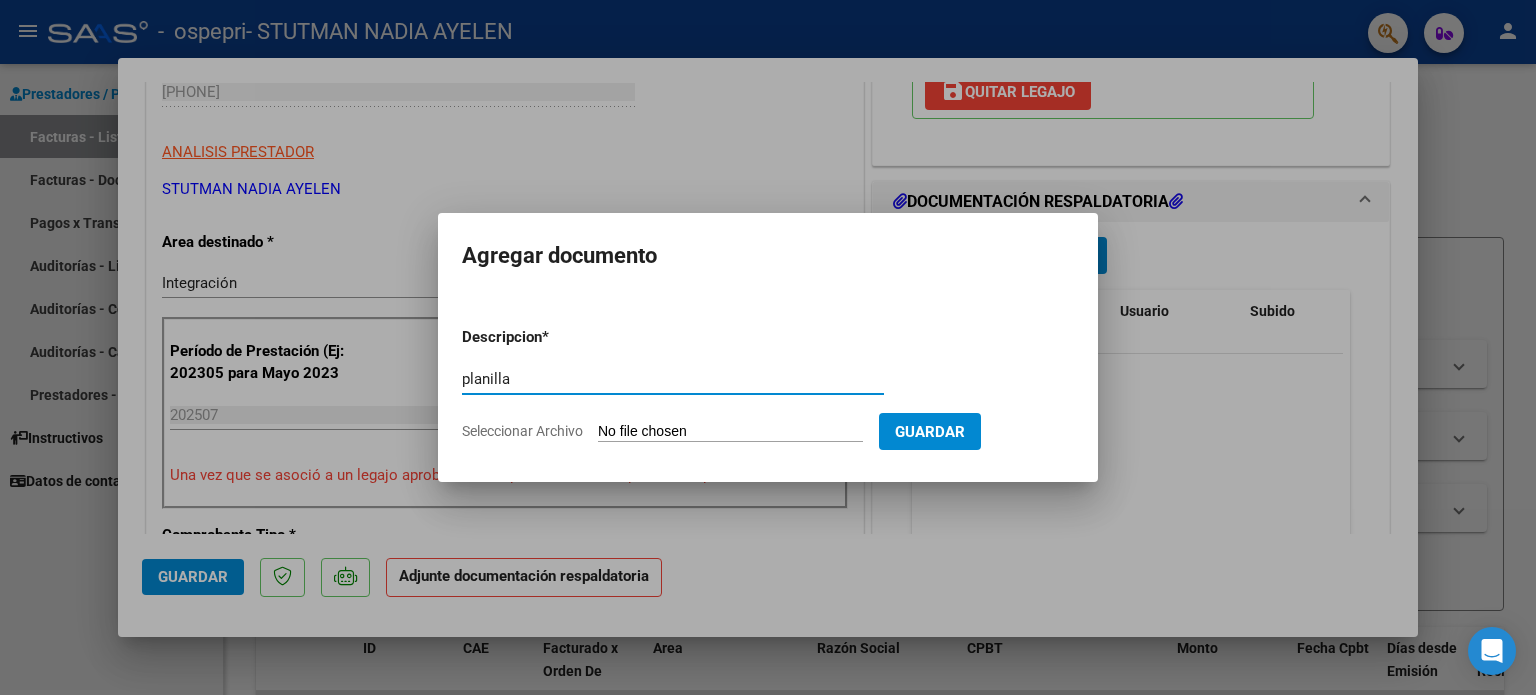 click on "Seleccionar Archivo" at bounding box center [730, 432] 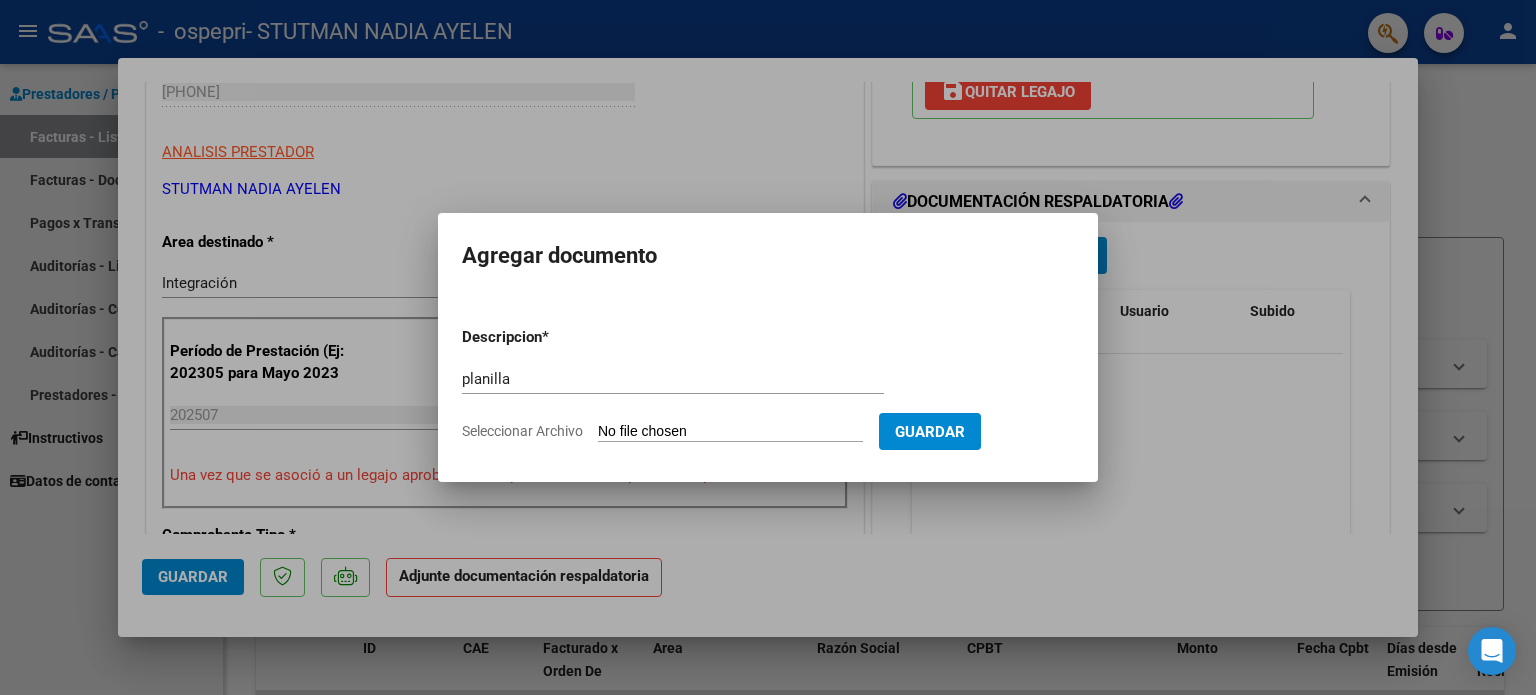 type on "C:\fakepath\CamScanner 3-8-25 10.16.pdf" 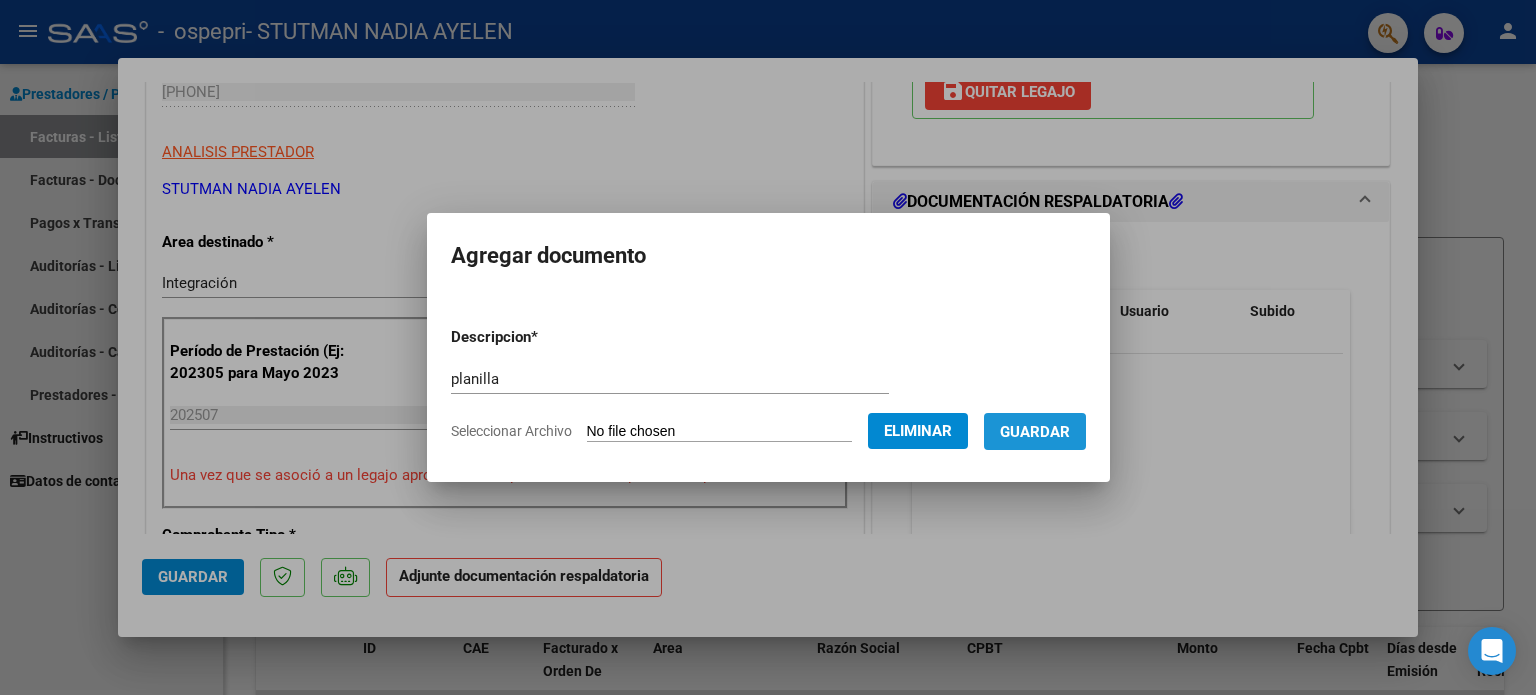 click on "Guardar" at bounding box center (1035, 432) 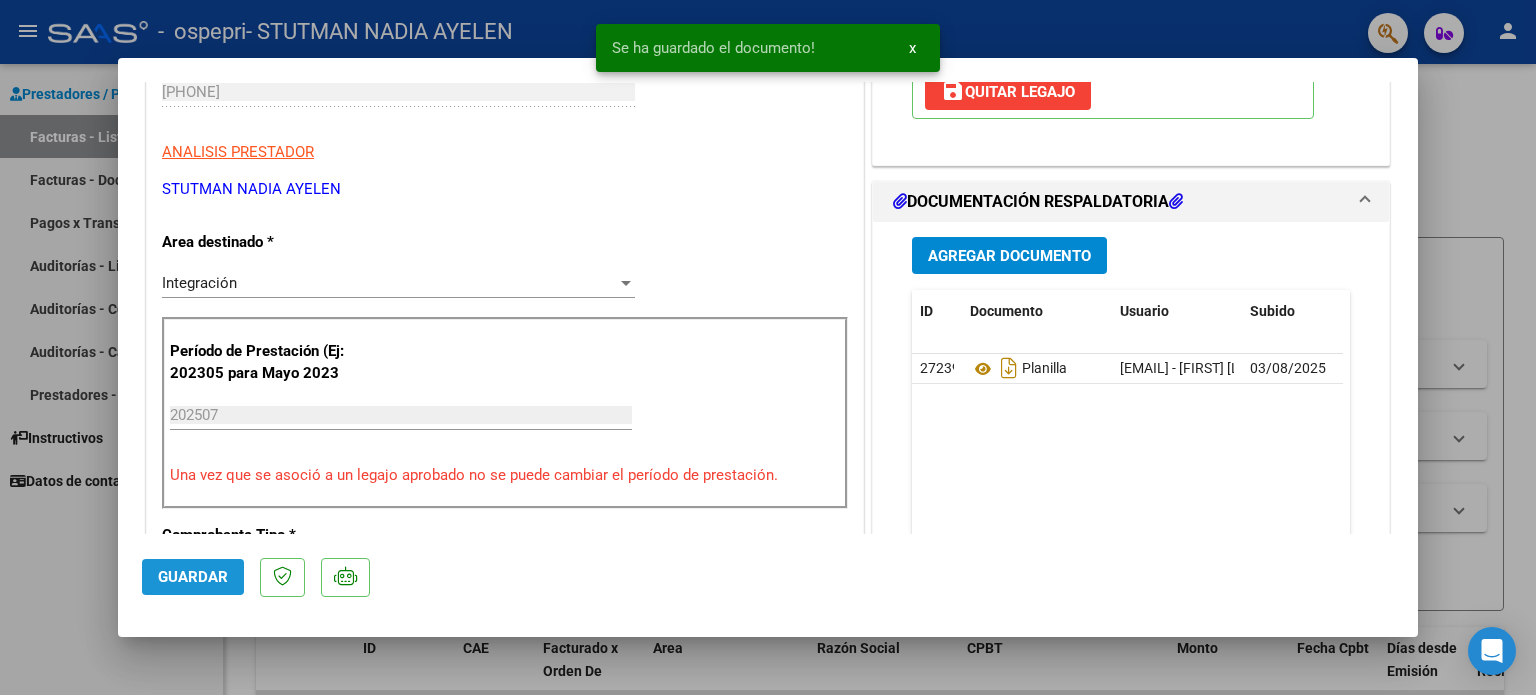 click on "Guardar" 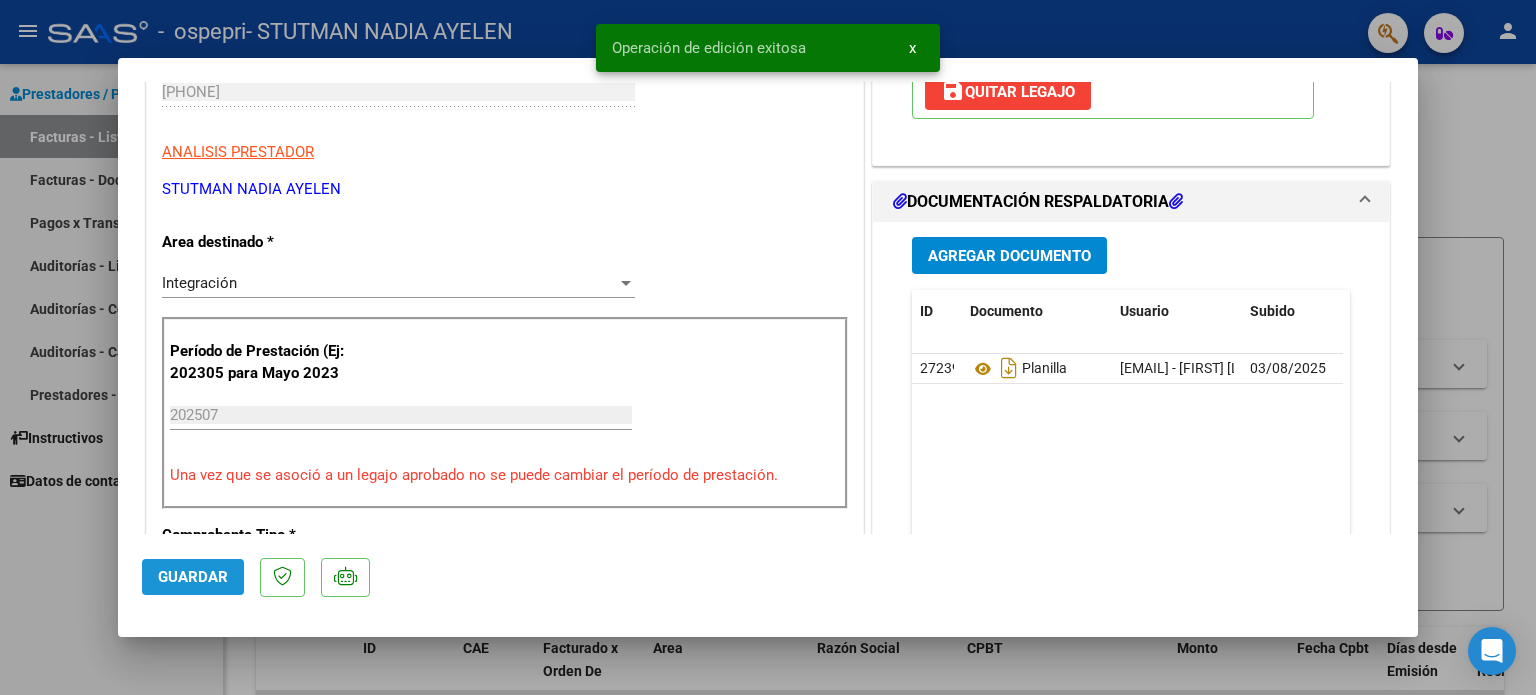 click on "Guardar" 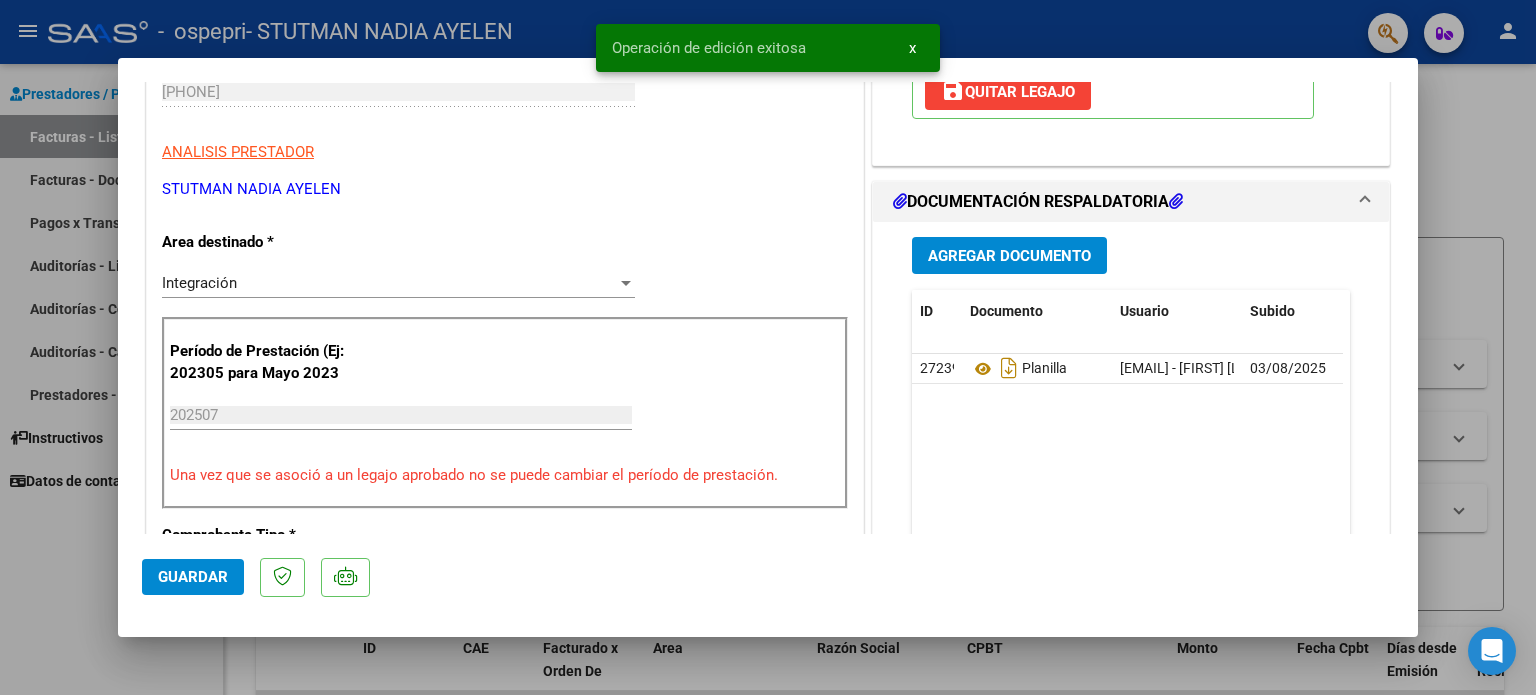 click at bounding box center (768, 347) 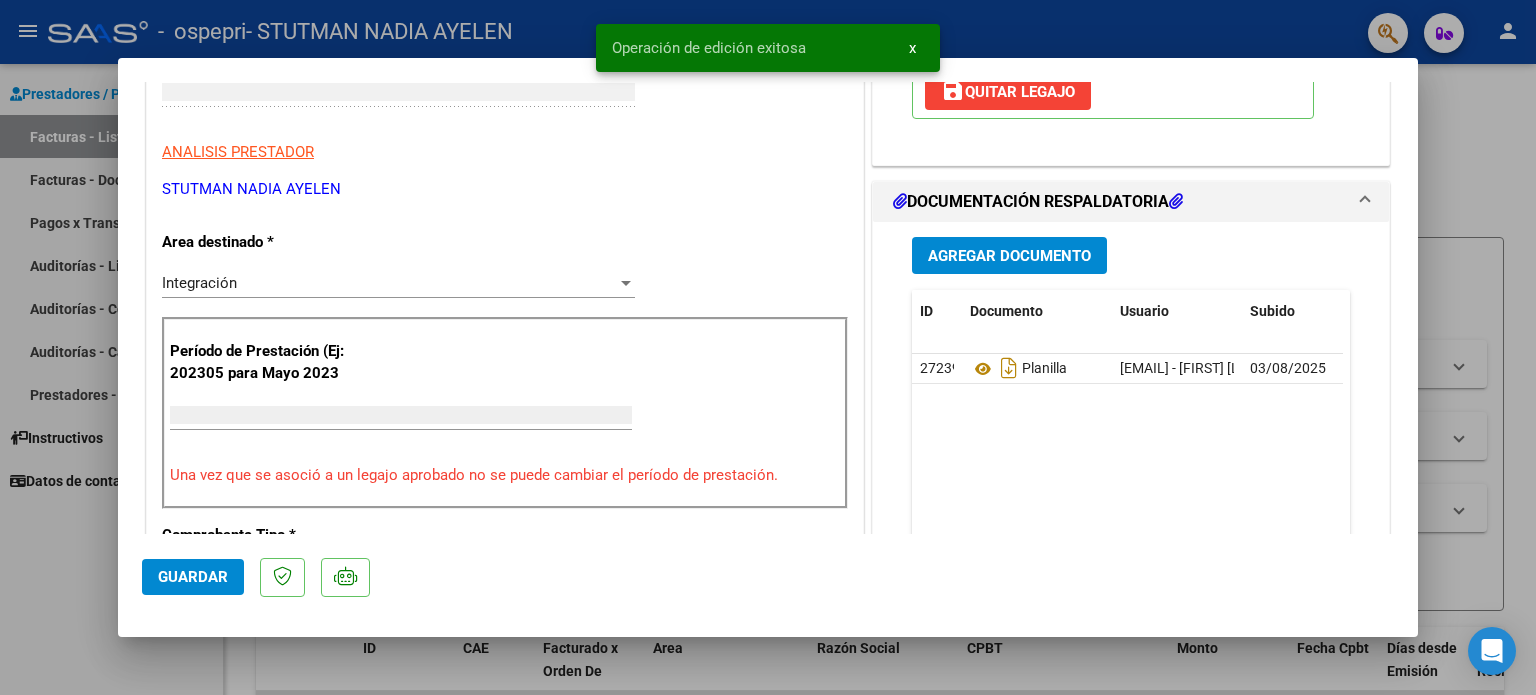 scroll, scrollTop: 0, scrollLeft: 0, axis: both 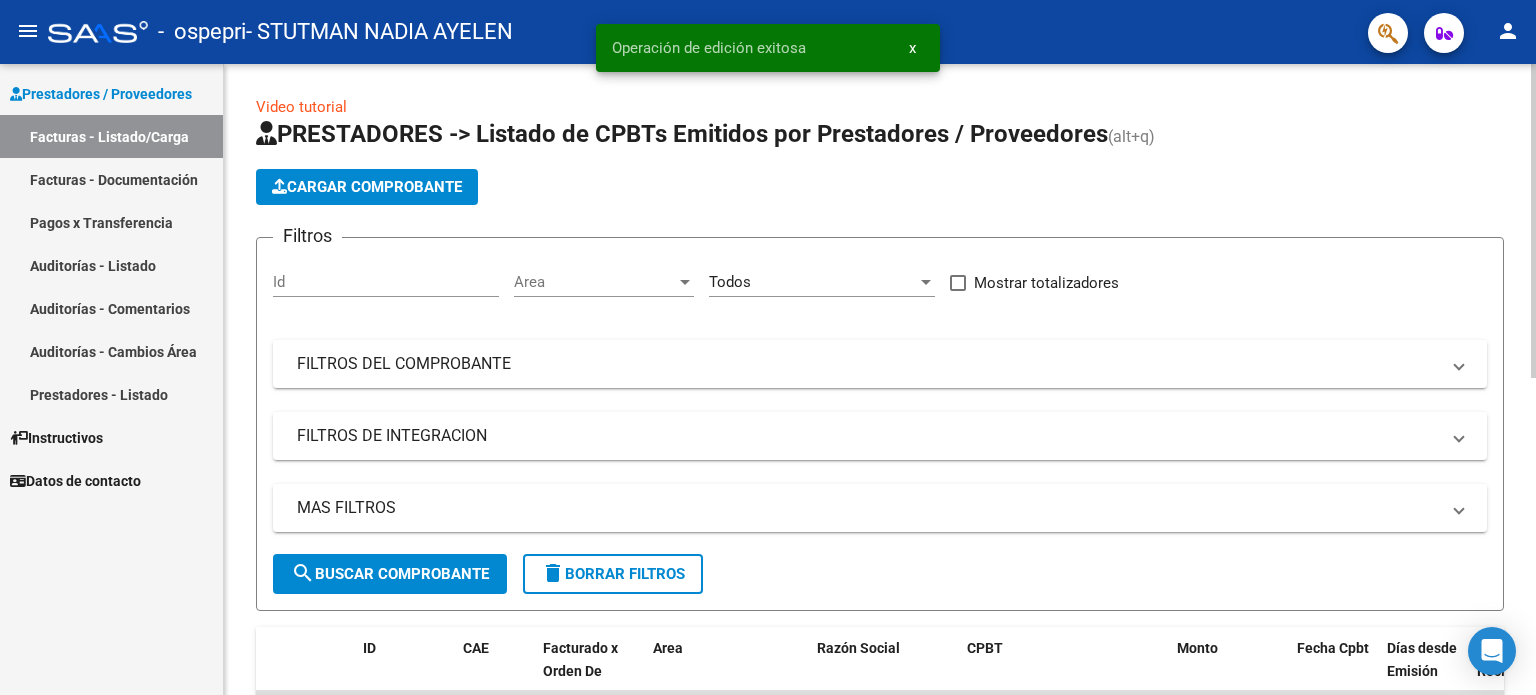 click 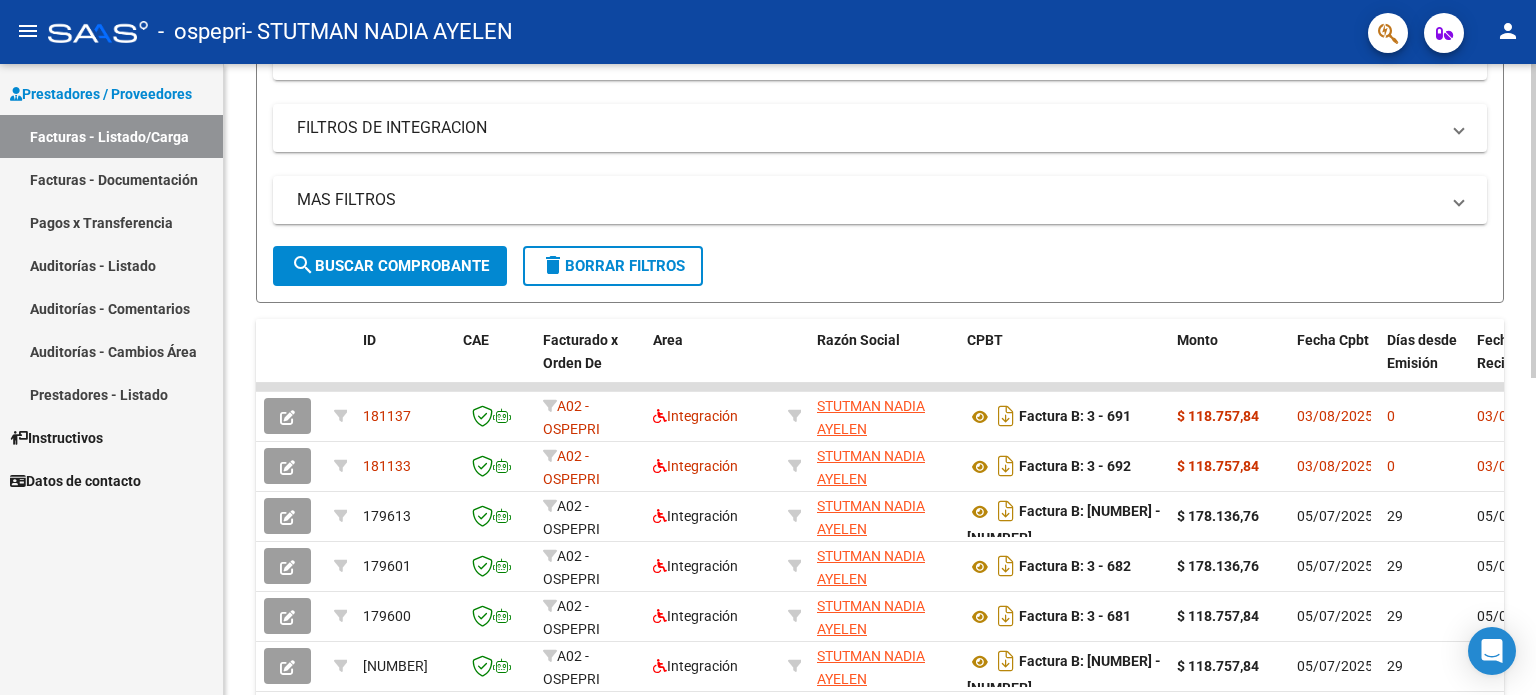 scroll, scrollTop: 0, scrollLeft: 0, axis: both 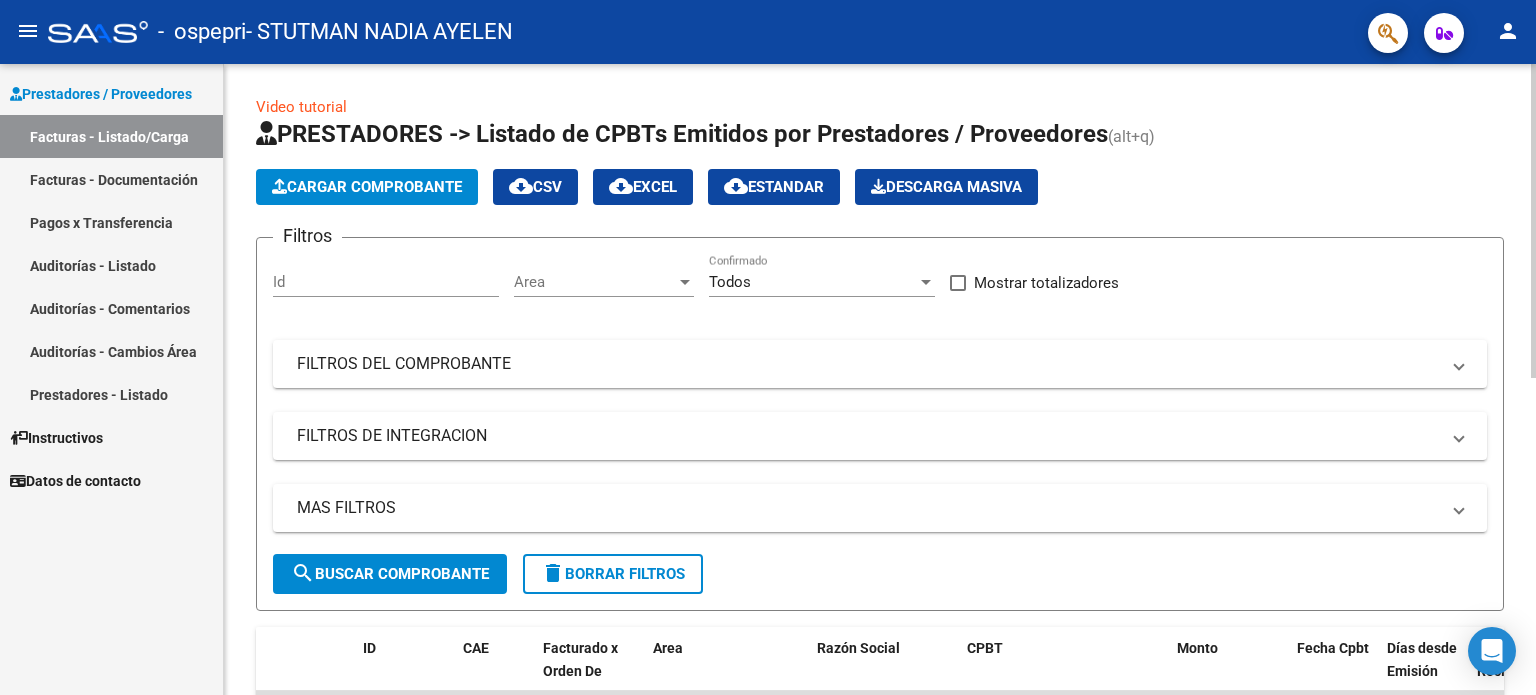 click 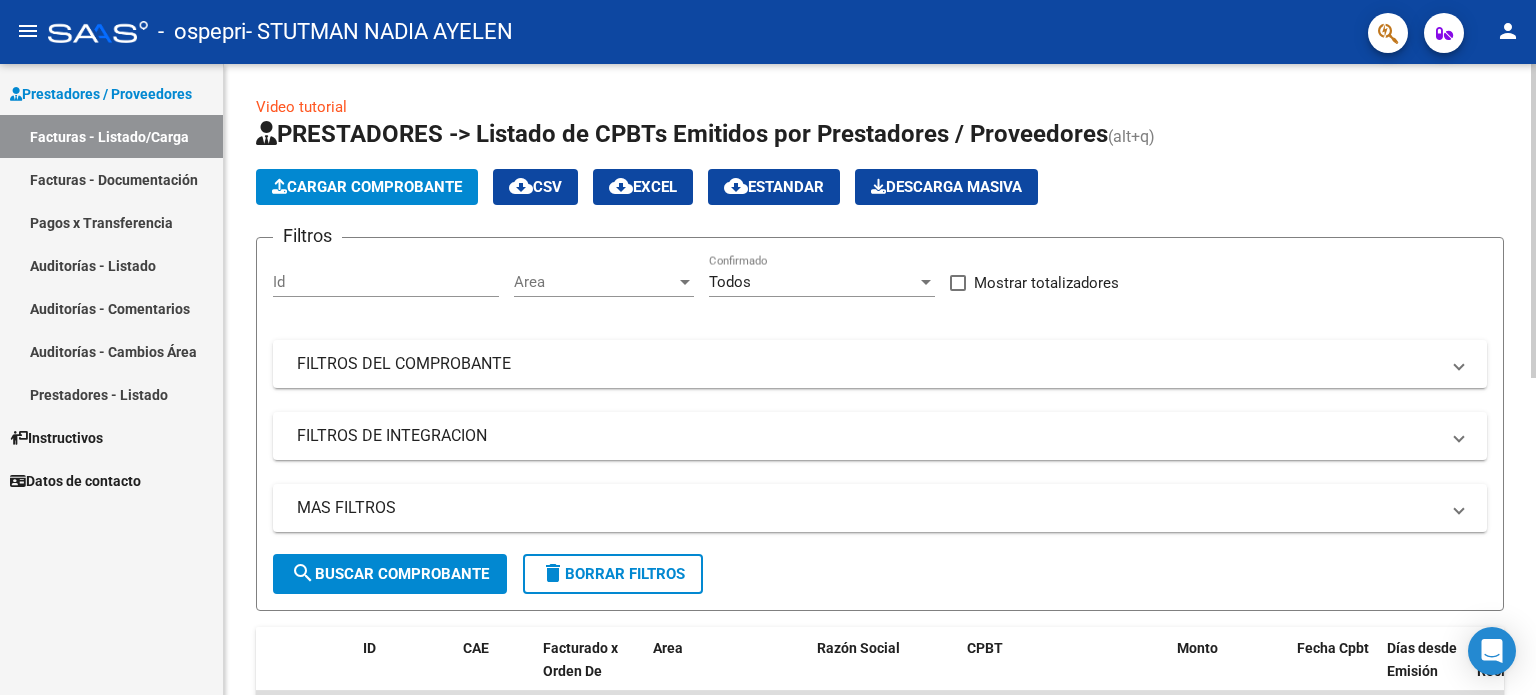click on "Cargar Comprobante" 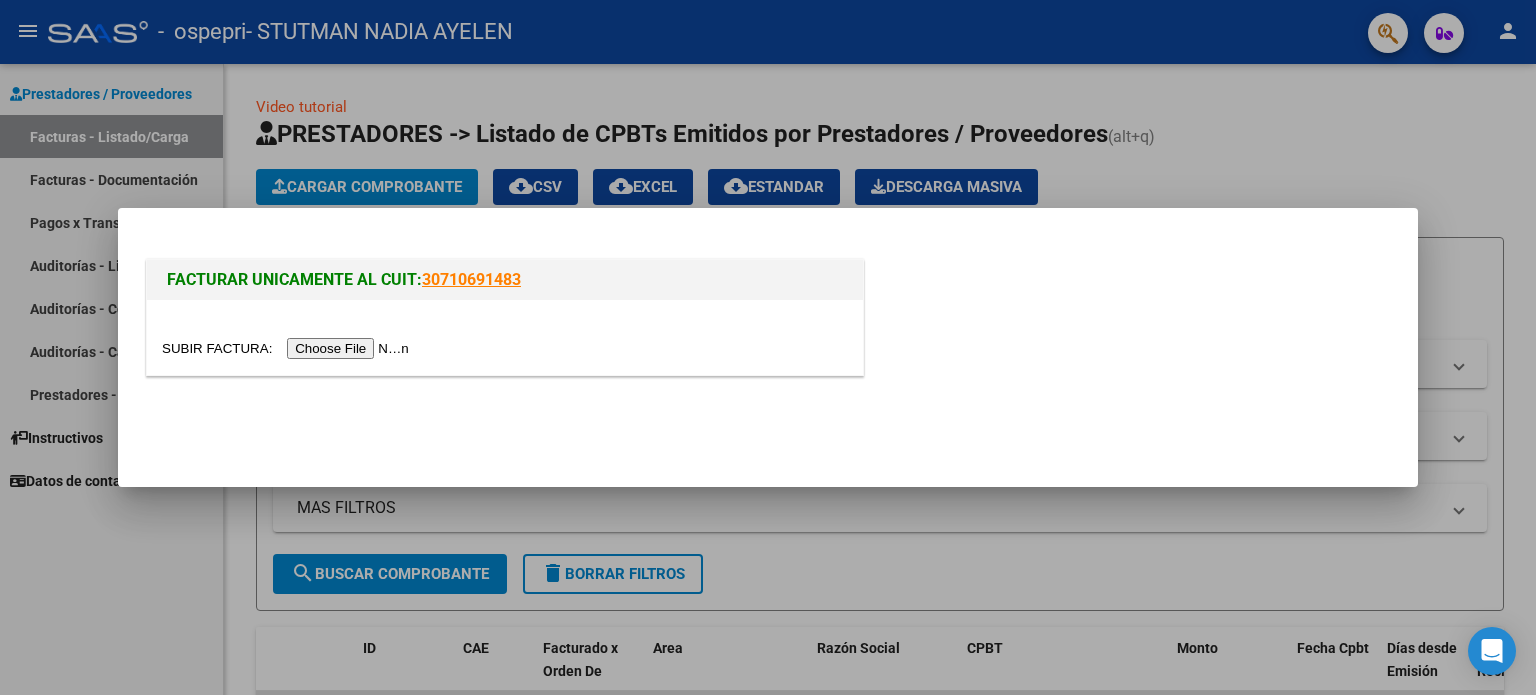 click at bounding box center (288, 348) 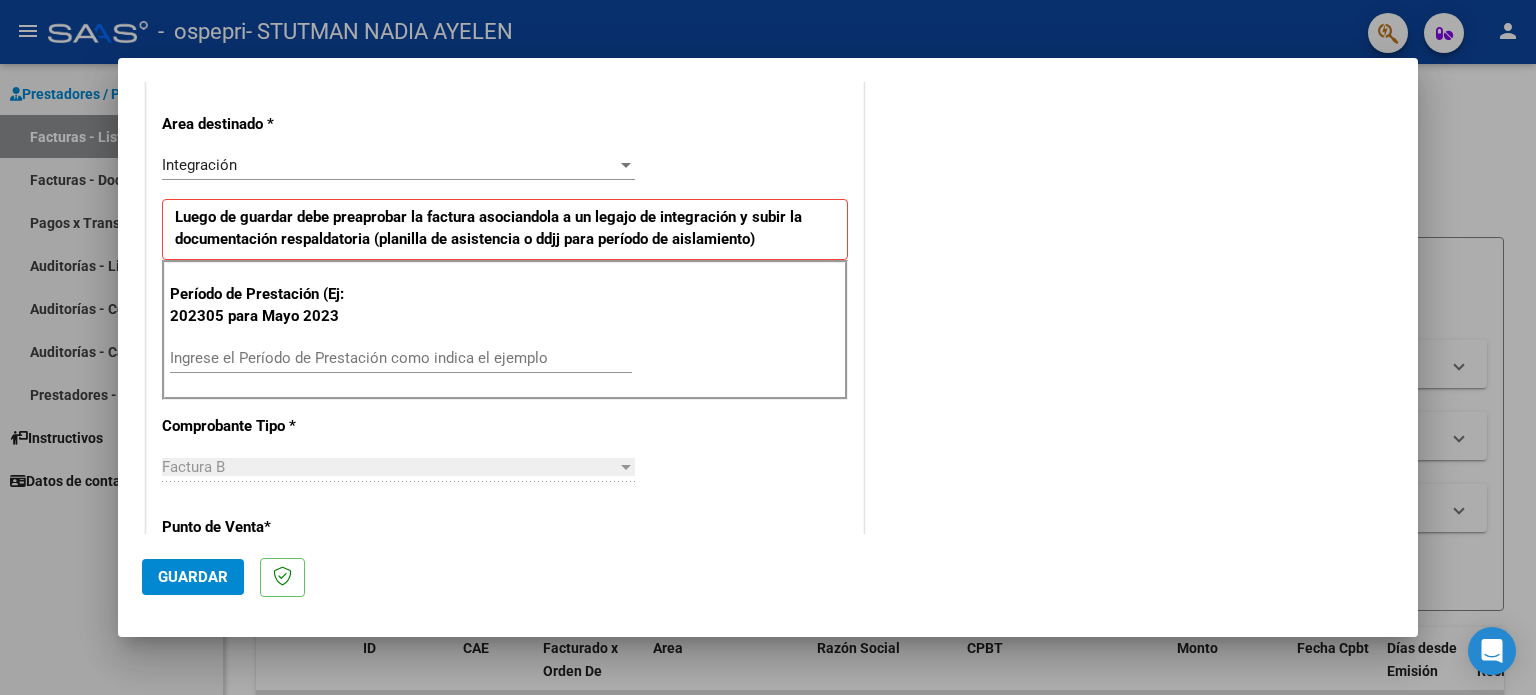 scroll, scrollTop: 454, scrollLeft: 0, axis: vertical 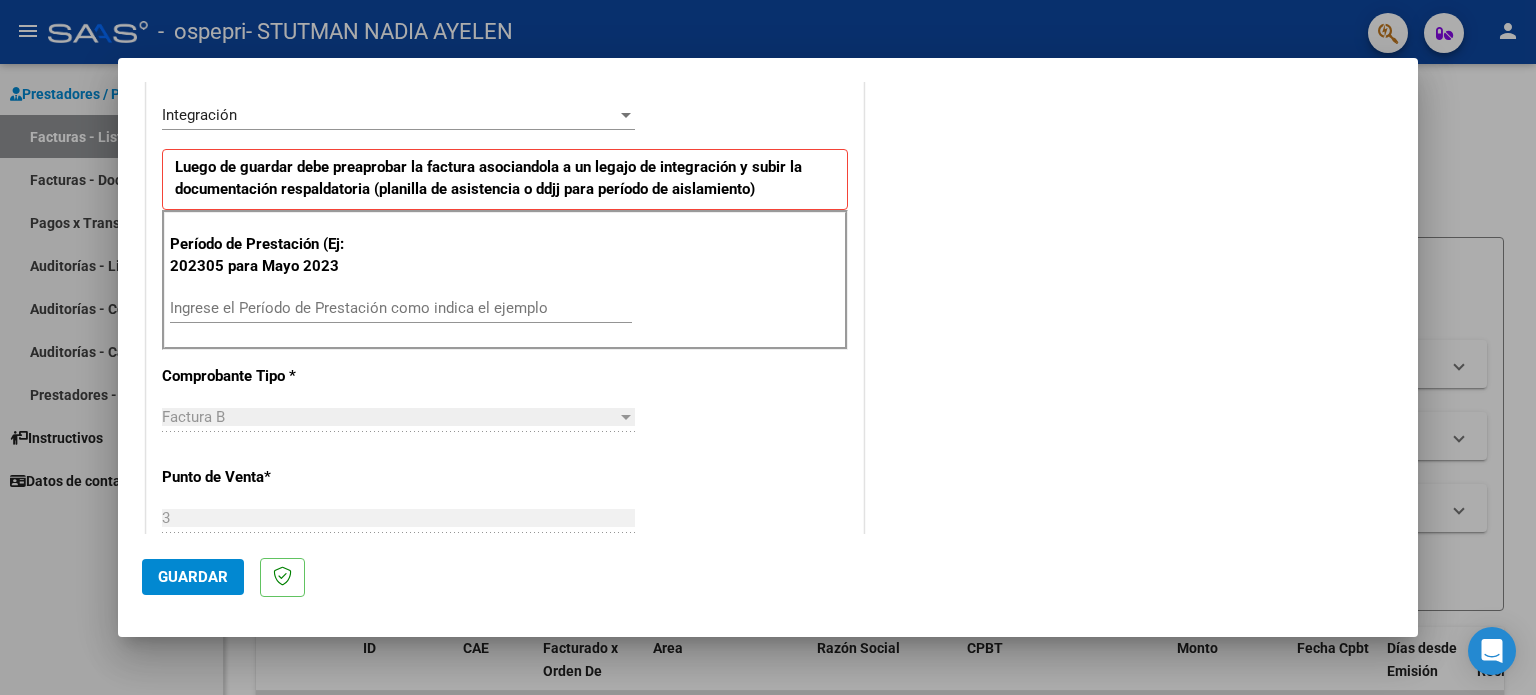 click on "Ingrese el Período de Prestación como indica el ejemplo" at bounding box center [401, 308] 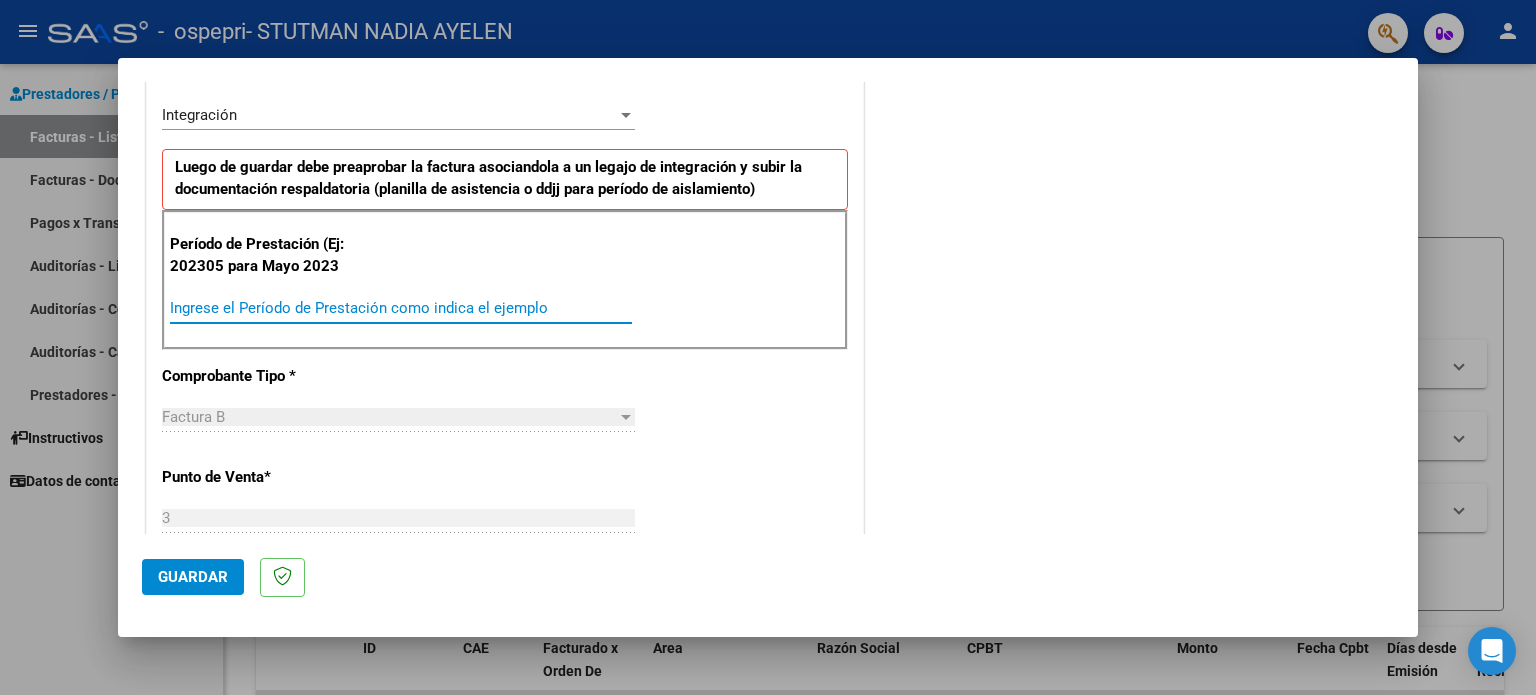 click on "Ingrese el Período de Prestación como indica el ejemplo" at bounding box center (401, 308) 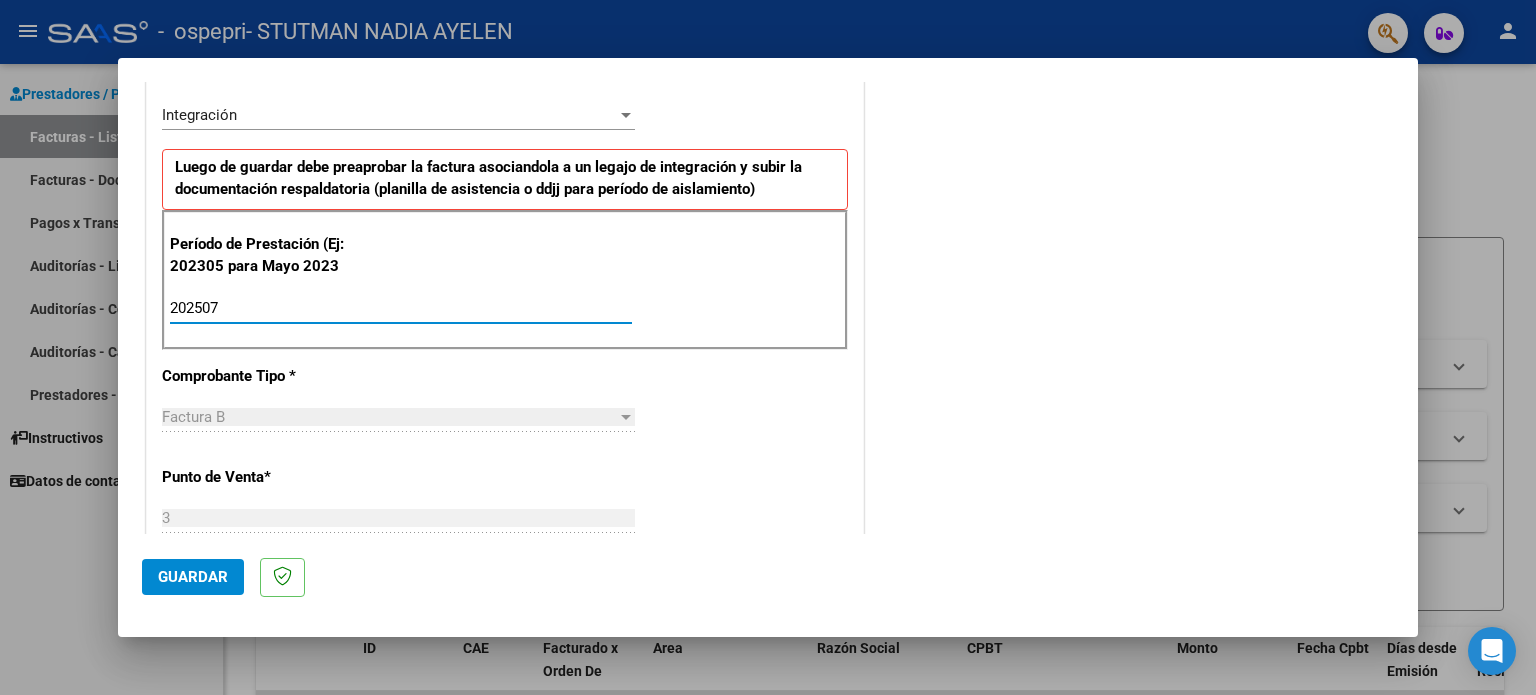 type on "202507" 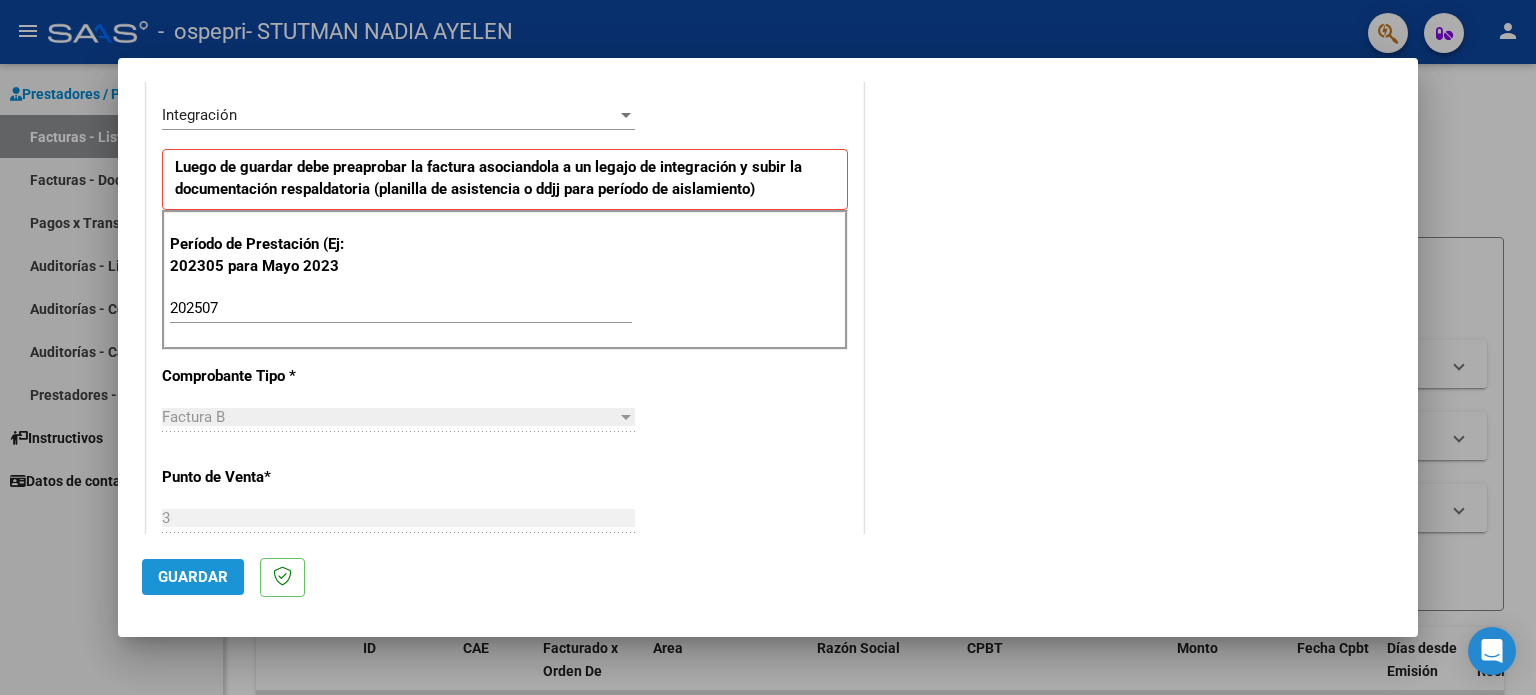 click on "Guardar" 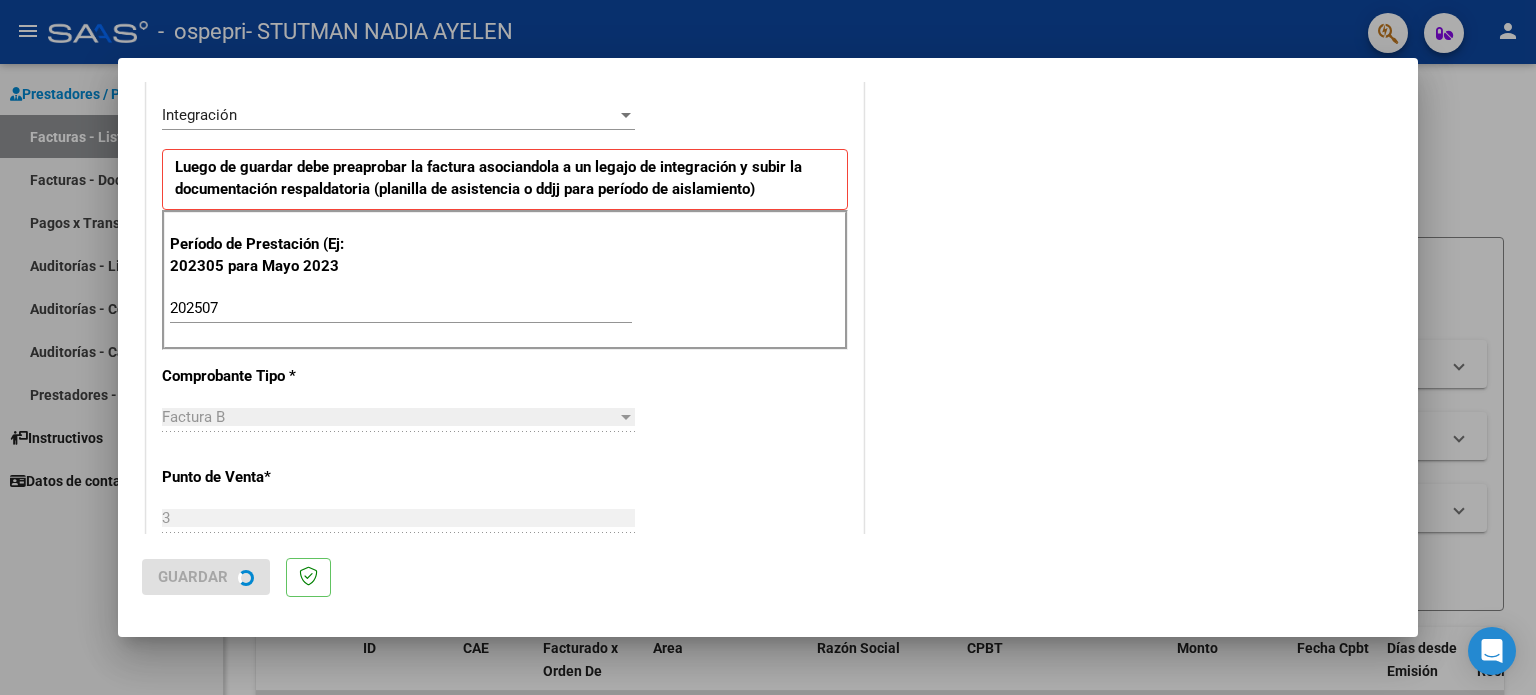 scroll, scrollTop: 0, scrollLeft: 0, axis: both 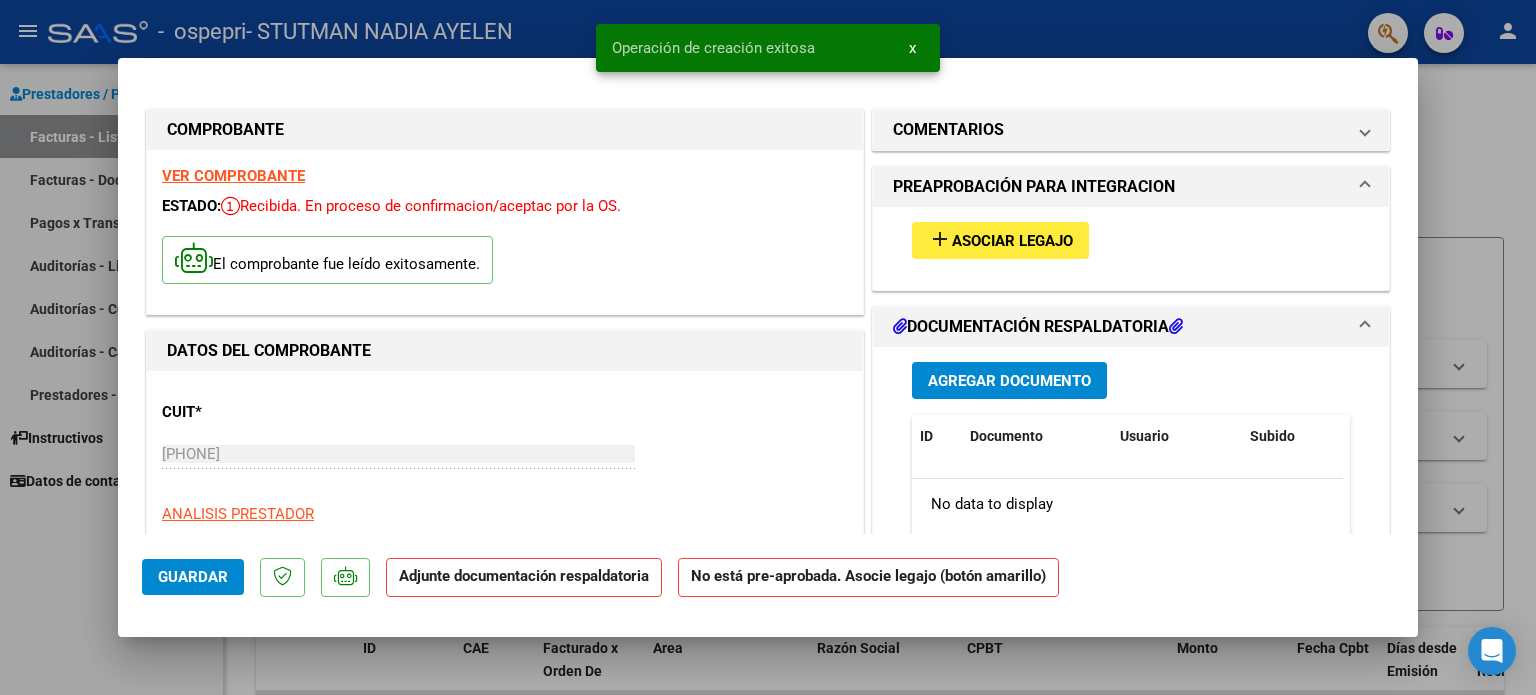 click on "Asociar Legajo" at bounding box center [1012, 241] 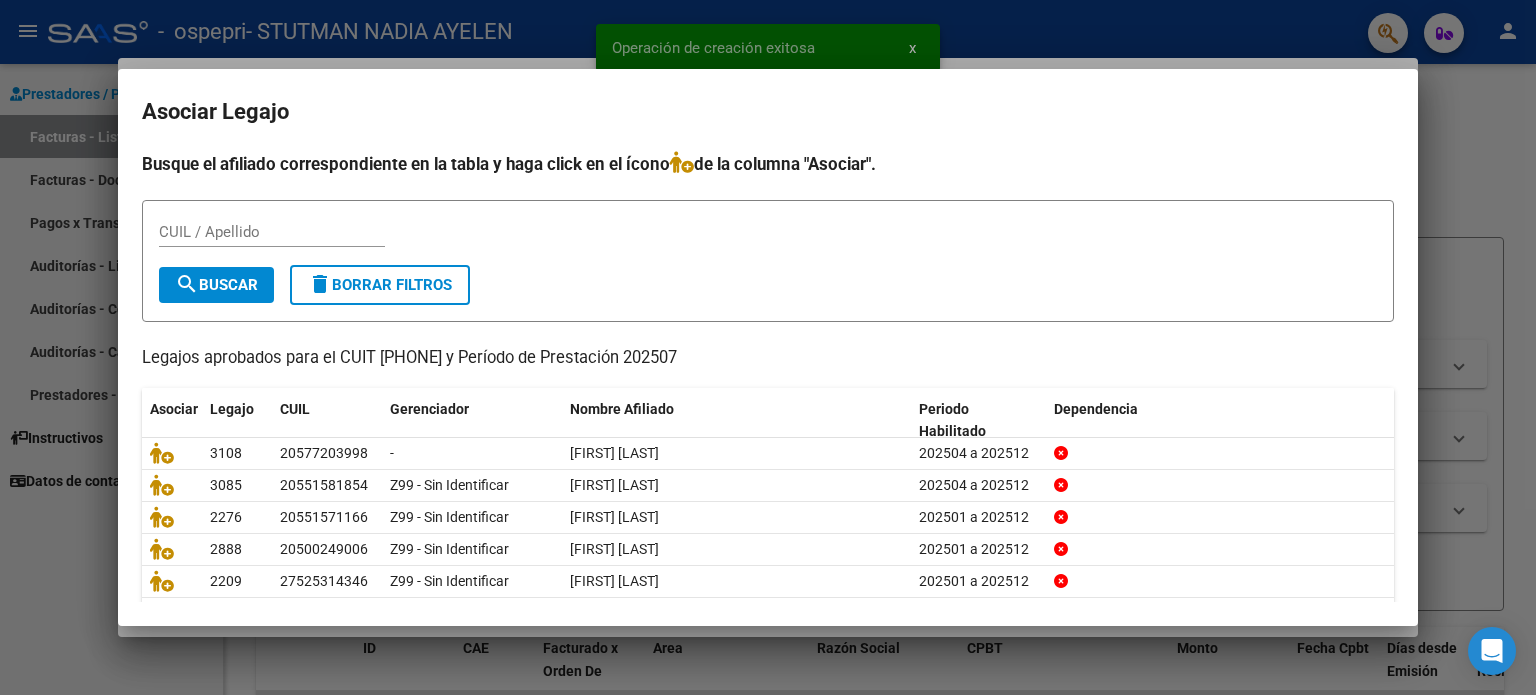 scroll, scrollTop: 67, scrollLeft: 0, axis: vertical 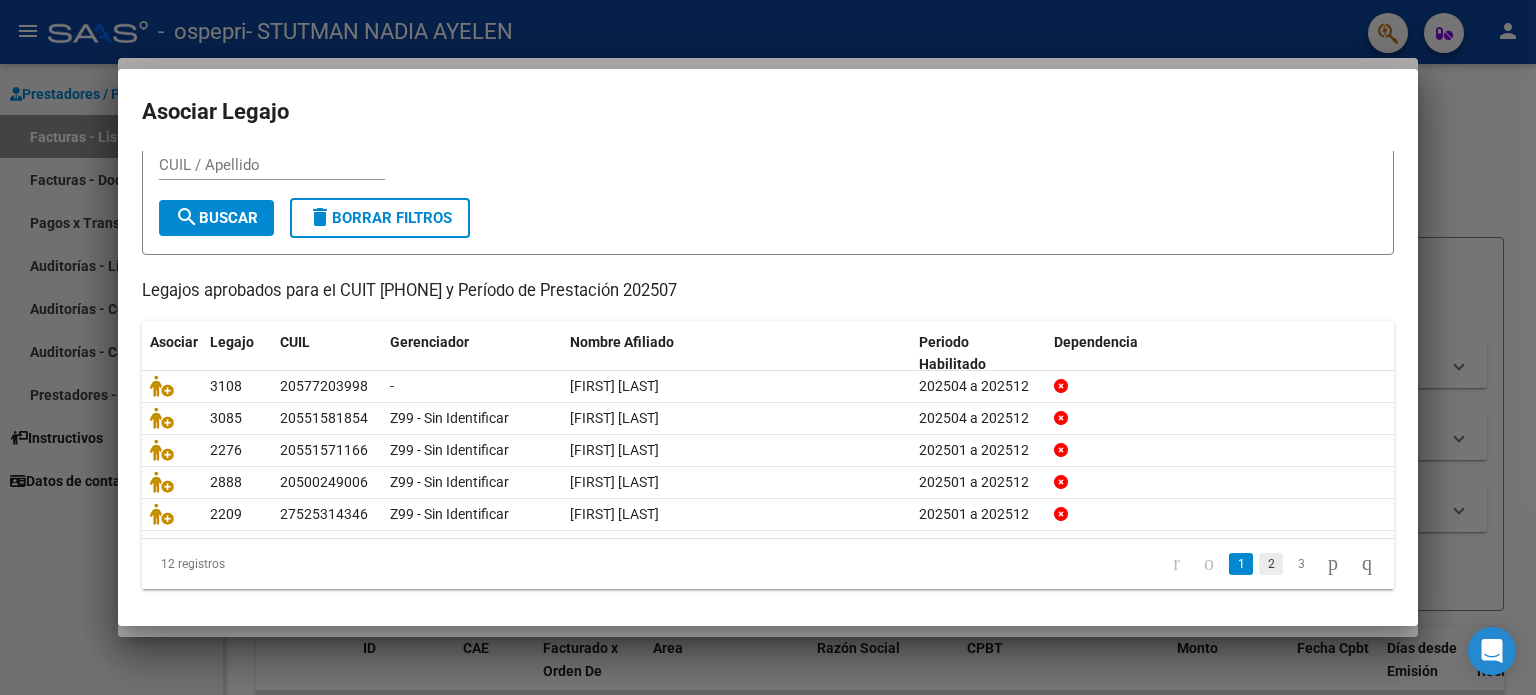 click on "2" 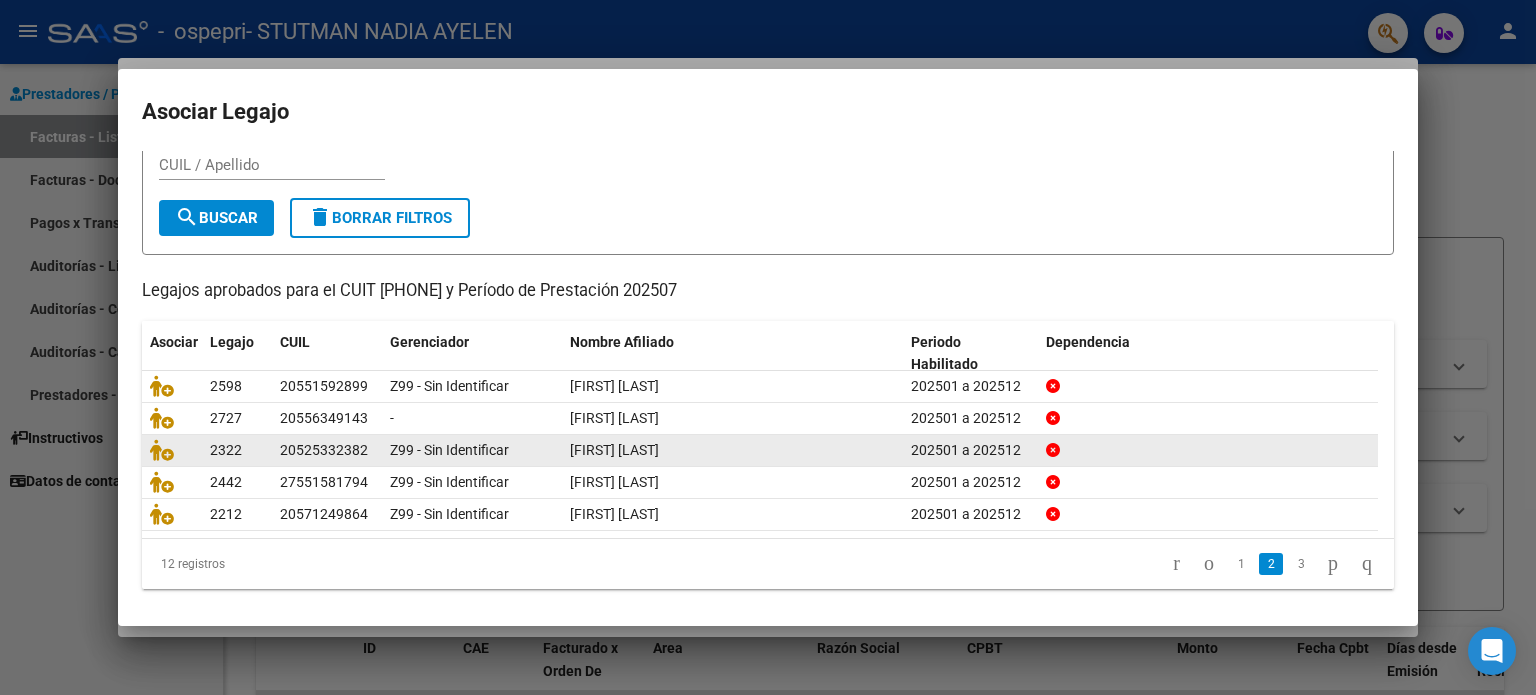 click 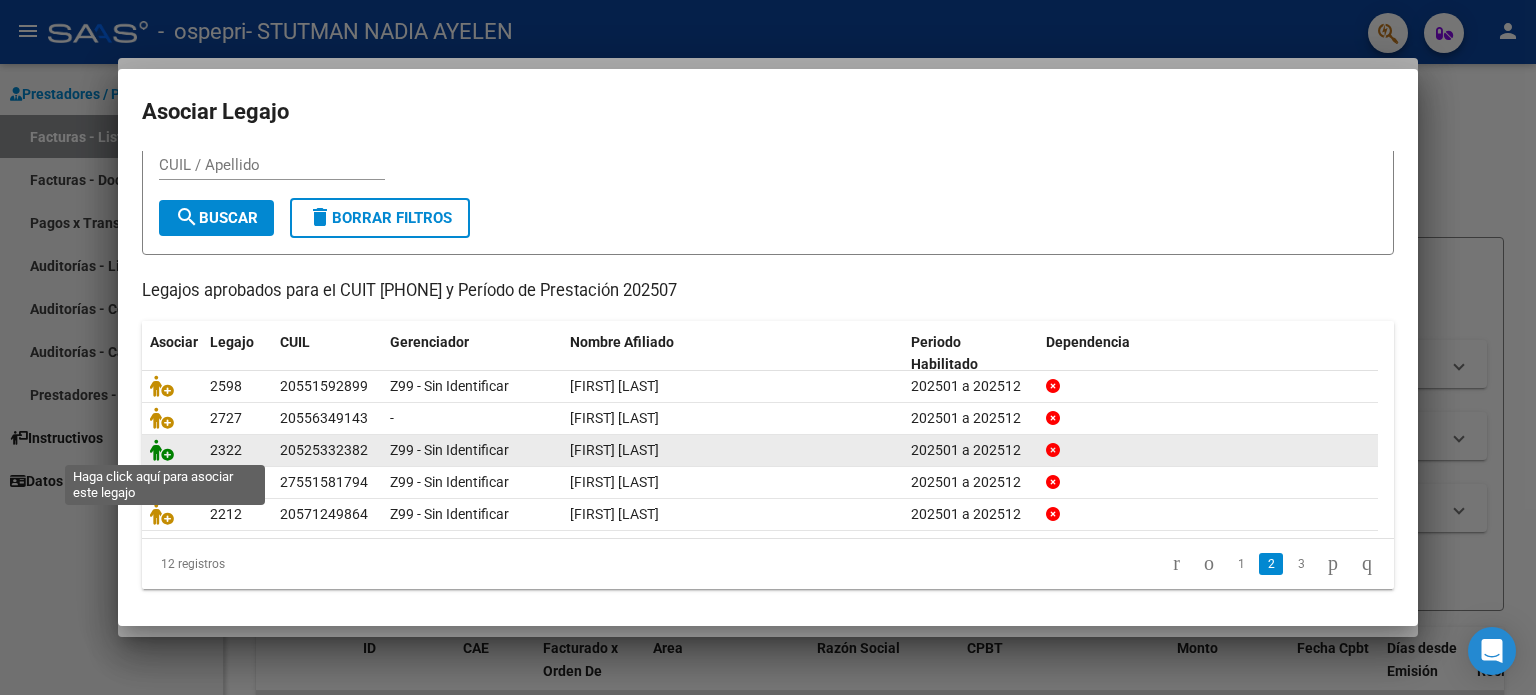 click 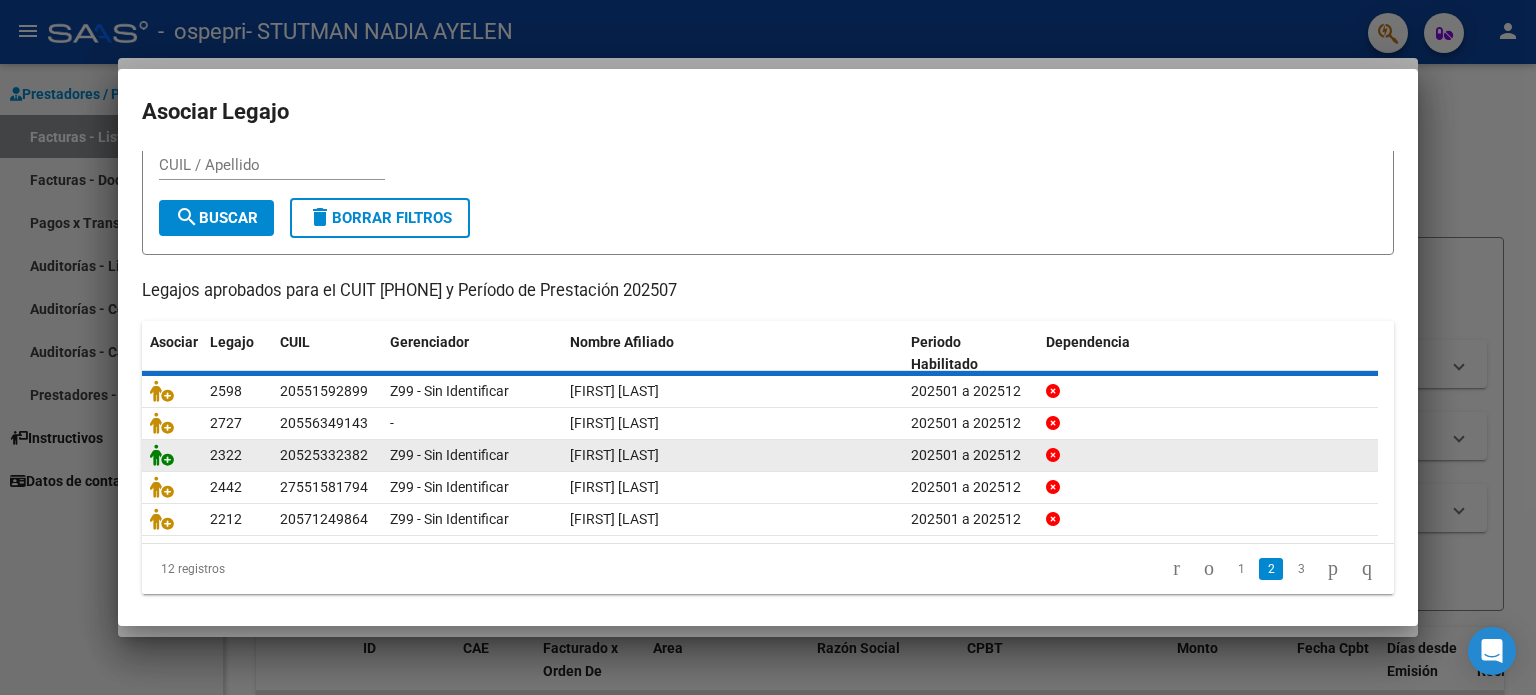 scroll, scrollTop: 0, scrollLeft: 0, axis: both 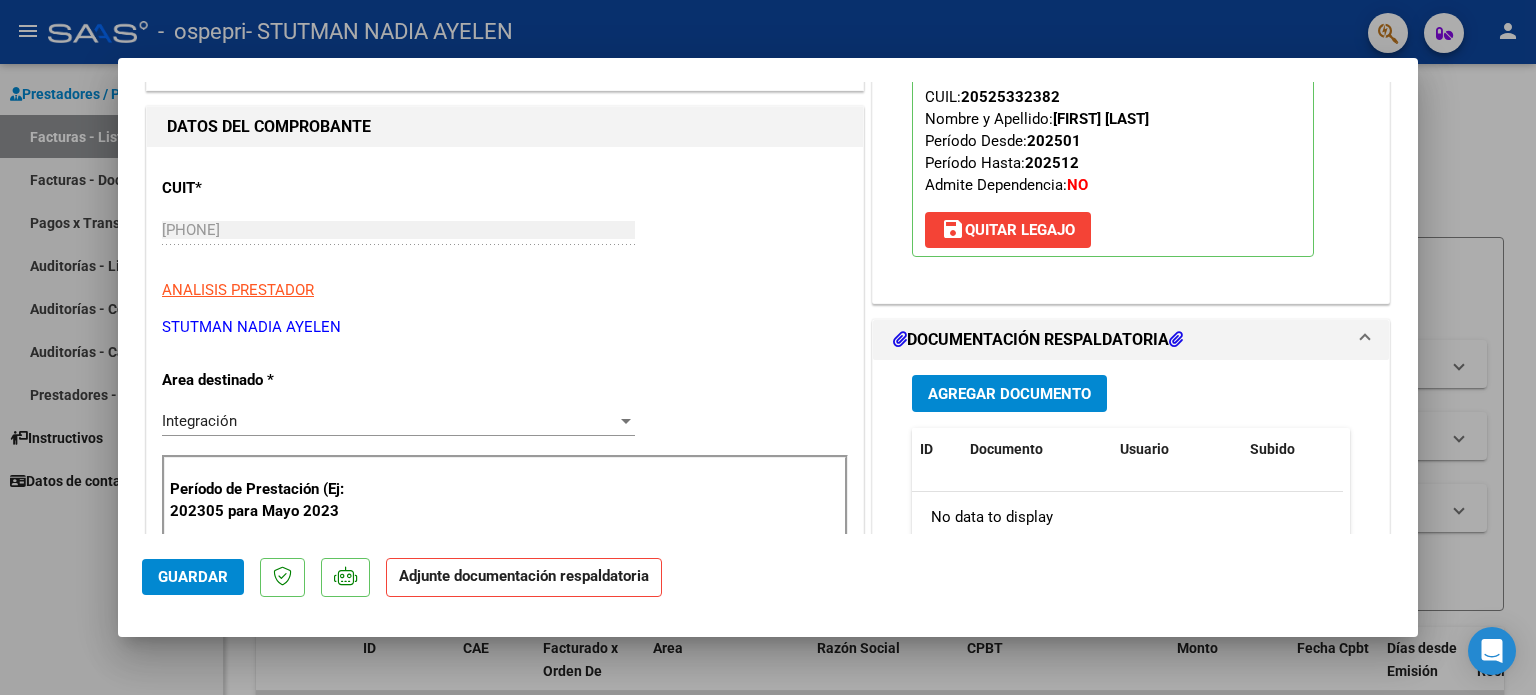 click on "Agregar Documento" at bounding box center (1009, 393) 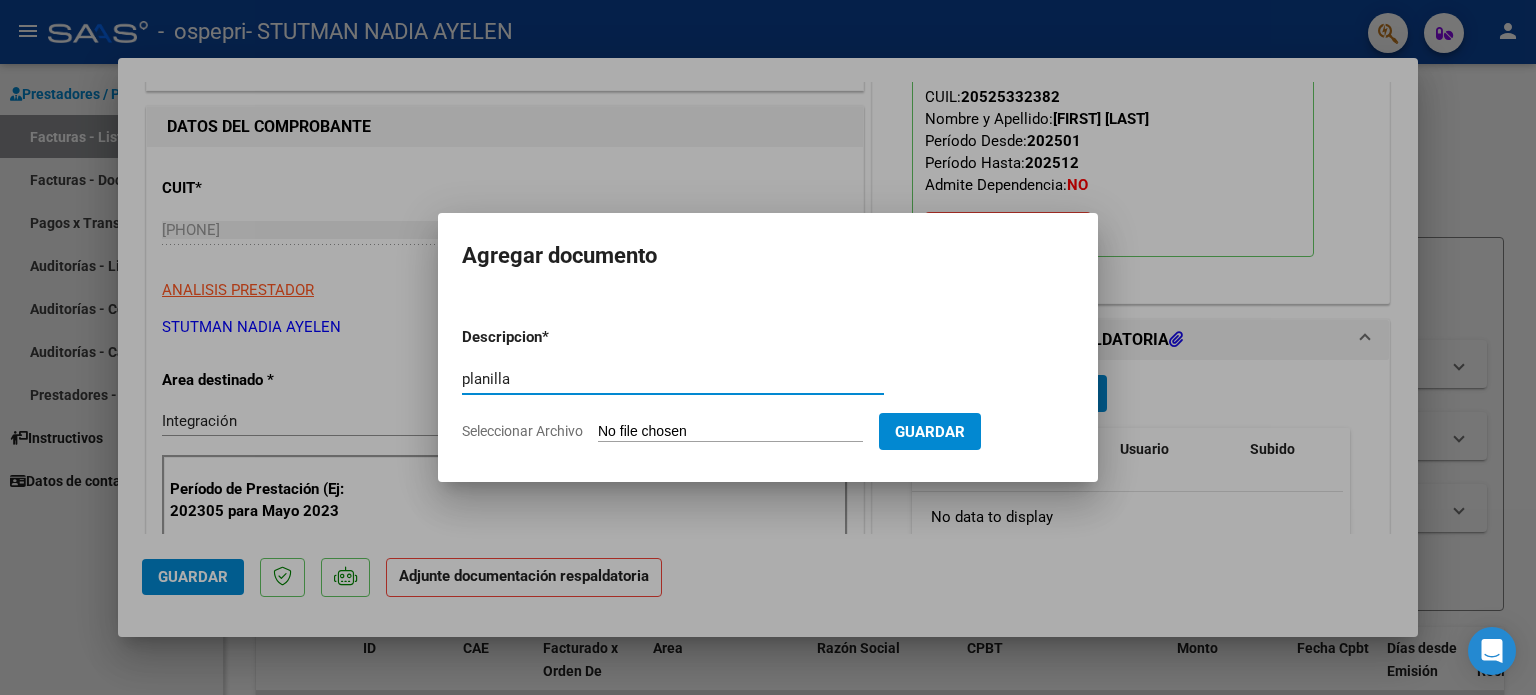 type on "planilla" 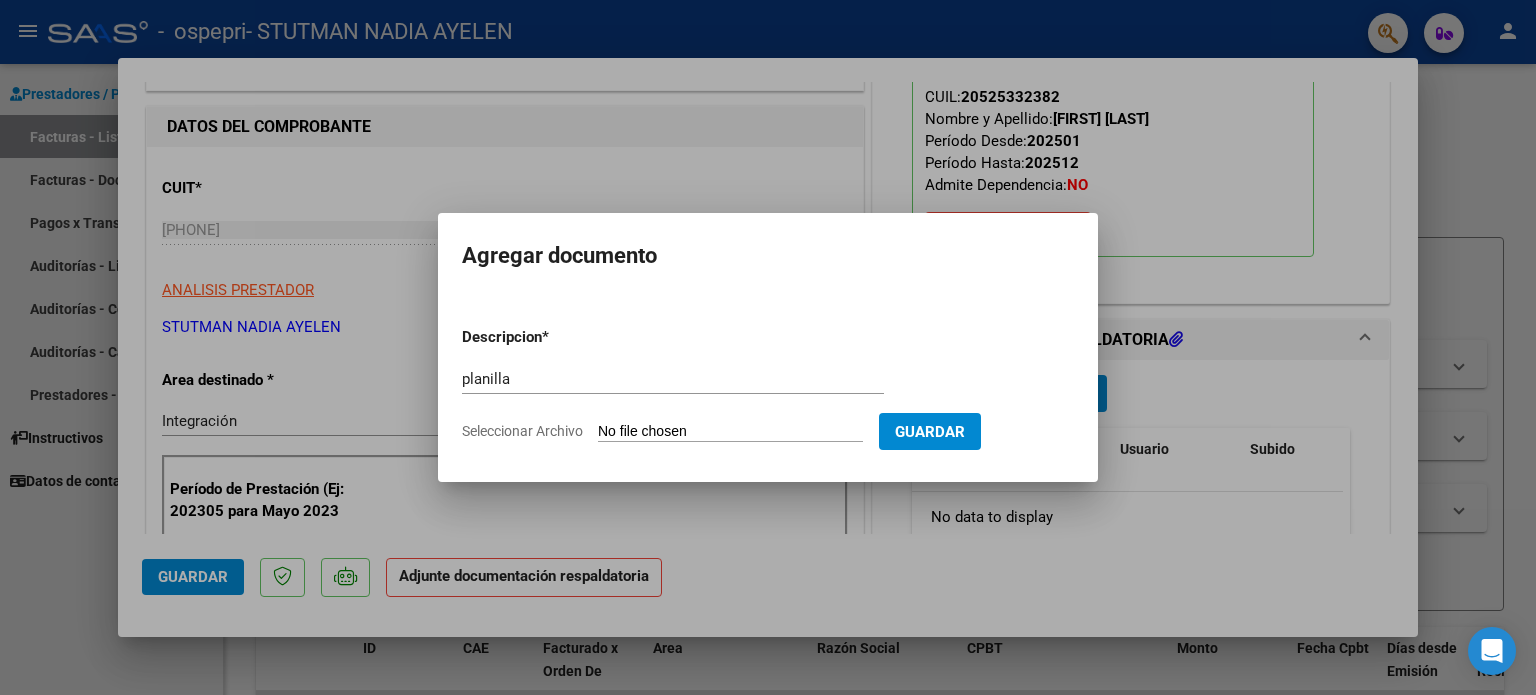 click on "Seleccionar Archivo" at bounding box center (730, 432) 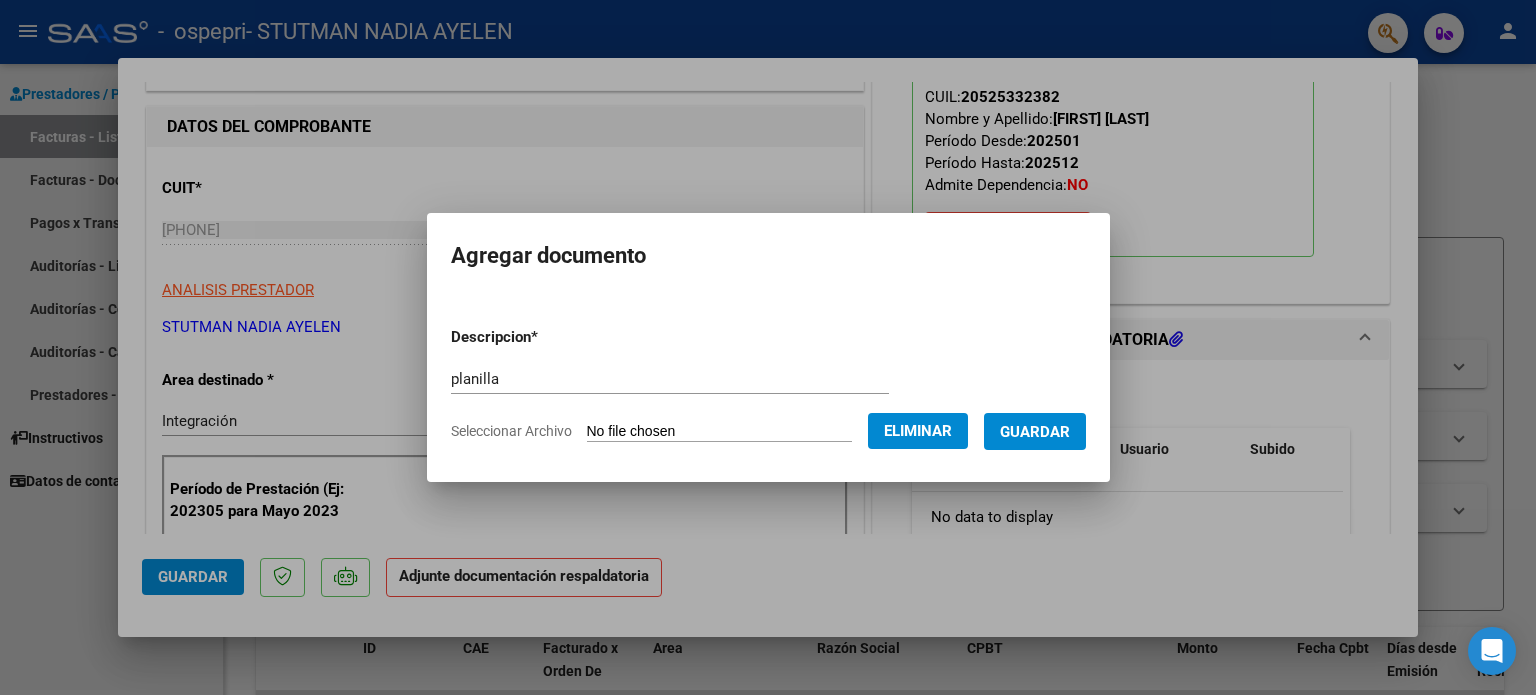 click on "Guardar" at bounding box center (1035, 431) 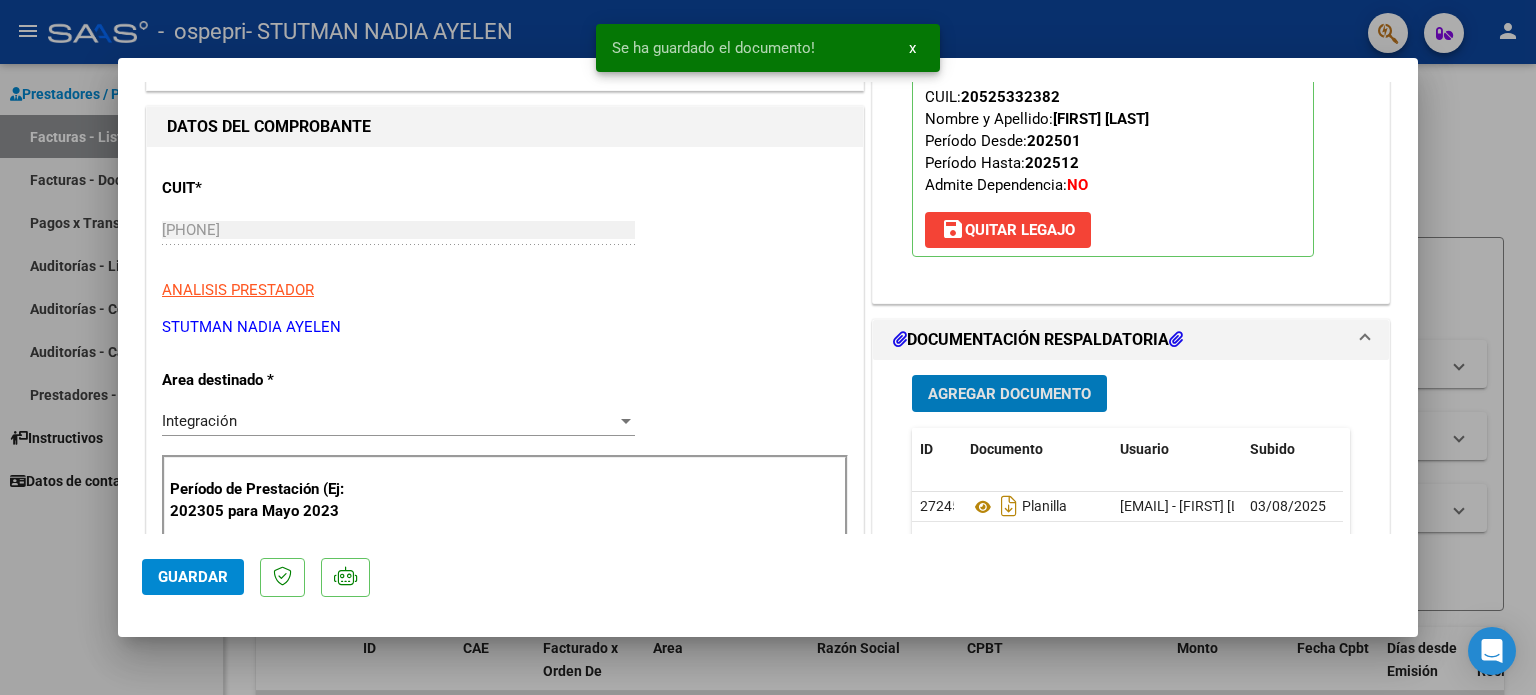 click on "Guardar" 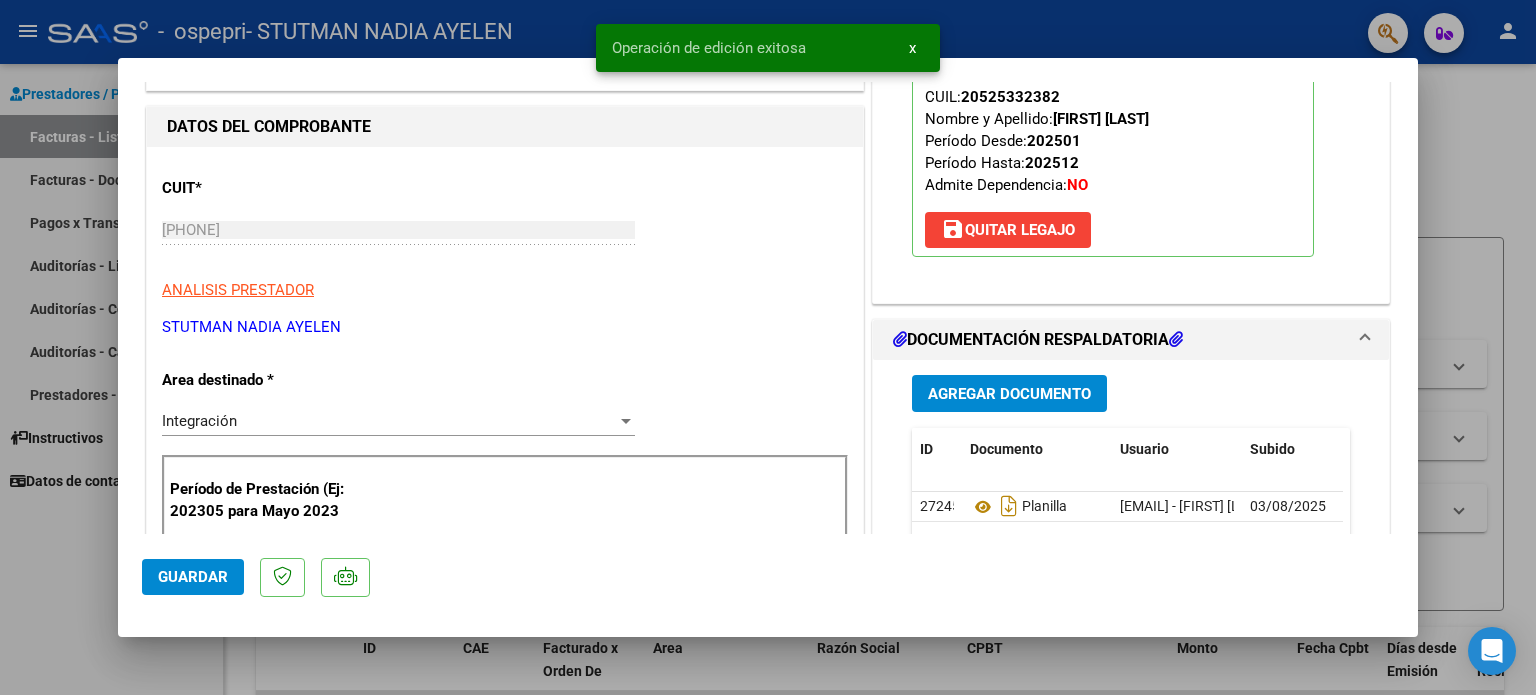click at bounding box center [768, 347] 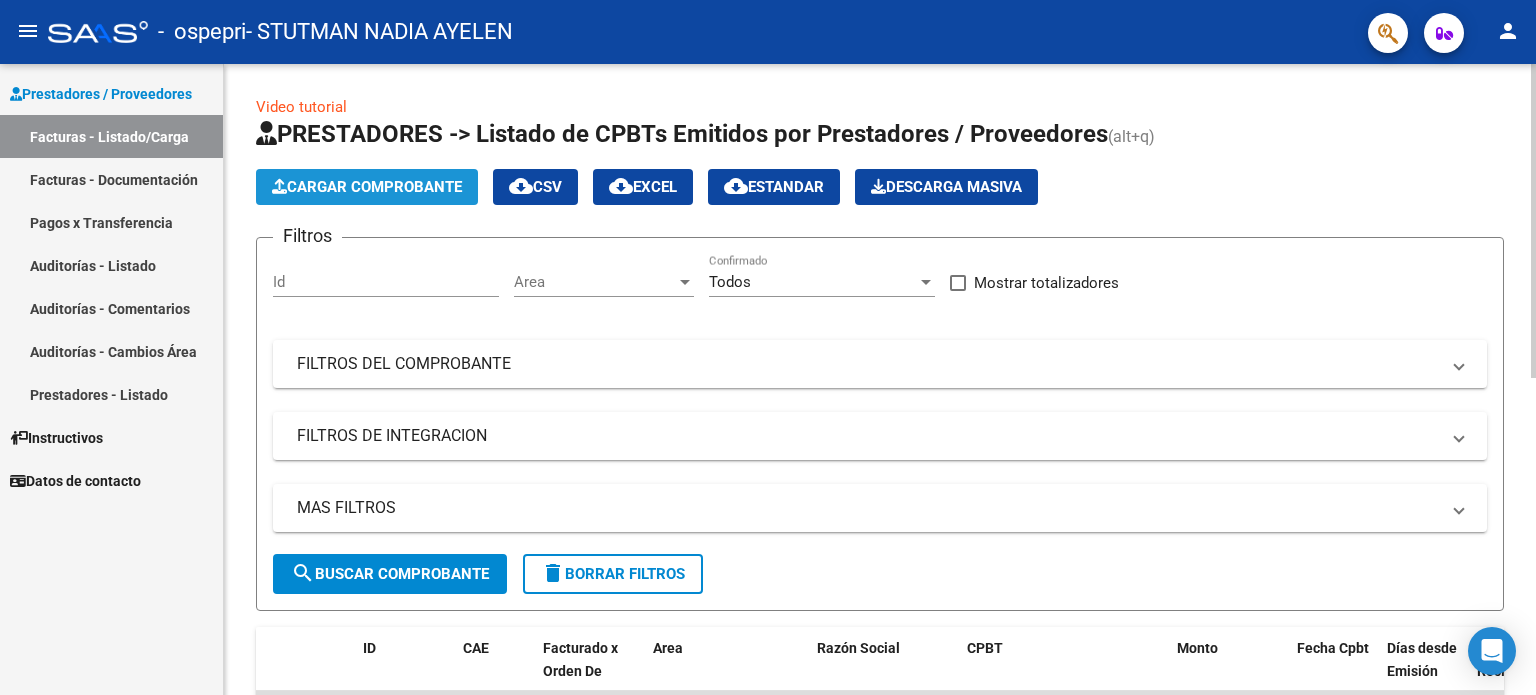 click on "Cargar Comprobante" 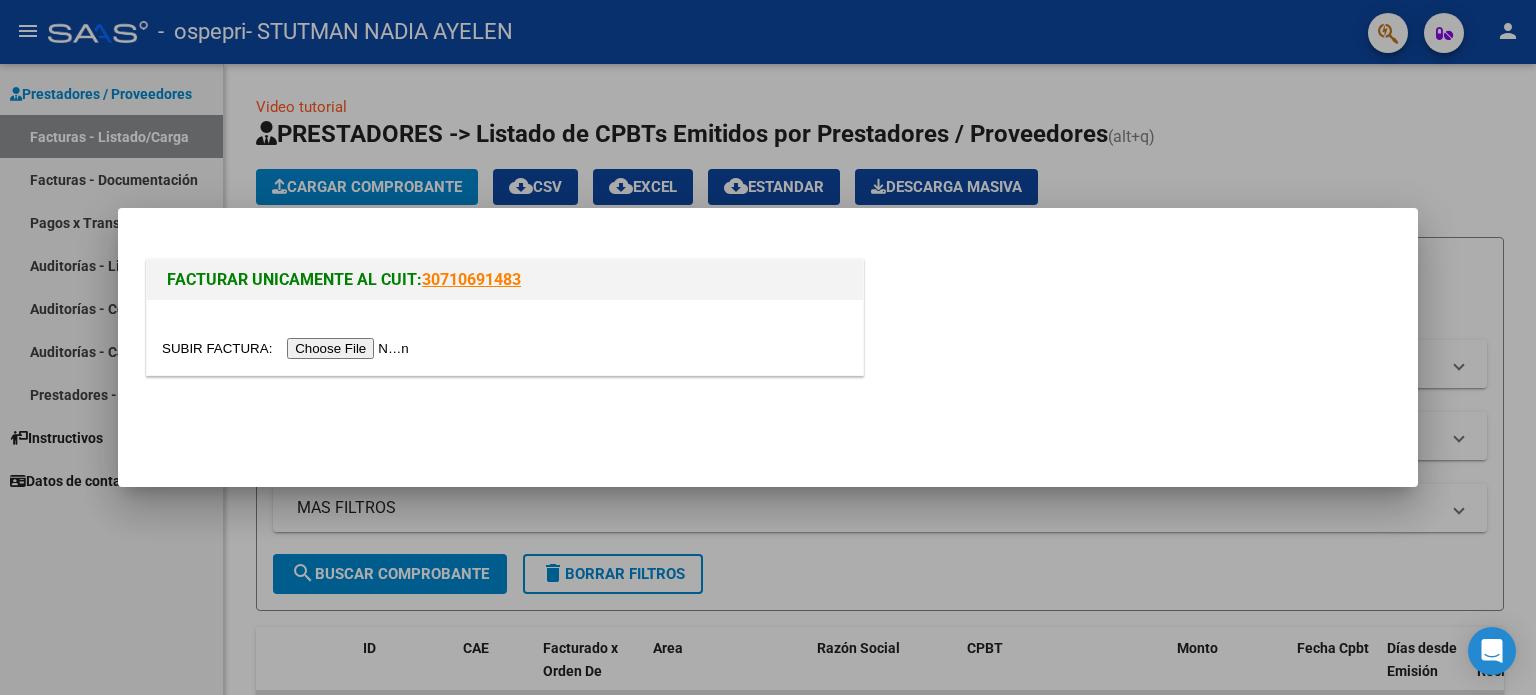 click at bounding box center [288, 348] 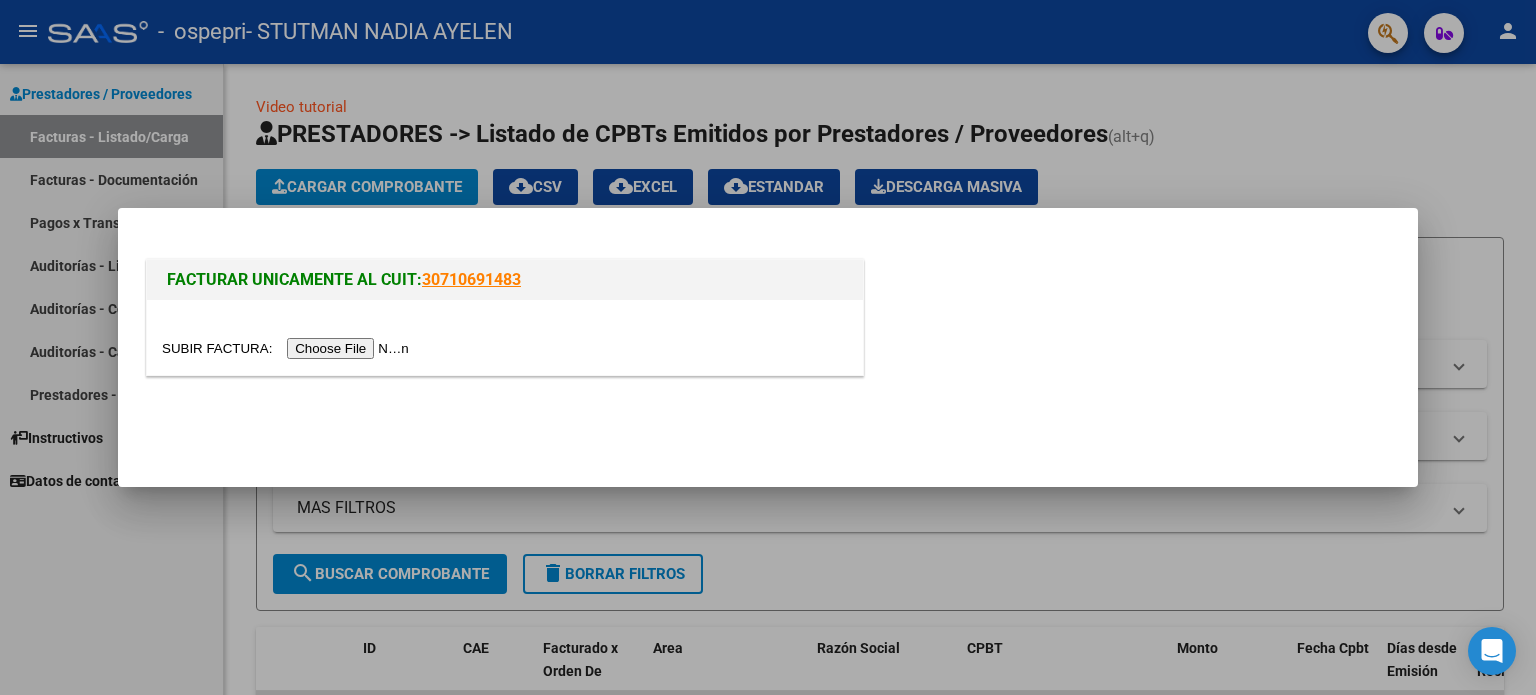 click at bounding box center (288, 348) 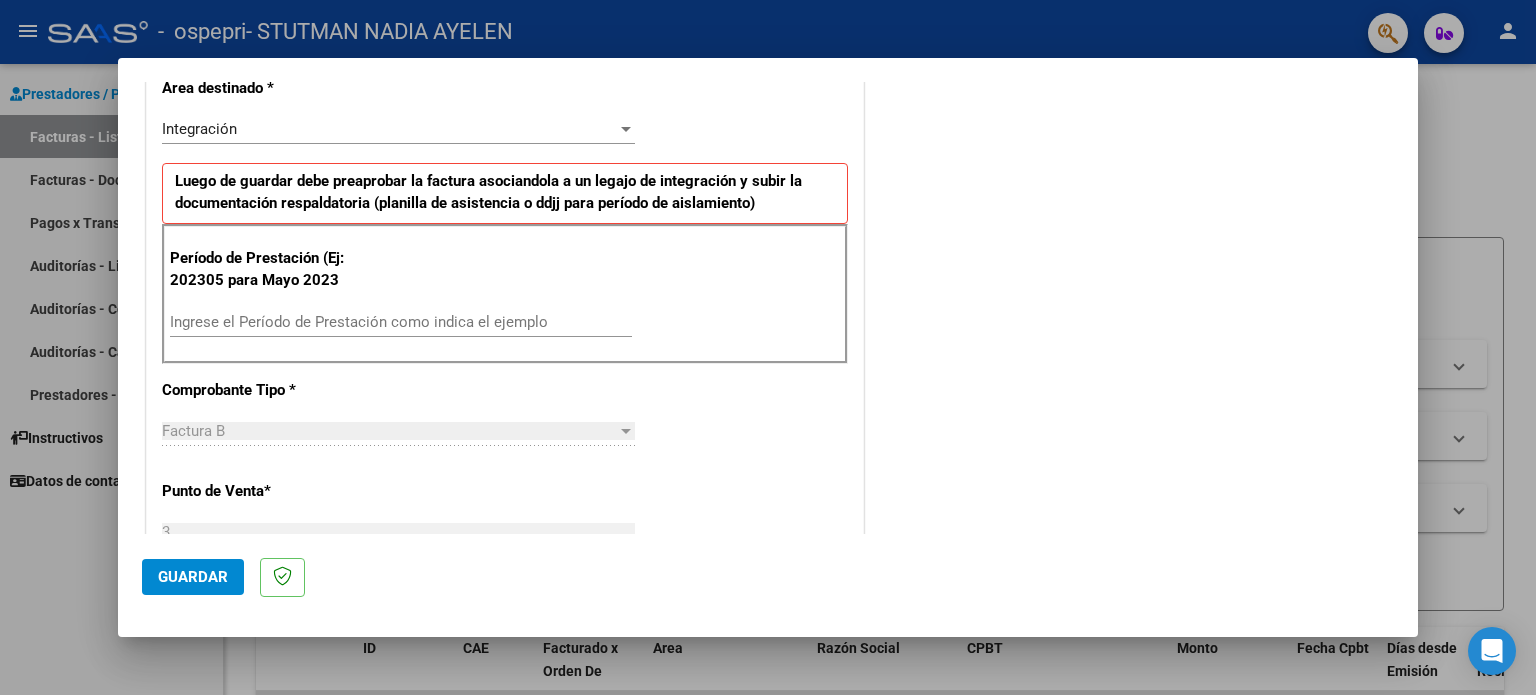 scroll, scrollTop: 428, scrollLeft: 0, axis: vertical 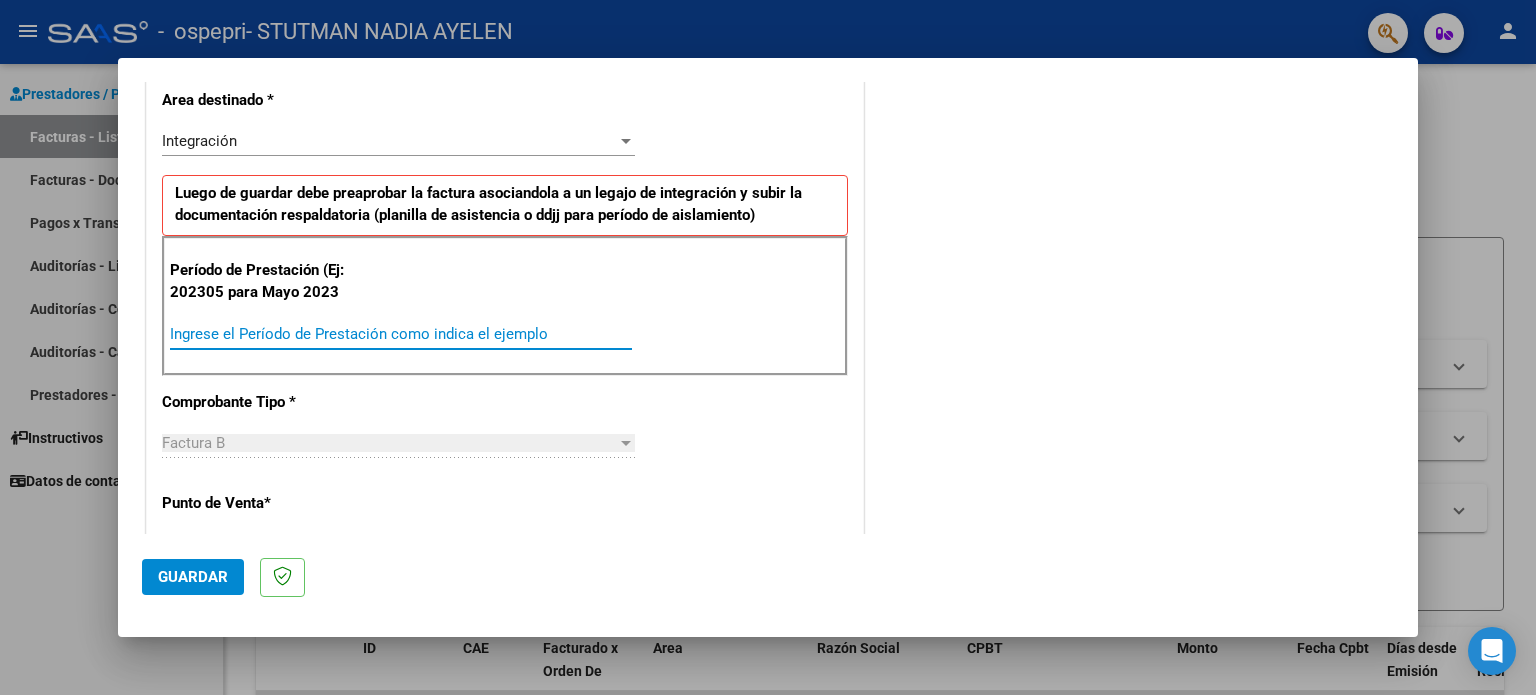 click on "Ingrese el Período de Prestación como indica el ejemplo" at bounding box center (401, 334) 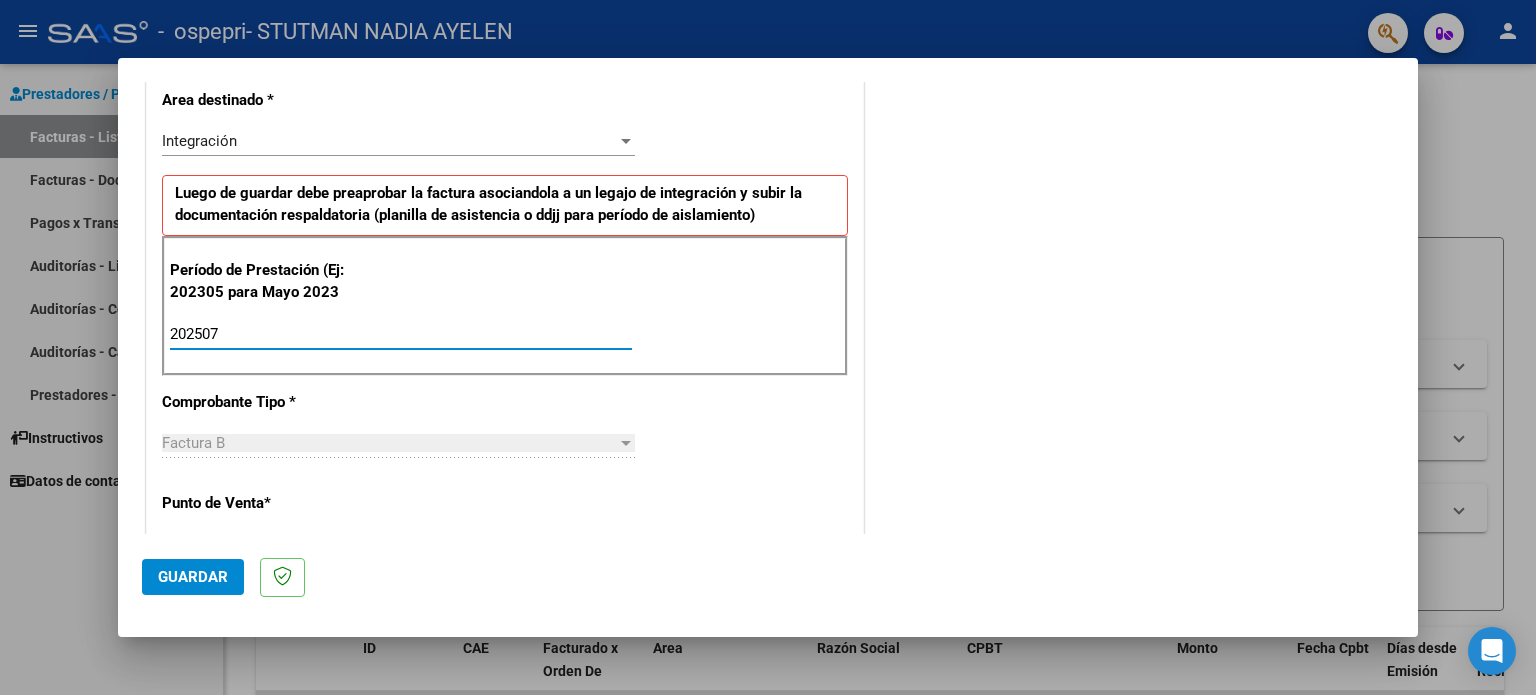 type on "202507" 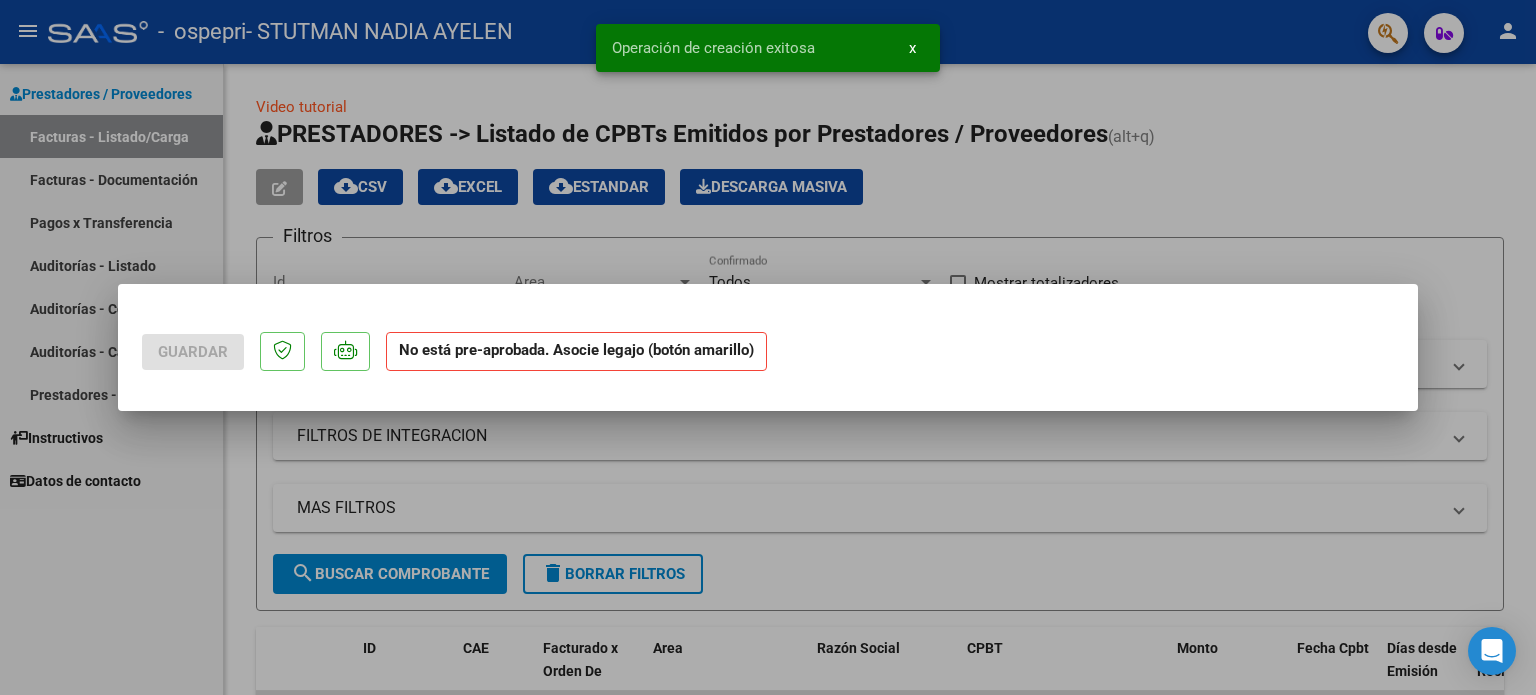 scroll, scrollTop: 0, scrollLeft: 0, axis: both 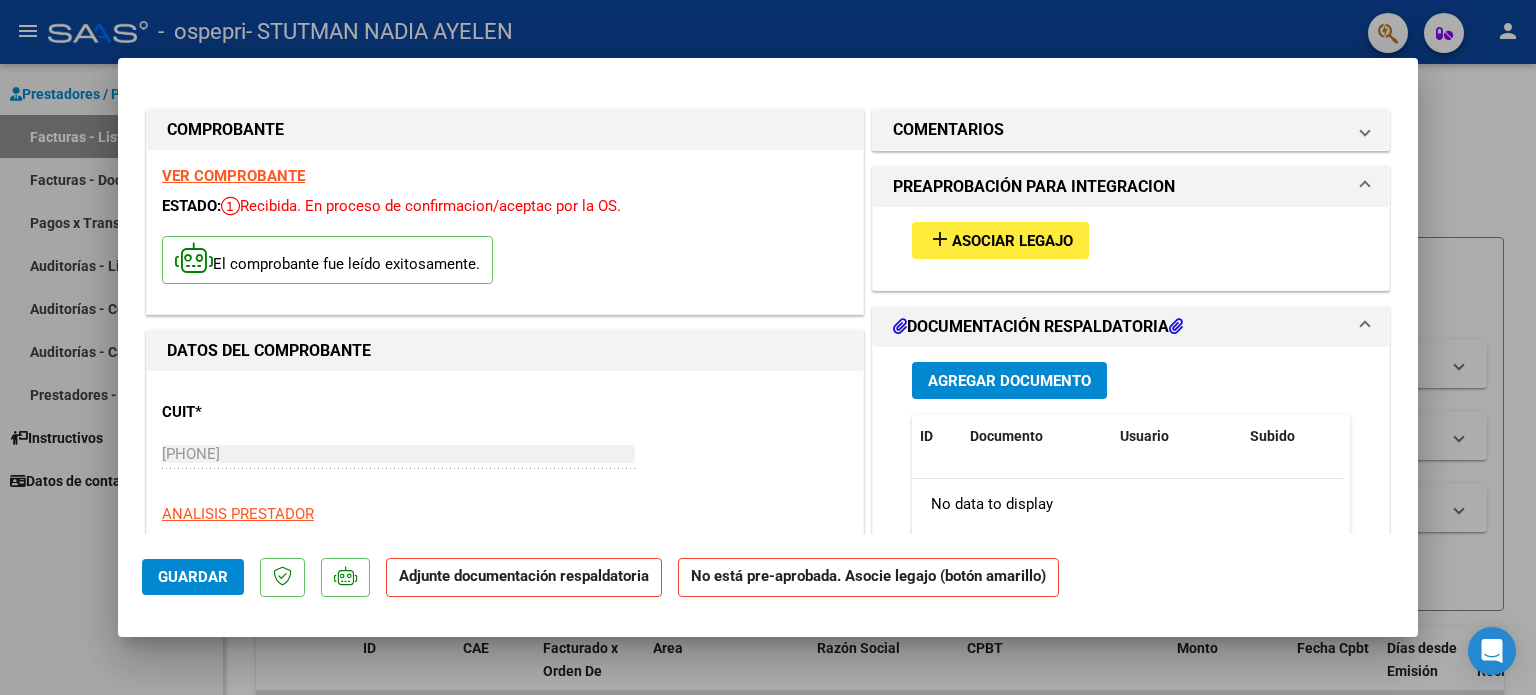 click on "add" at bounding box center [940, 239] 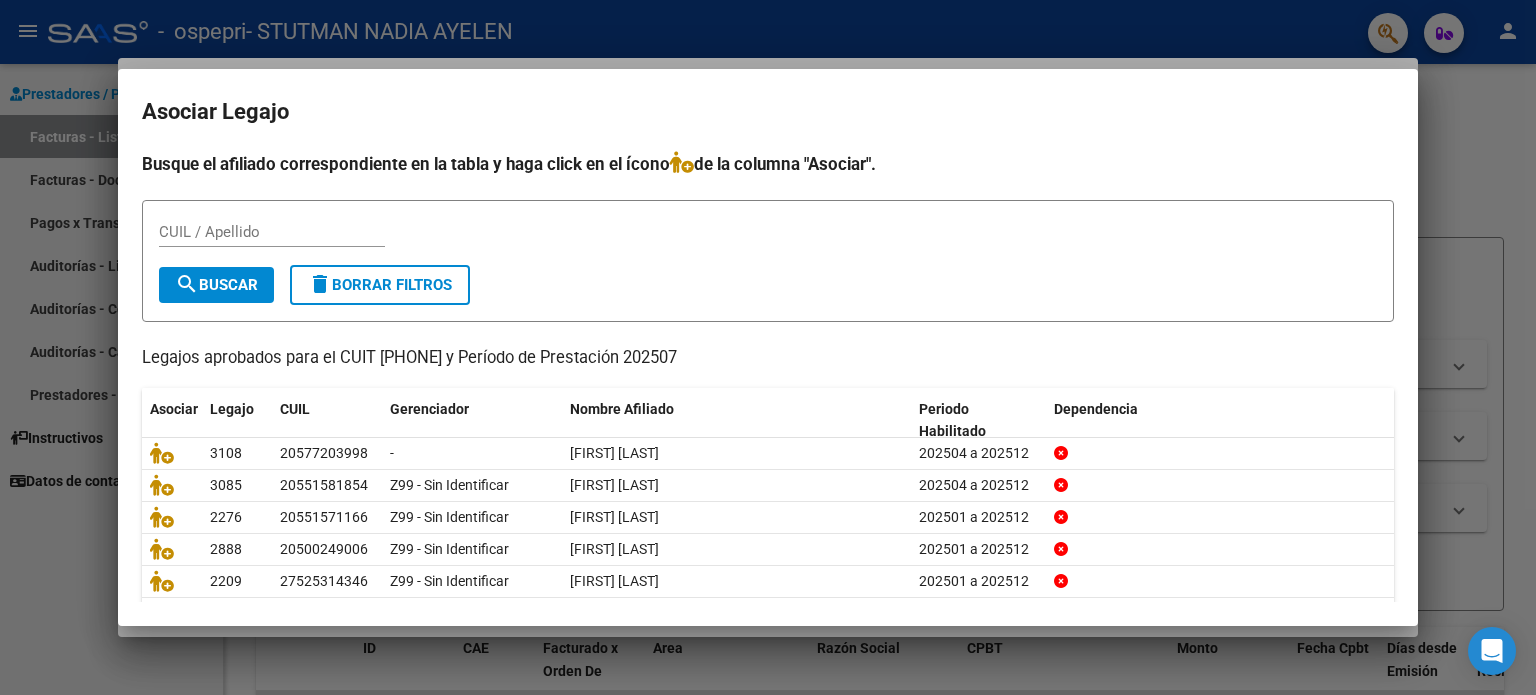 scroll, scrollTop: 67, scrollLeft: 0, axis: vertical 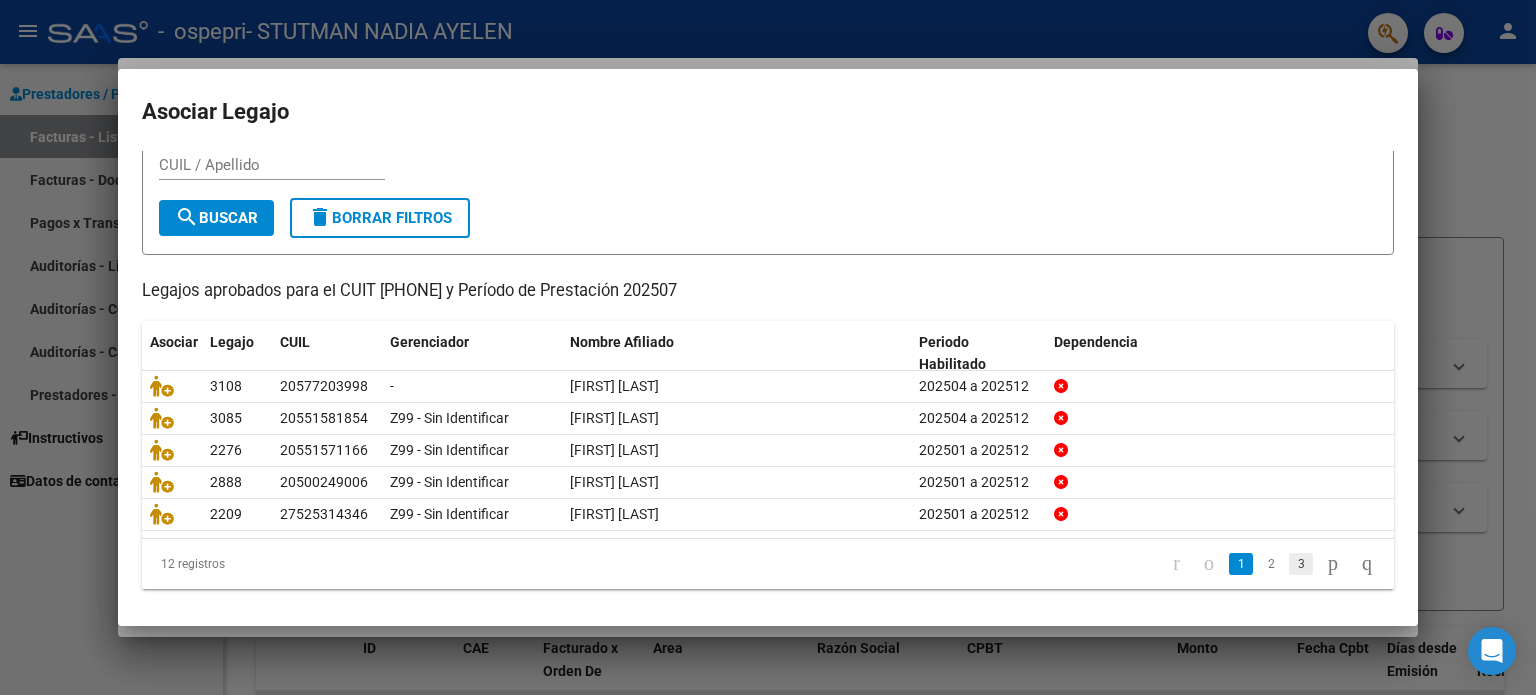 click on "3" 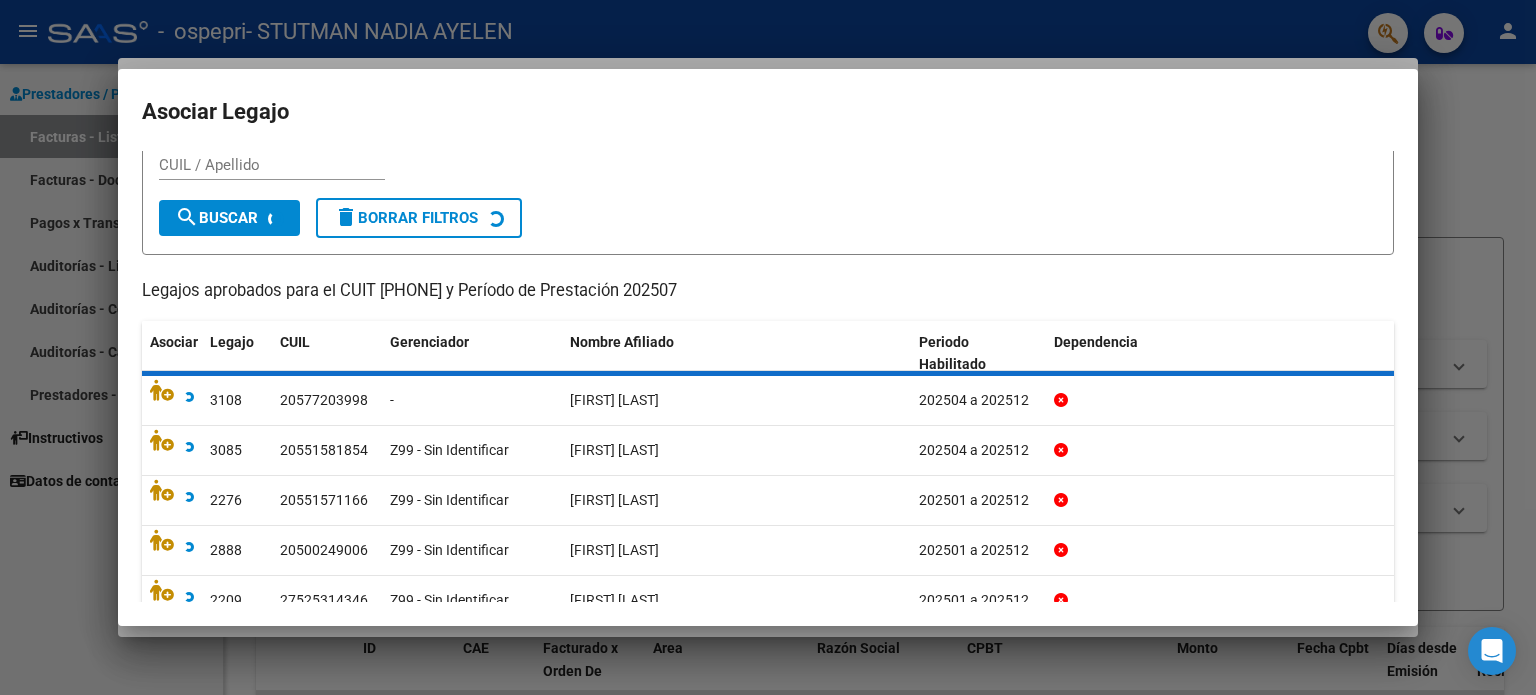 scroll, scrollTop: 0, scrollLeft: 0, axis: both 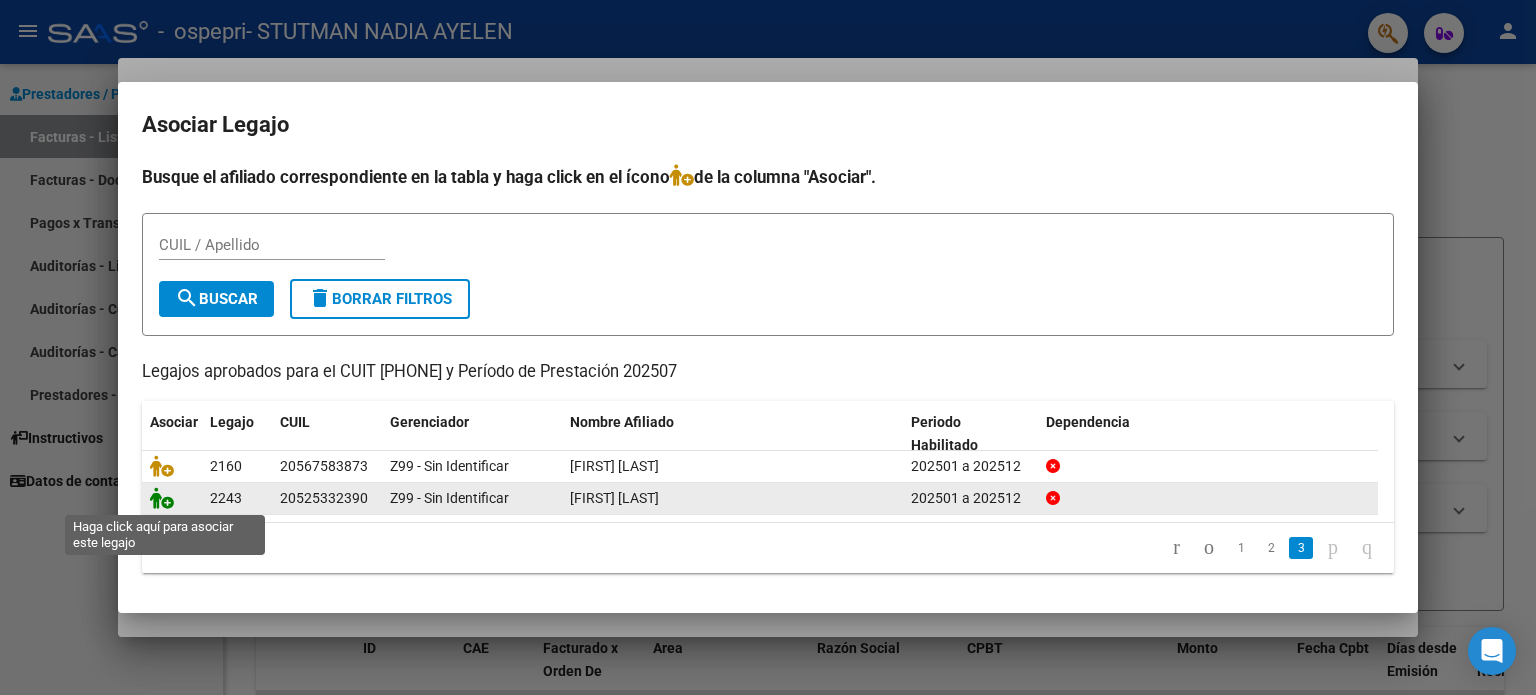 click 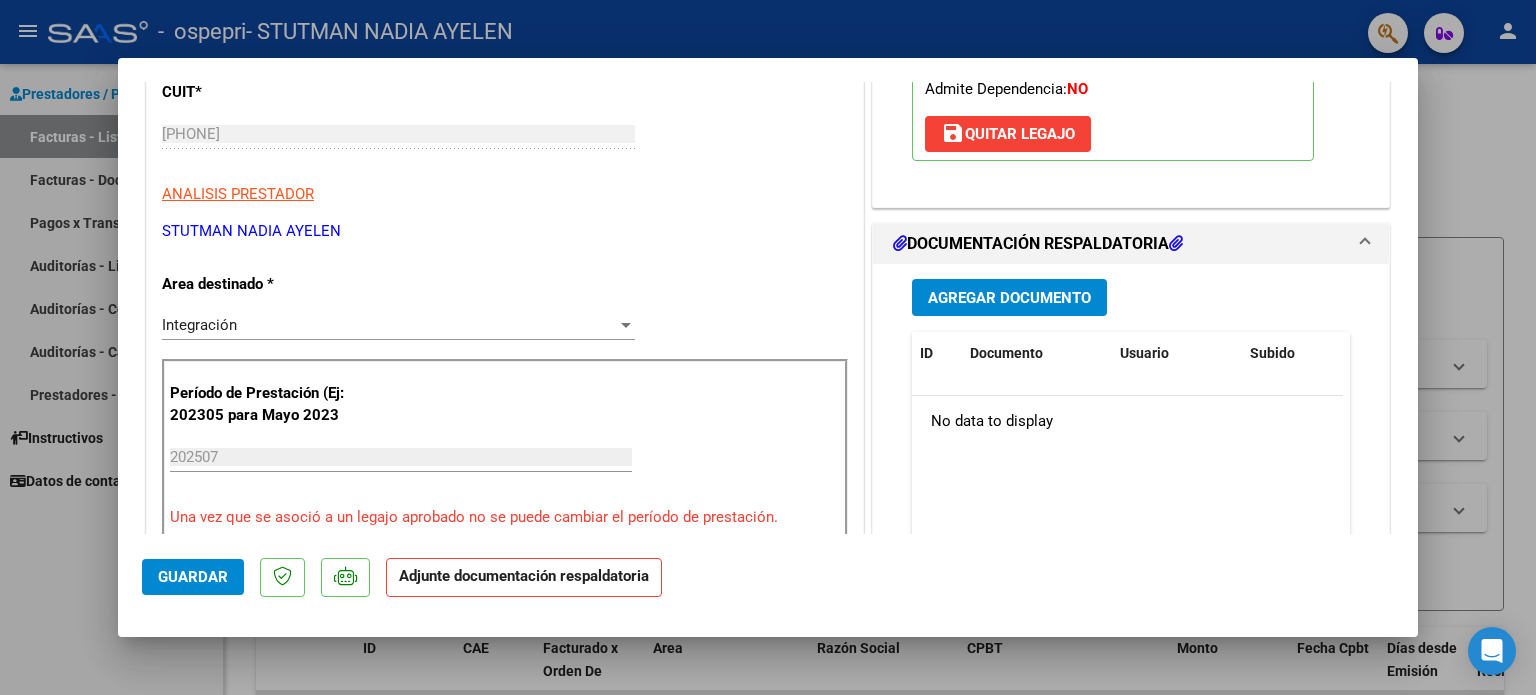 scroll, scrollTop: 317, scrollLeft: 0, axis: vertical 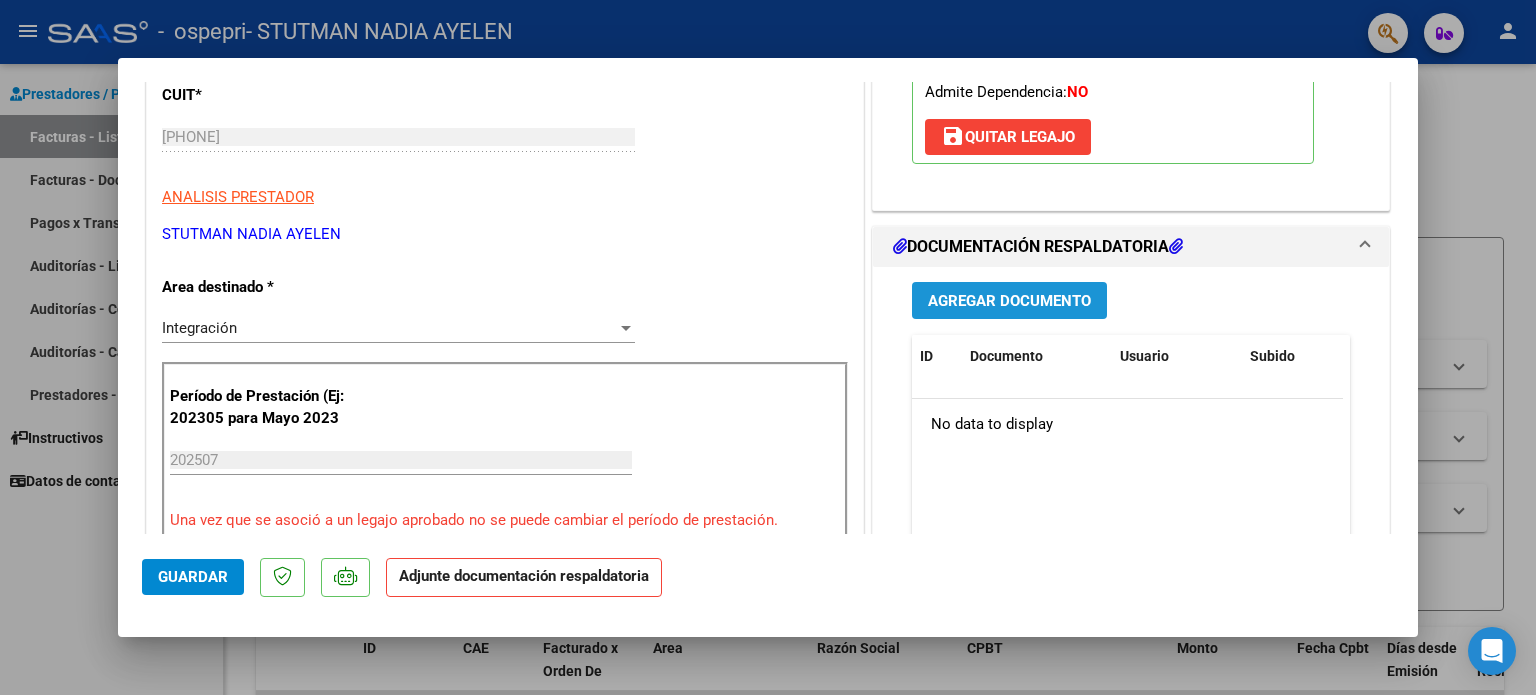 click on "Agregar Documento" at bounding box center [1009, 300] 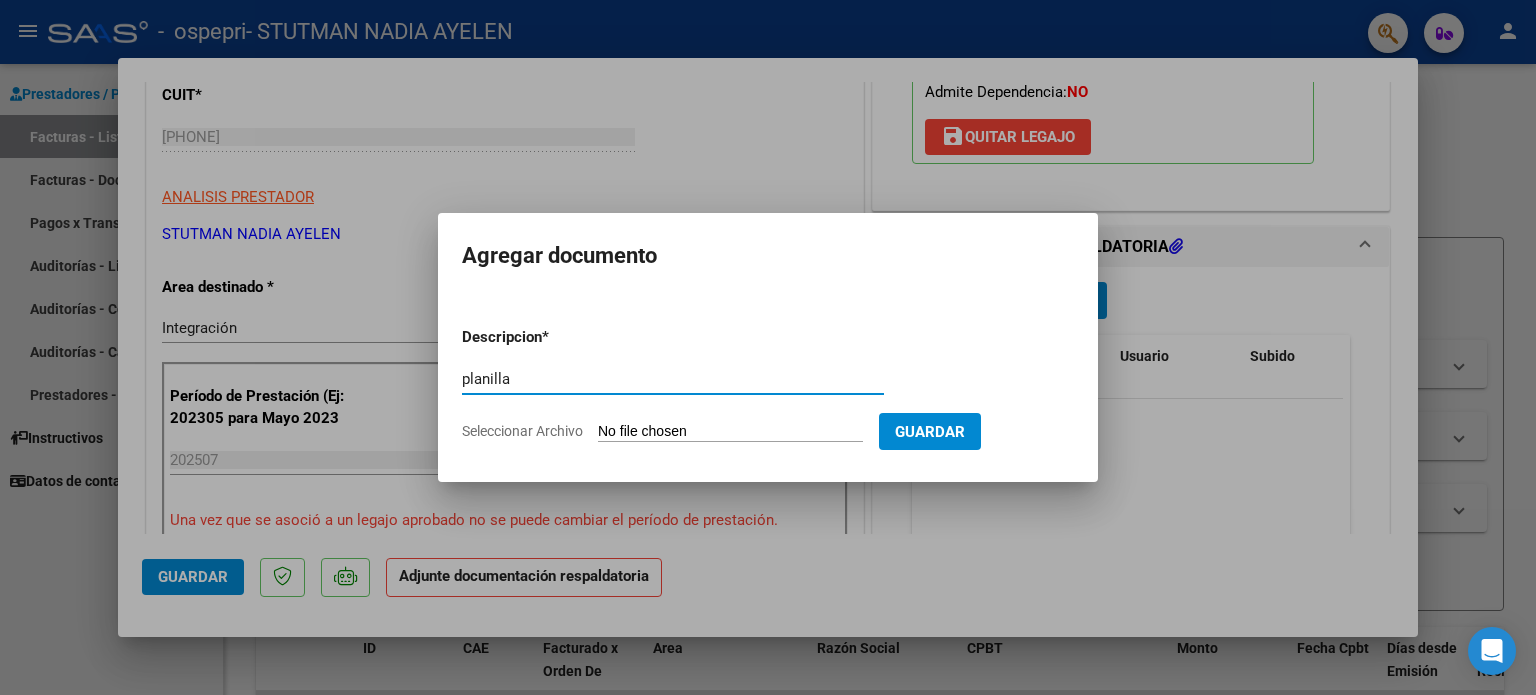 type on "planilla" 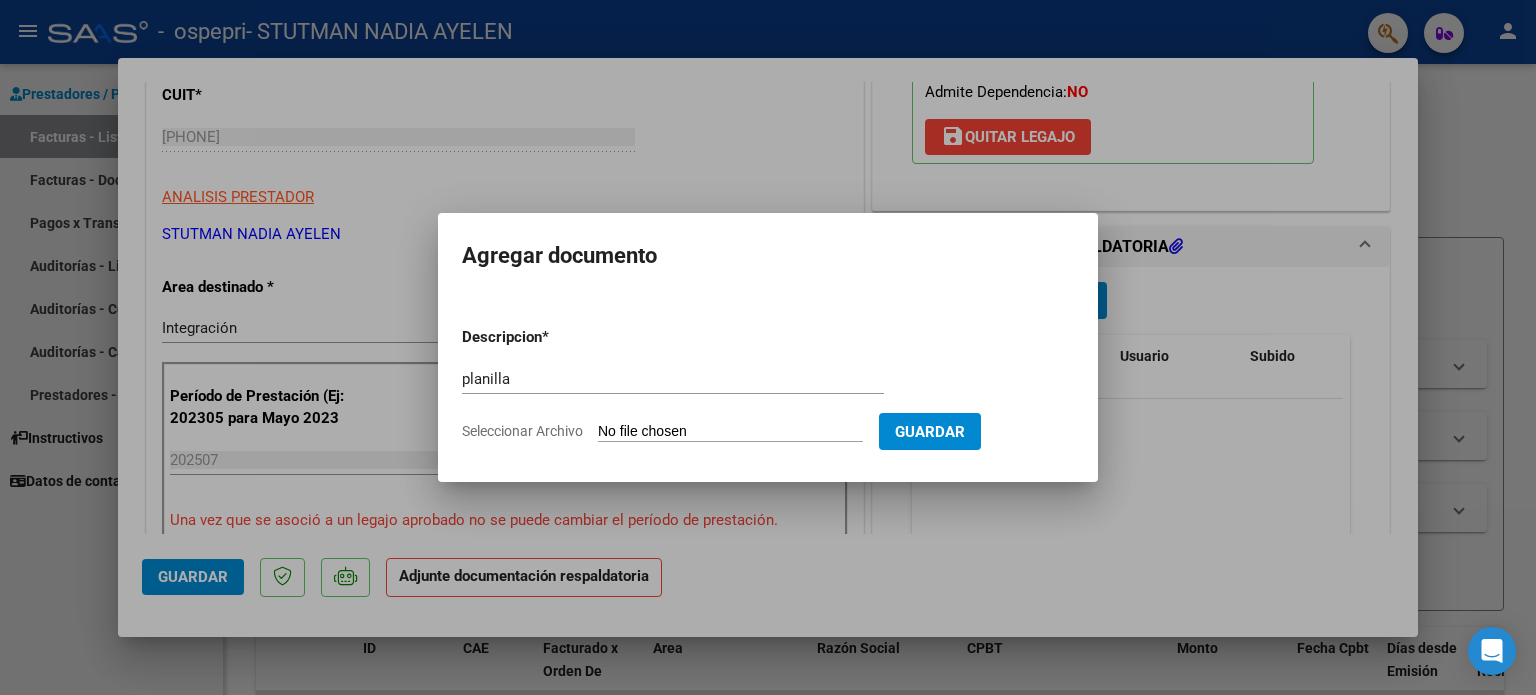 type on "C:\fakepath\CamScanner 3-8-25 10.25.pdf" 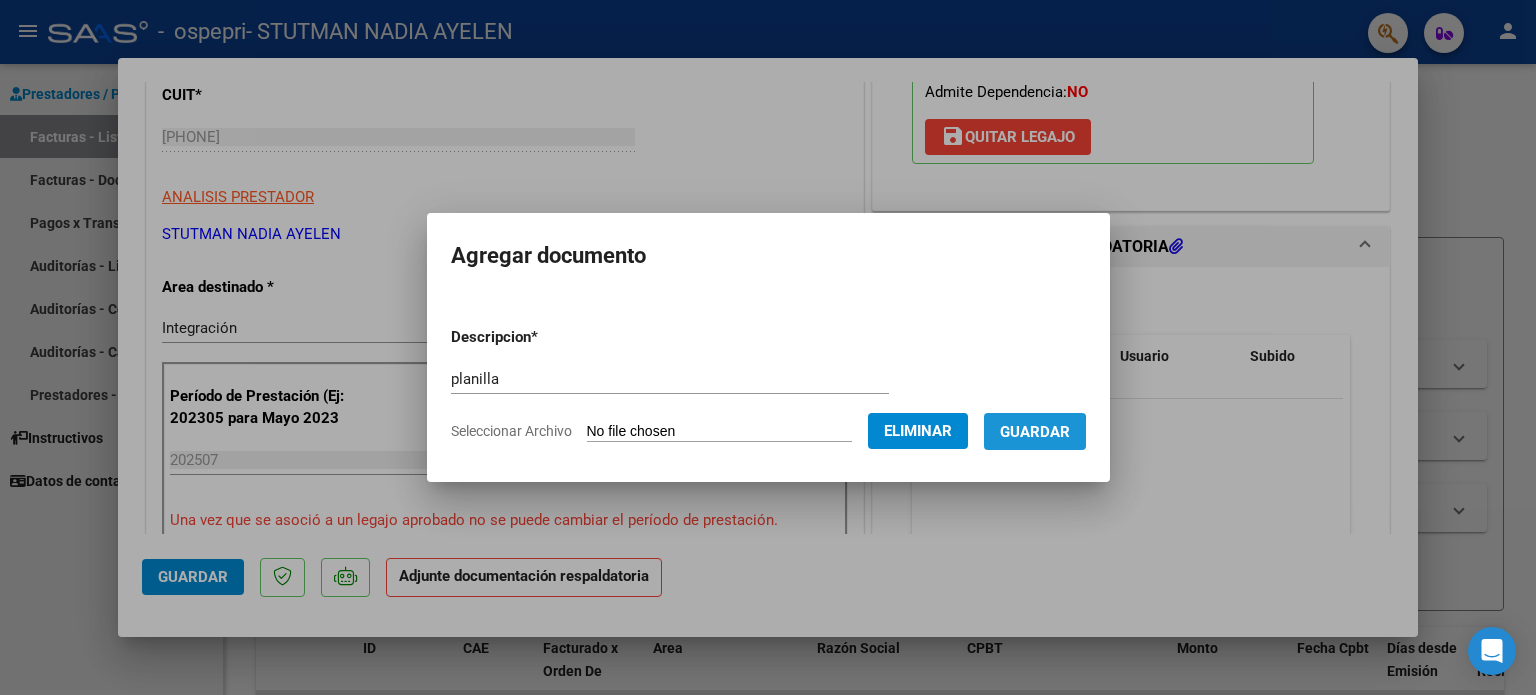 click on "Guardar" at bounding box center (1035, 432) 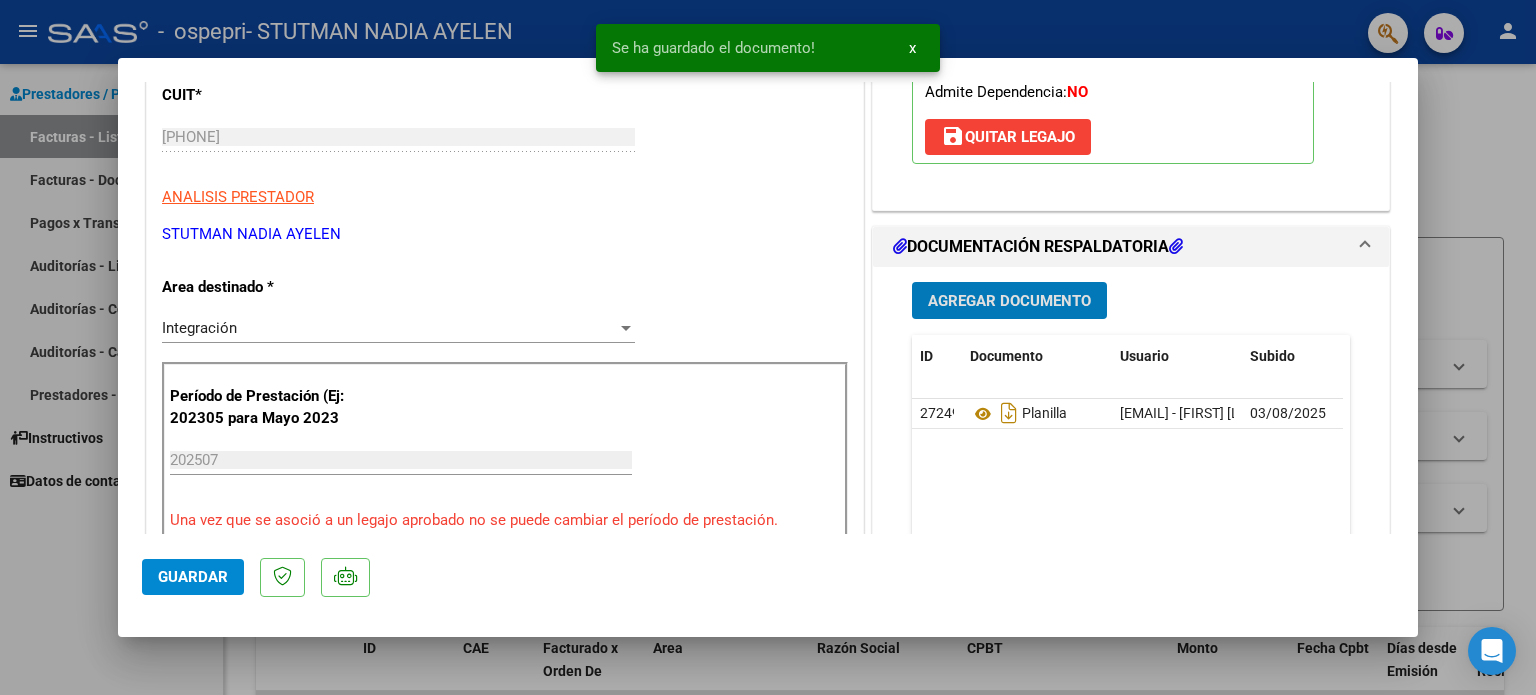 click on "Guardar" 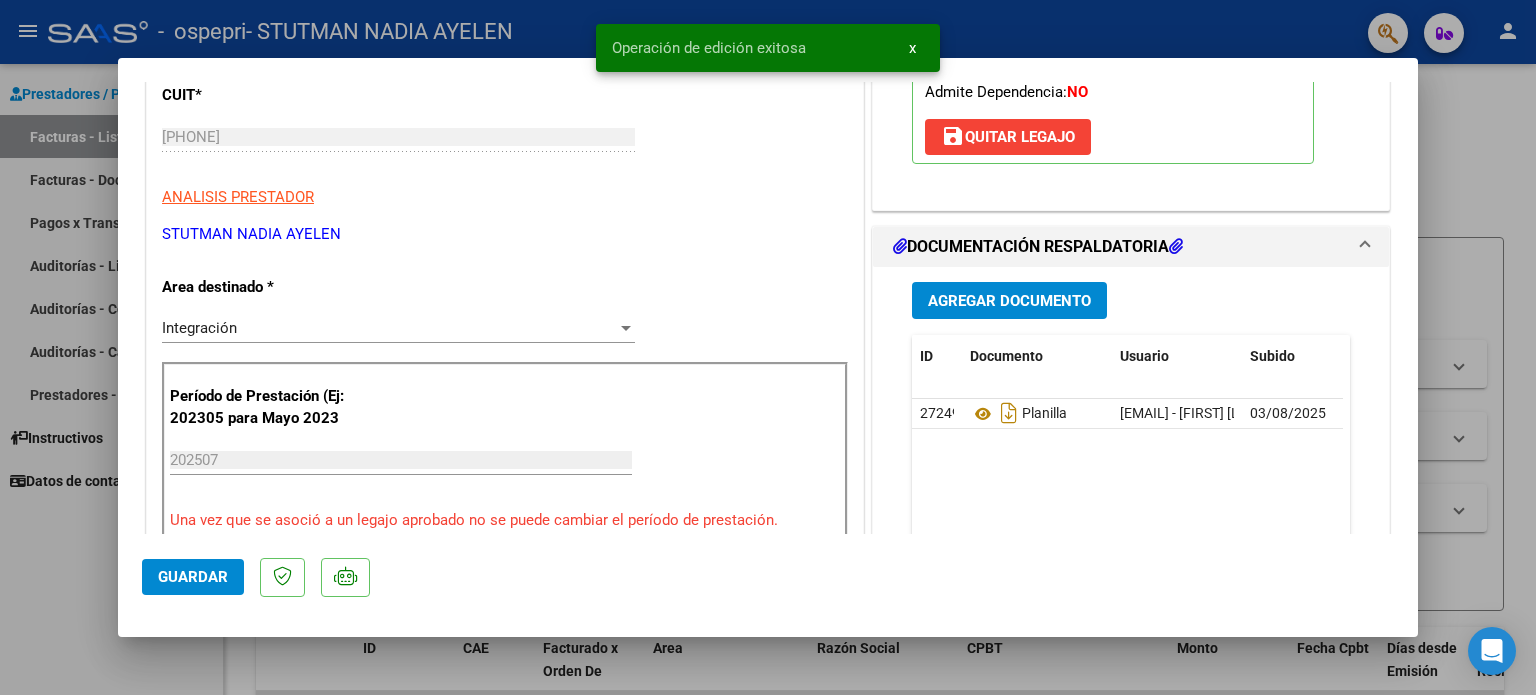 click at bounding box center (768, 347) 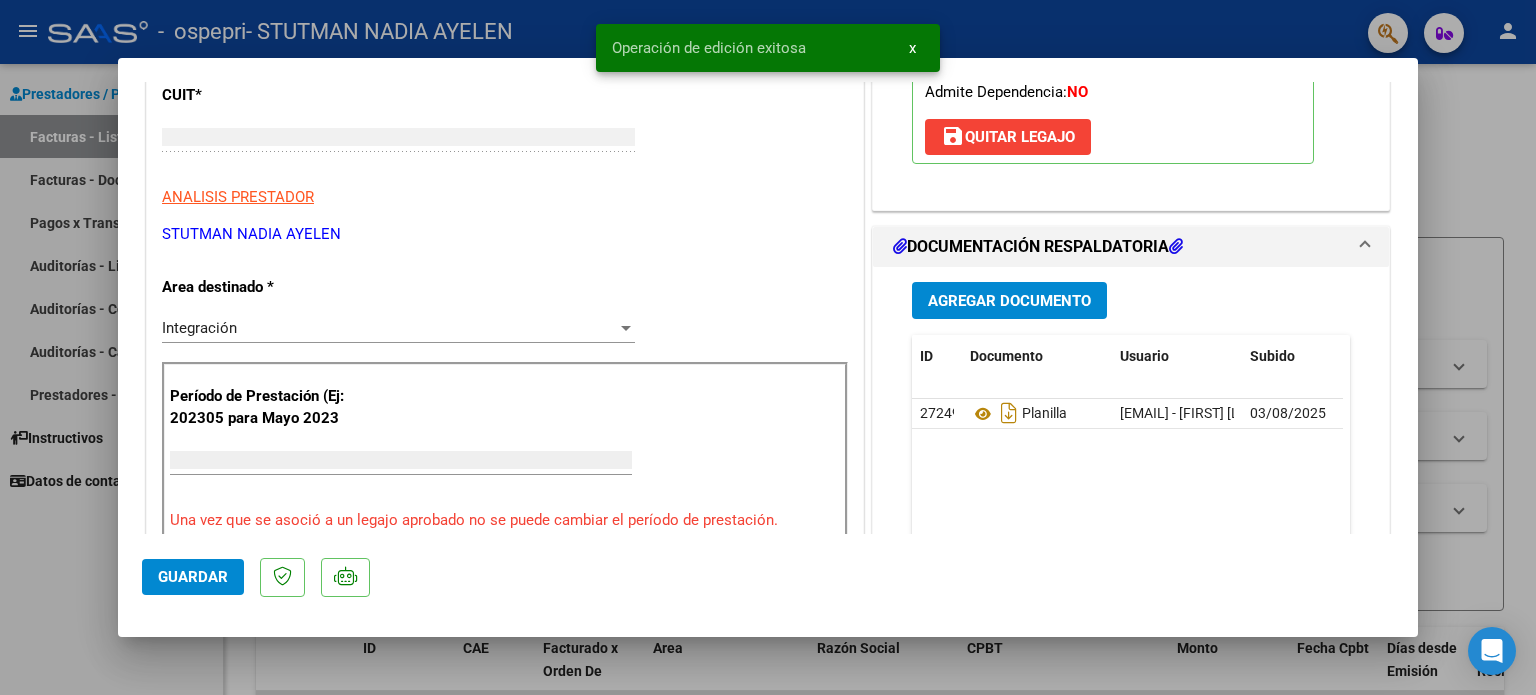 scroll, scrollTop: 0, scrollLeft: 0, axis: both 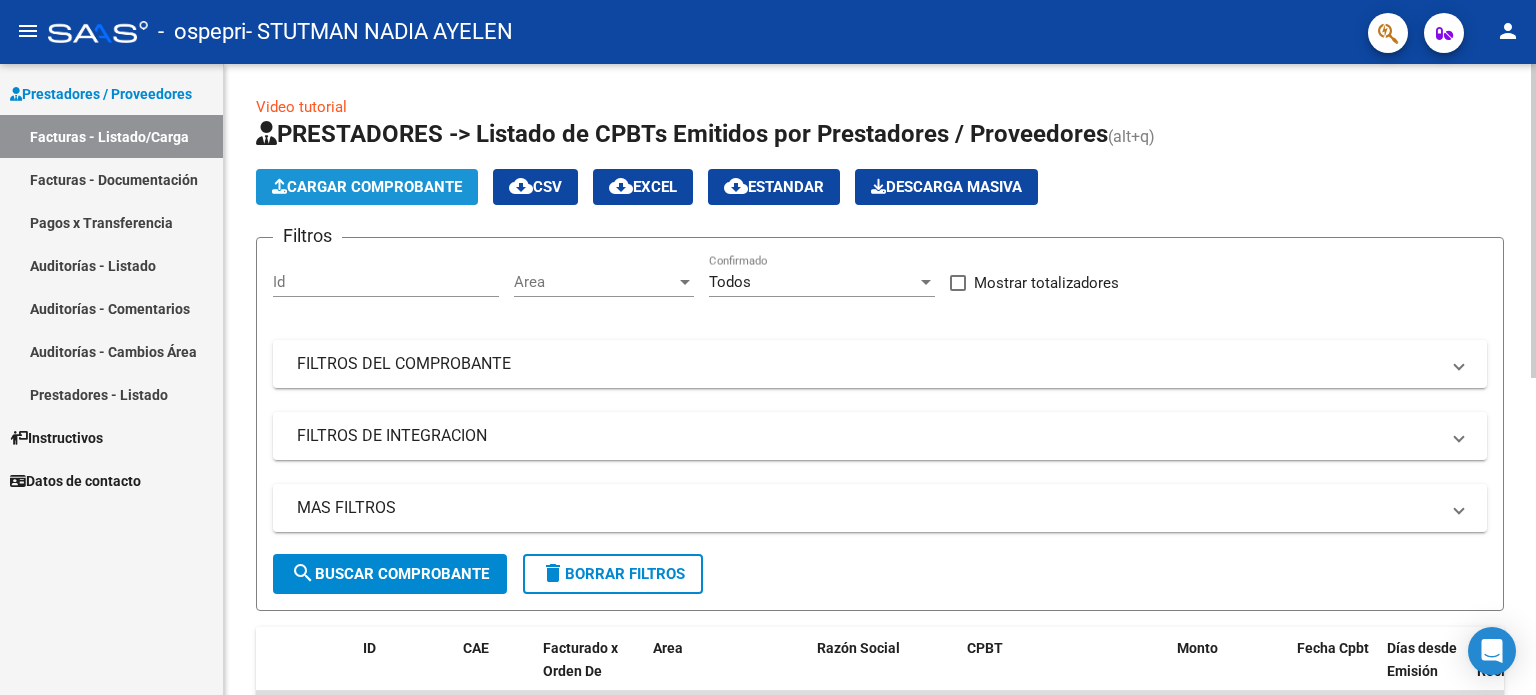 click on "Cargar Comprobante" 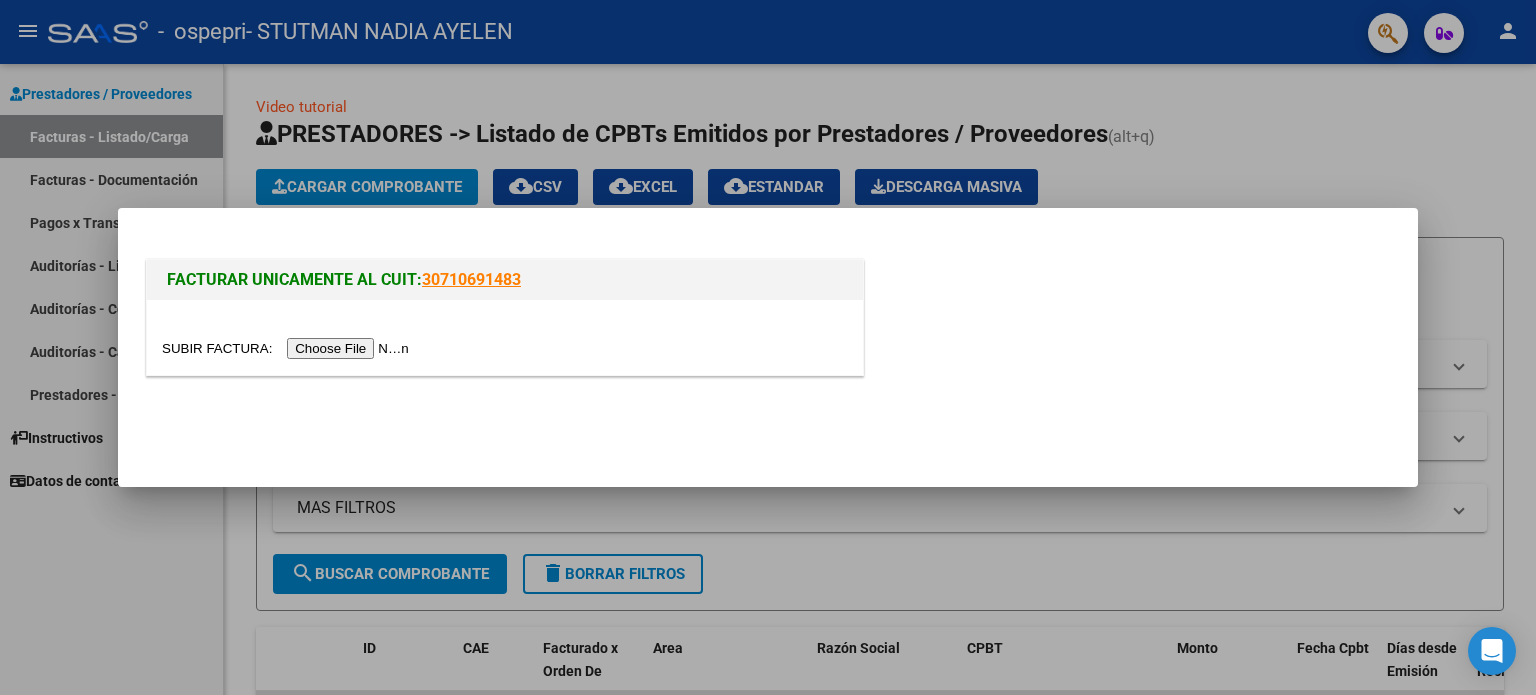 click at bounding box center (288, 348) 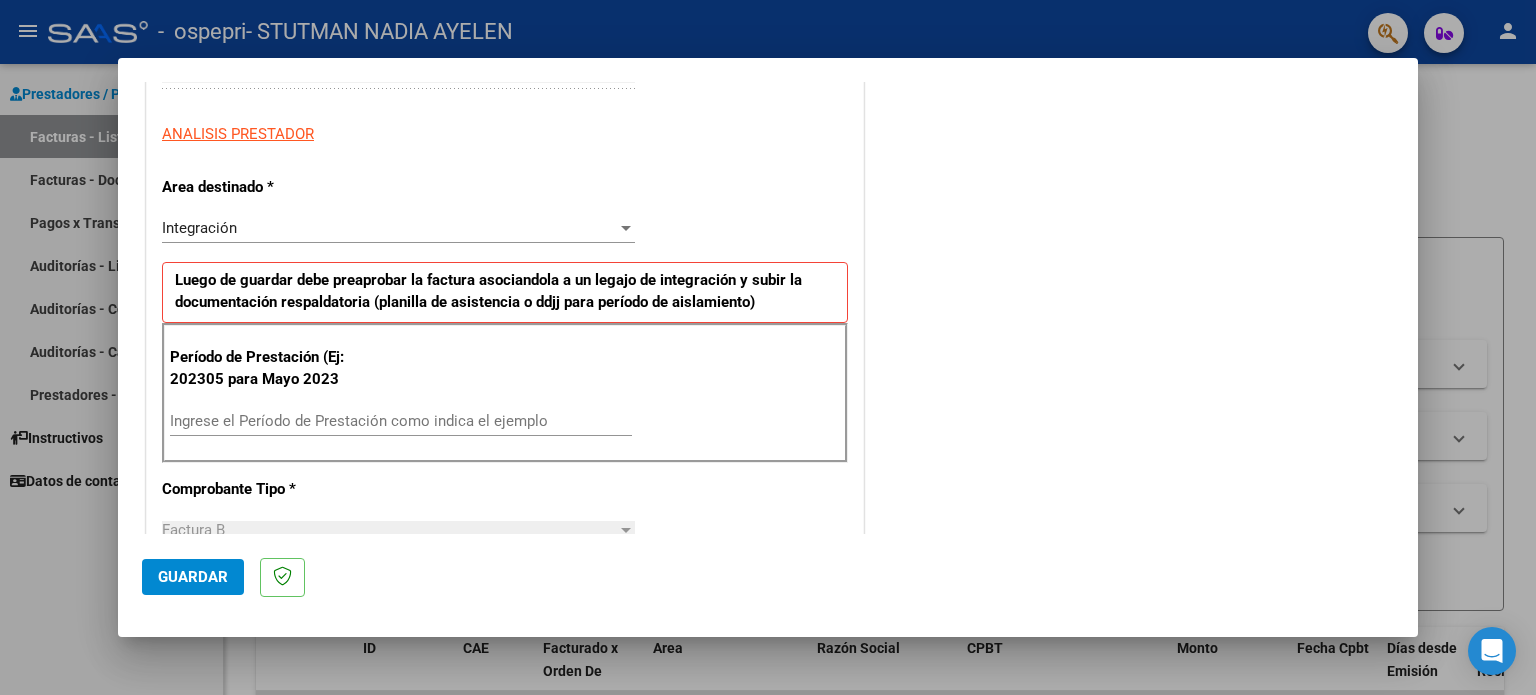 scroll, scrollTop: 391, scrollLeft: 0, axis: vertical 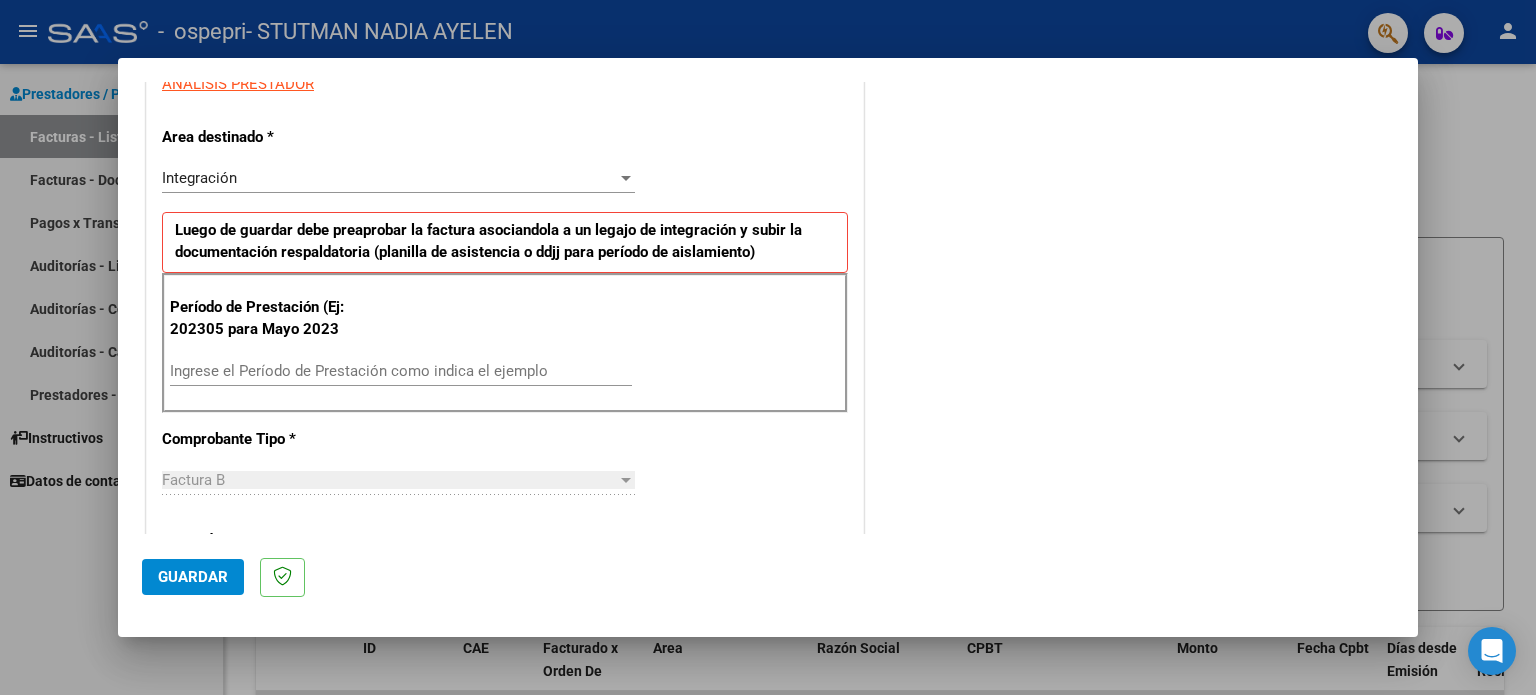 click on "Ingrese el Período de Prestación como indica el ejemplo" at bounding box center [401, 380] 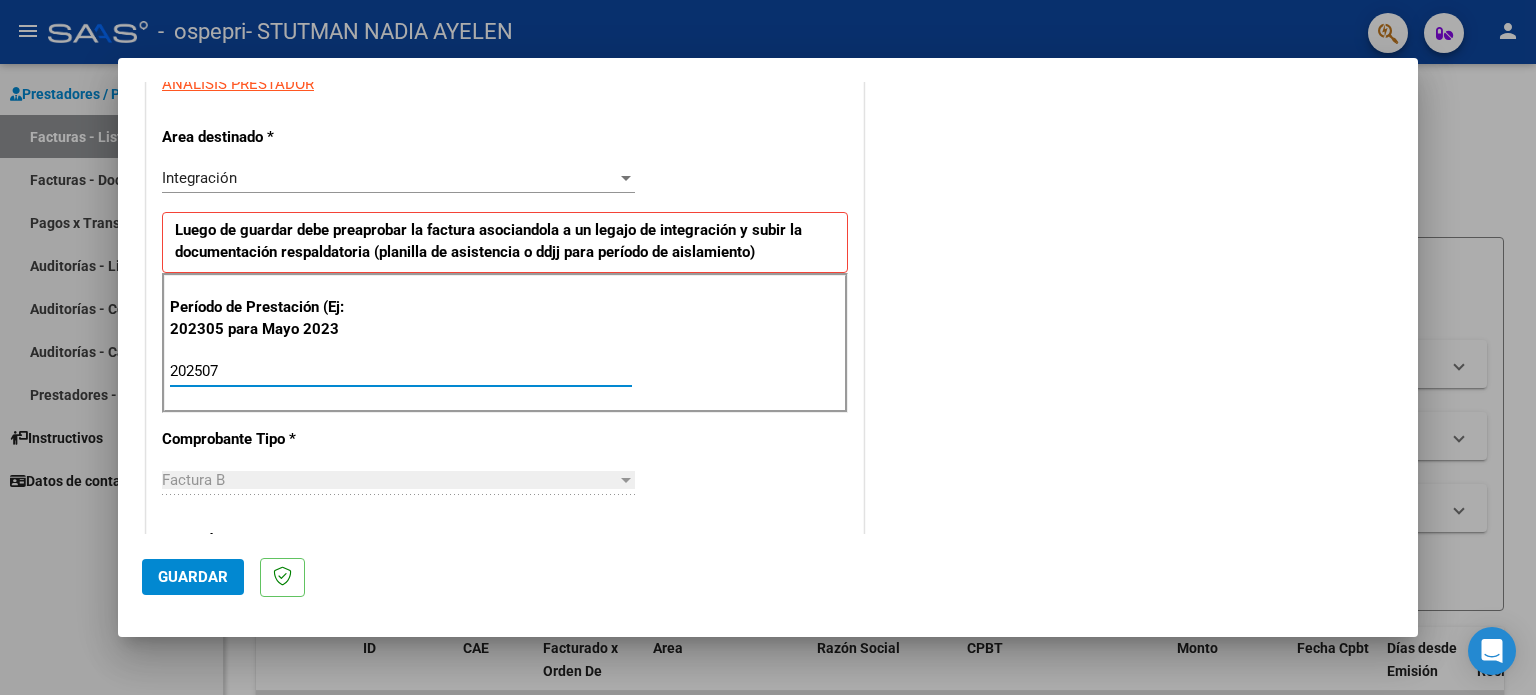 type on "202507" 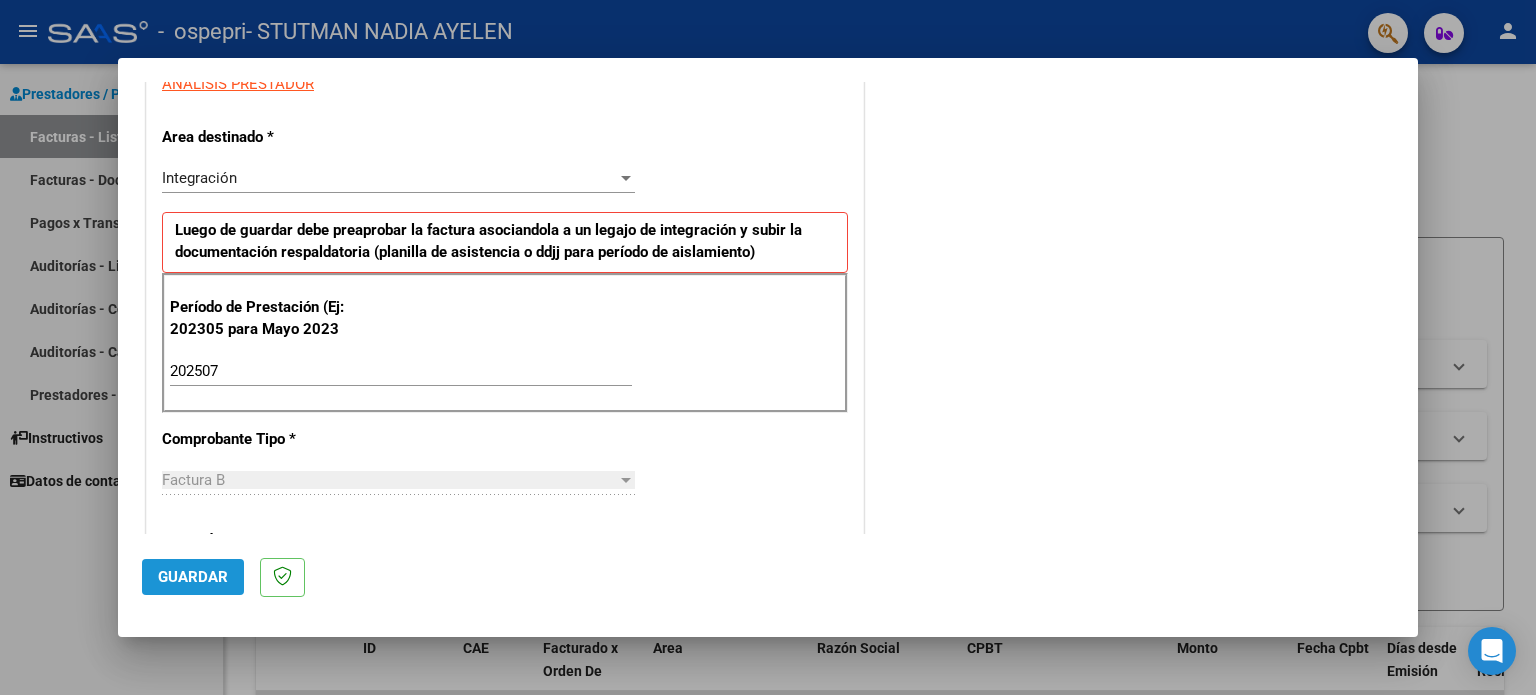 click on "Guardar" 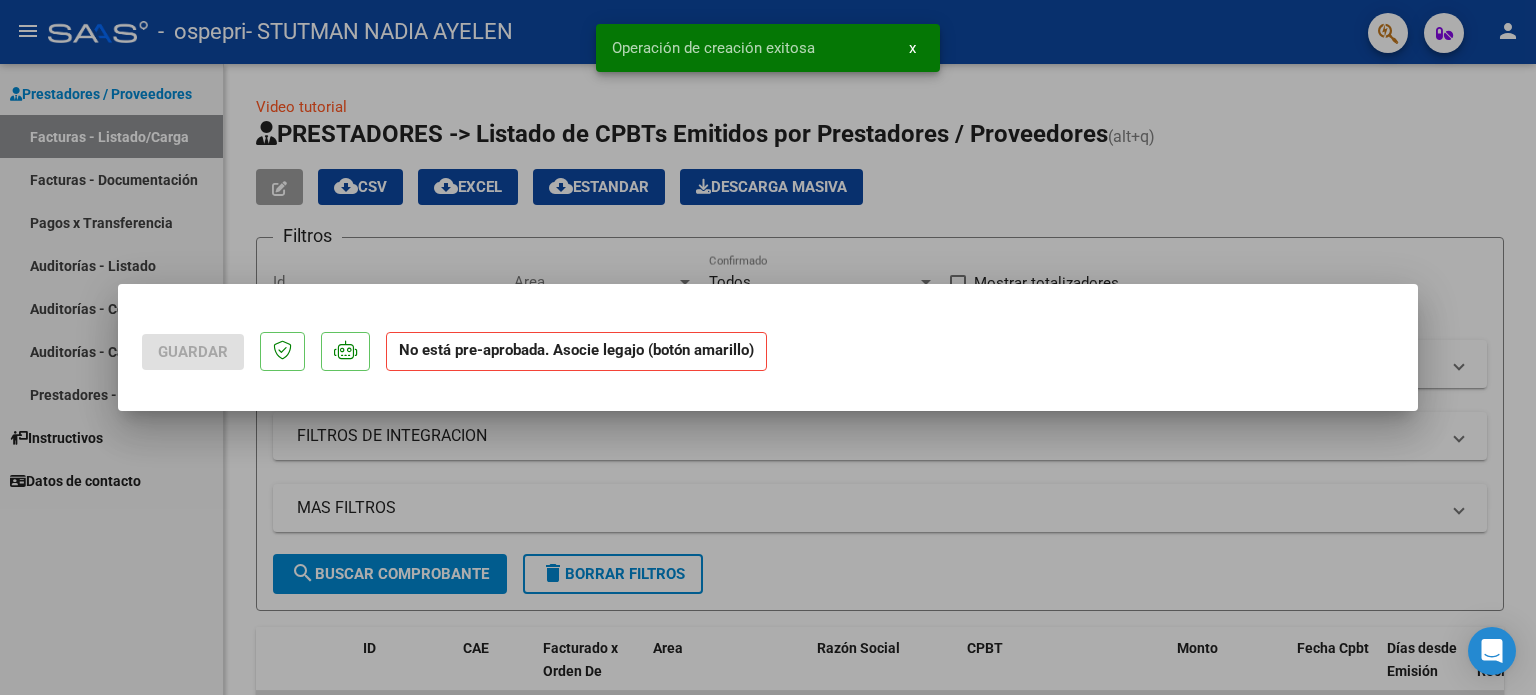 scroll, scrollTop: 0, scrollLeft: 0, axis: both 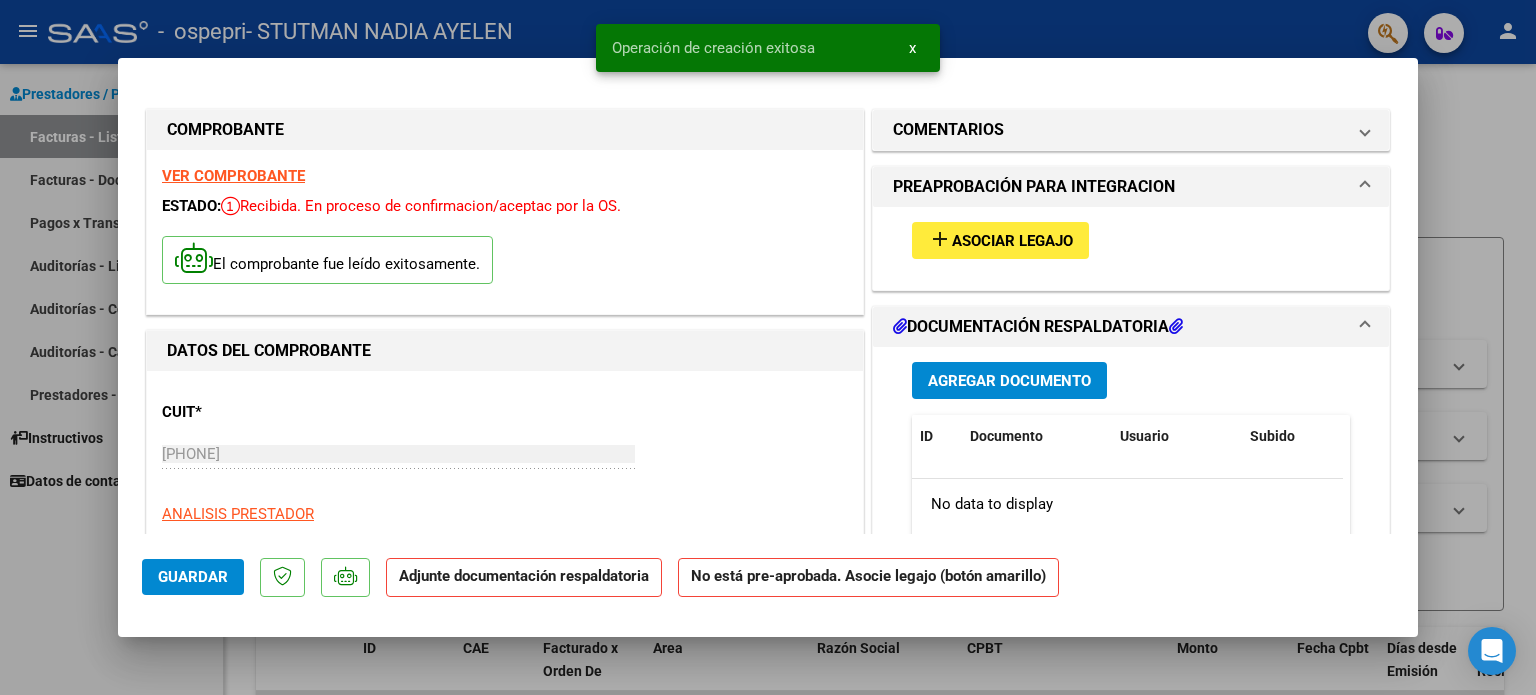 click on "add Asociar Legajo" at bounding box center [1000, 240] 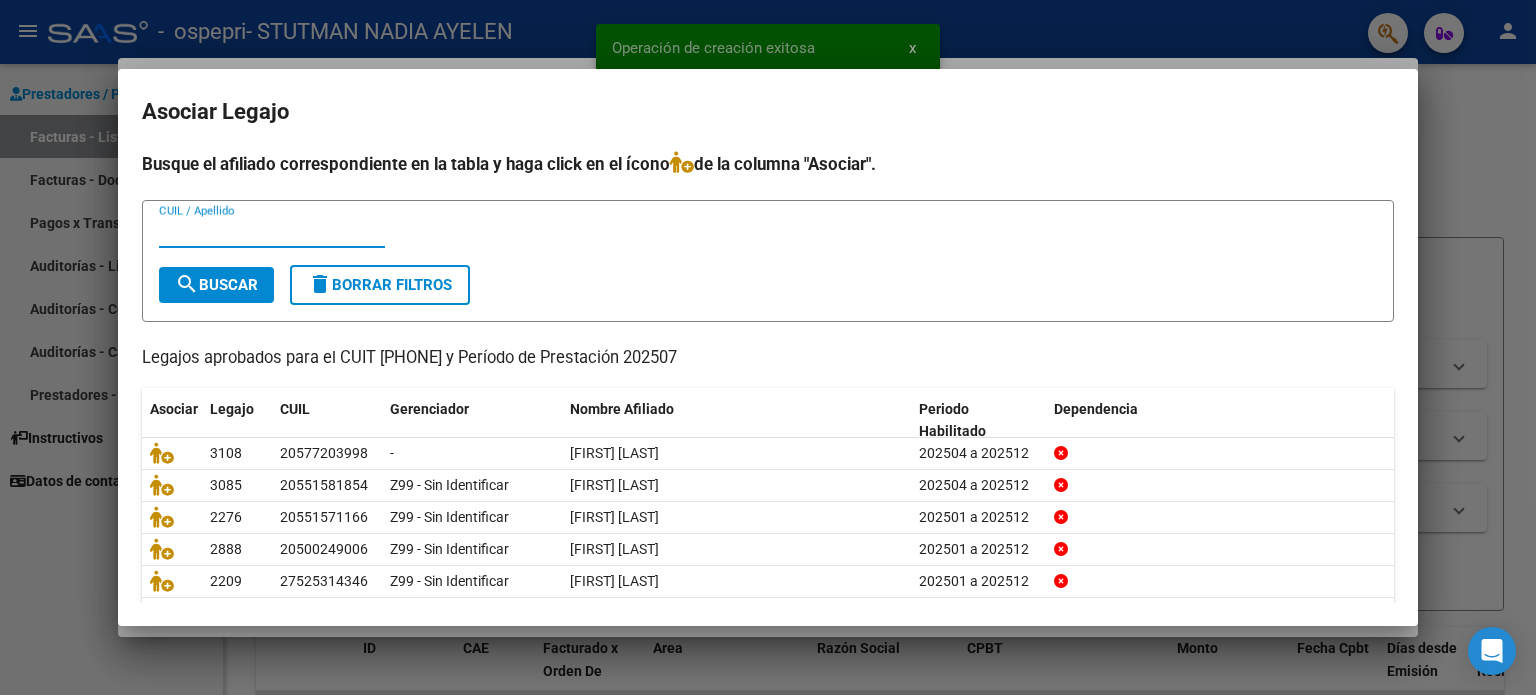 scroll, scrollTop: 67, scrollLeft: 0, axis: vertical 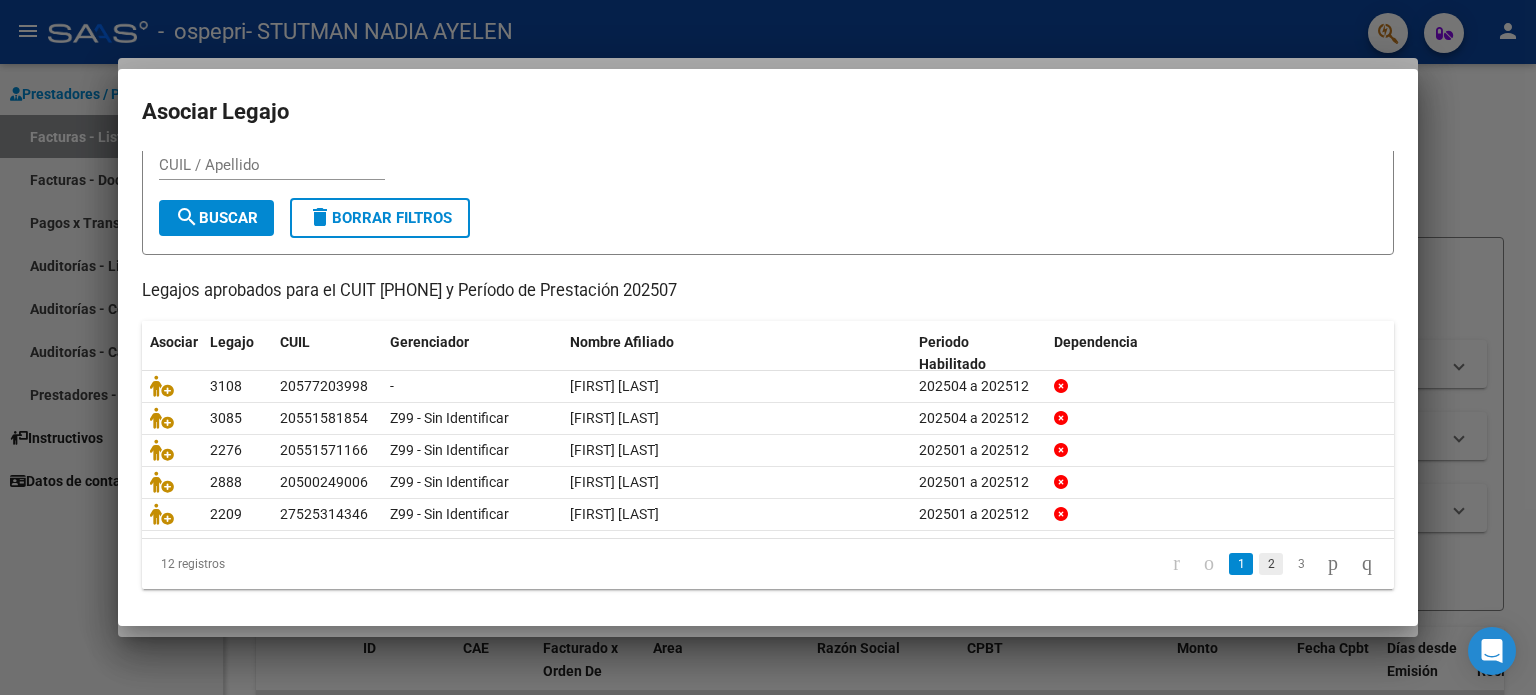 click on "2" 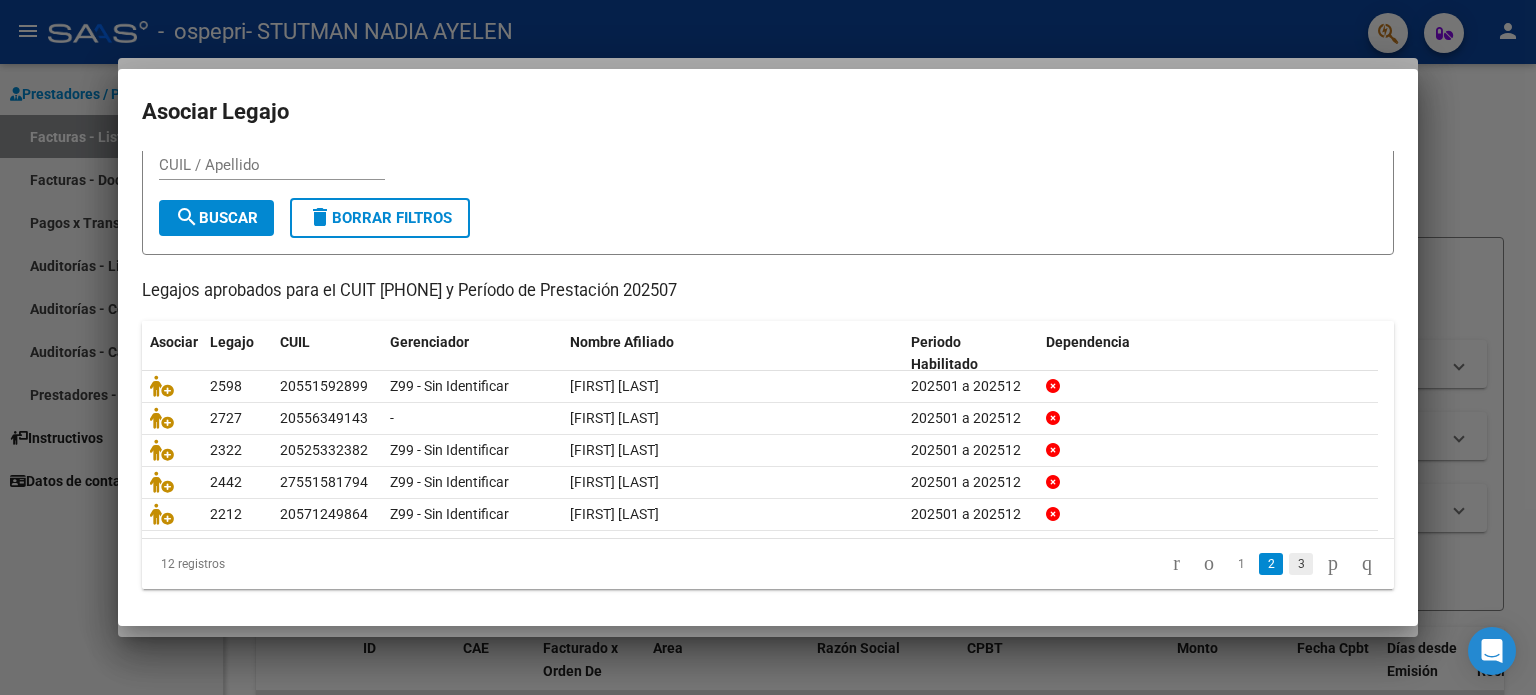click on "3" 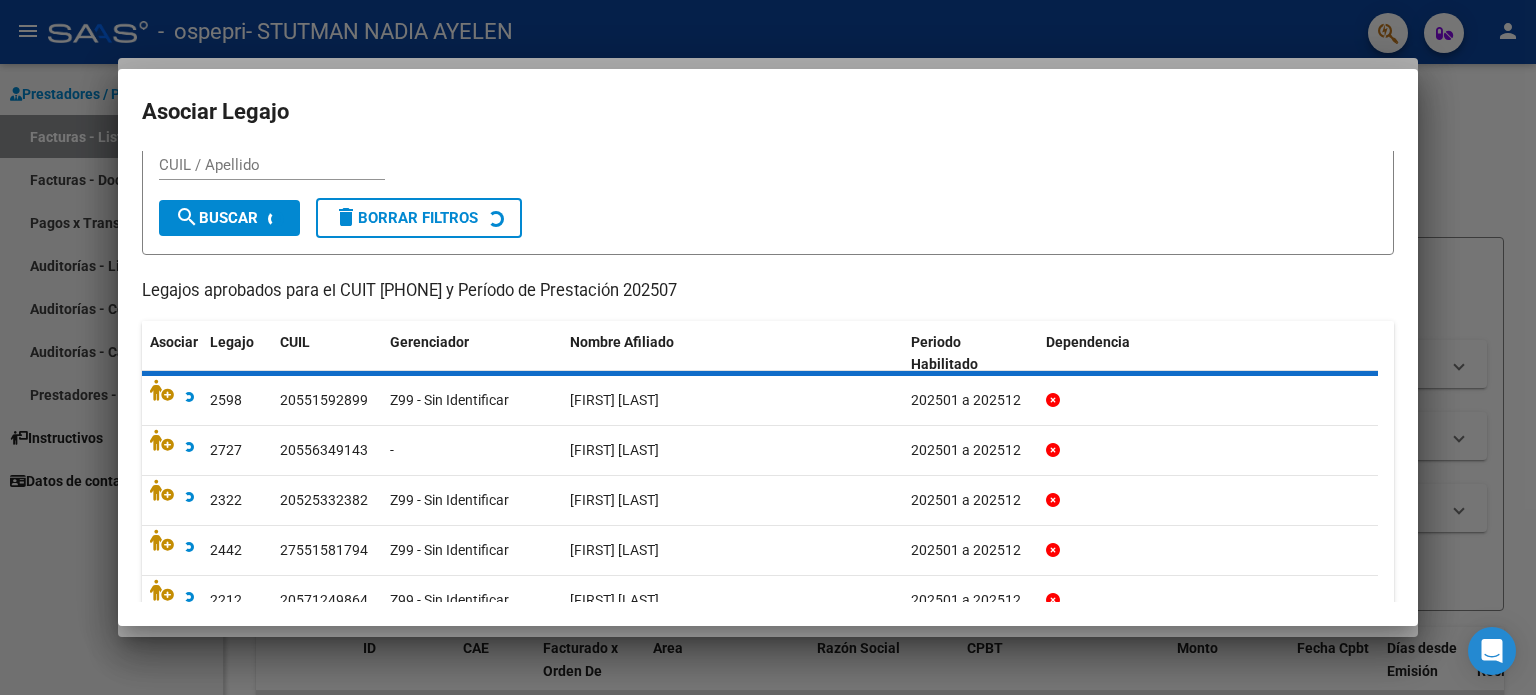 scroll, scrollTop: 0, scrollLeft: 0, axis: both 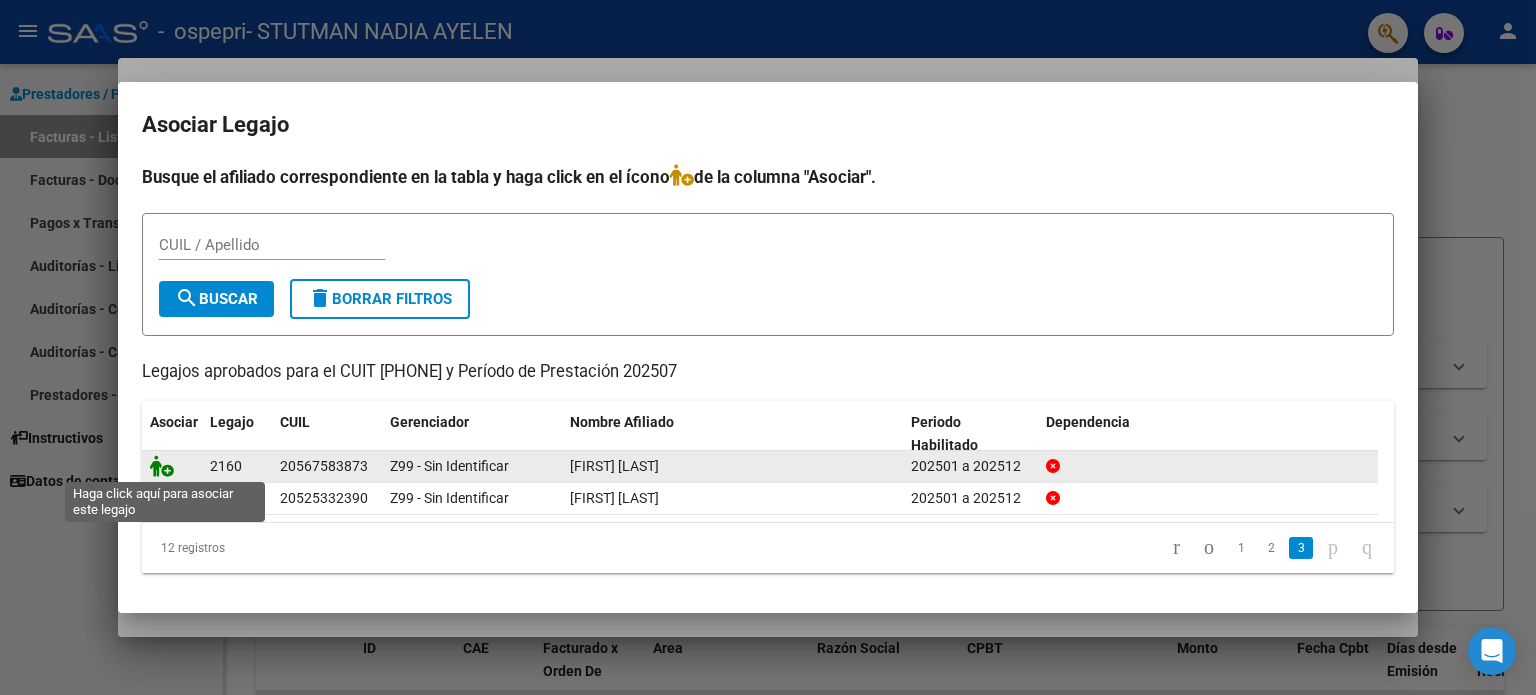 click 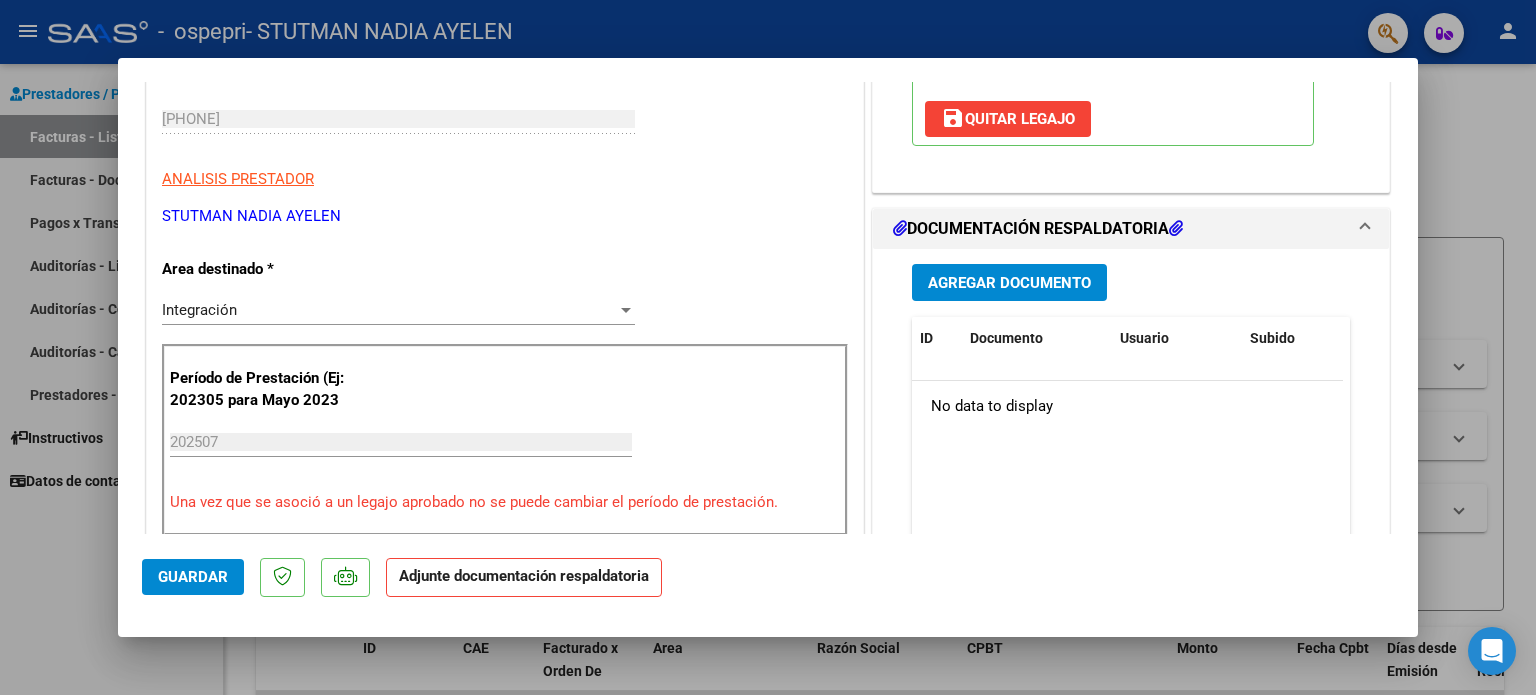 scroll, scrollTop: 352, scrollLeft: 0, axis: vertical 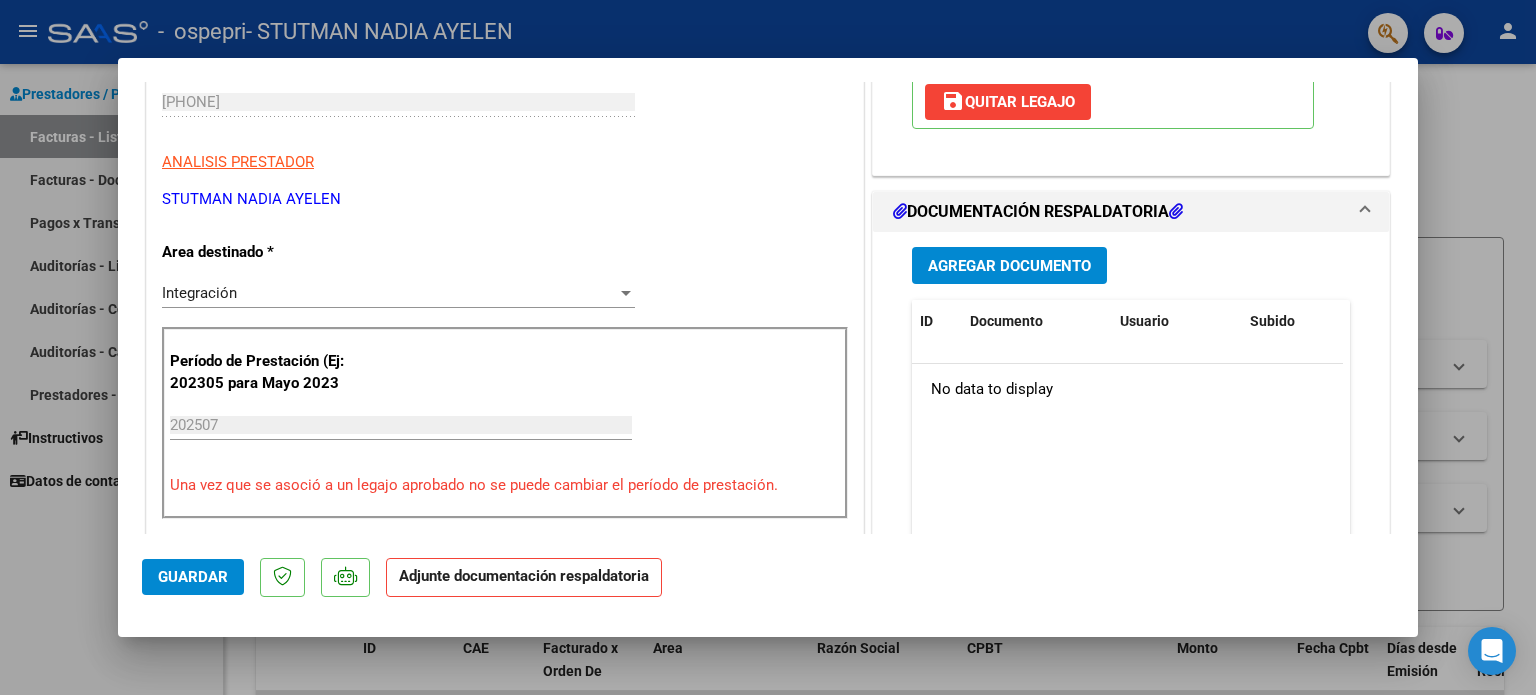 click on "Agregar Documento" at bounding box center [1009, 265] 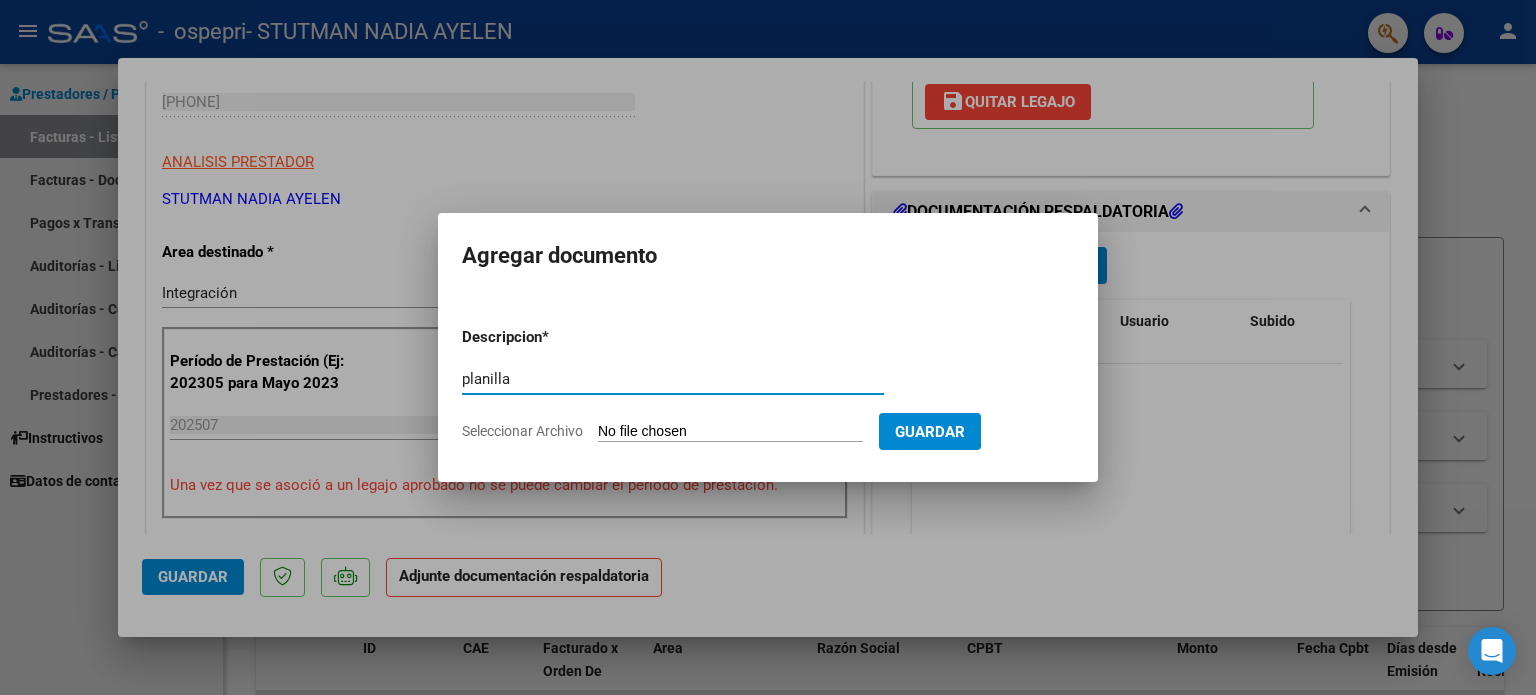type on "planilla" 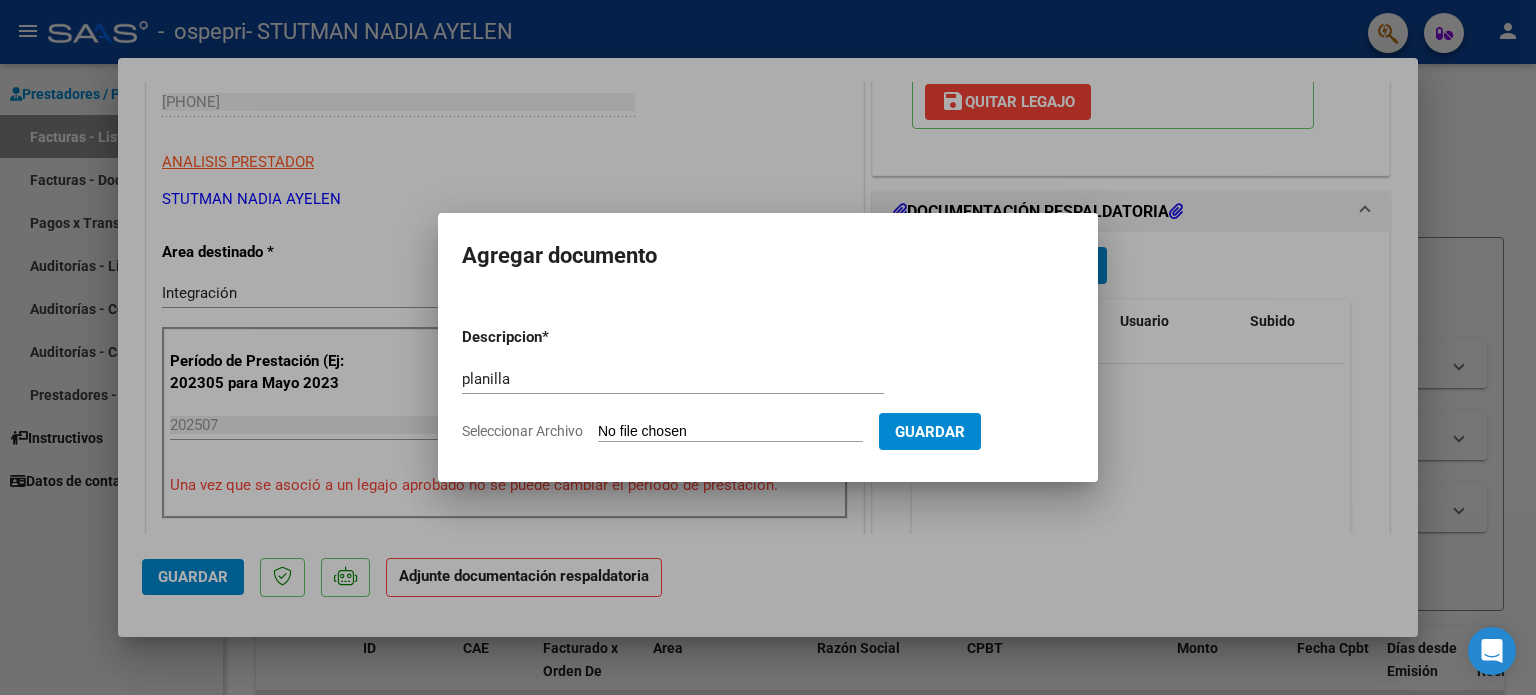 click on "Seleccionar Archivo" at bounding box center [730, 432] 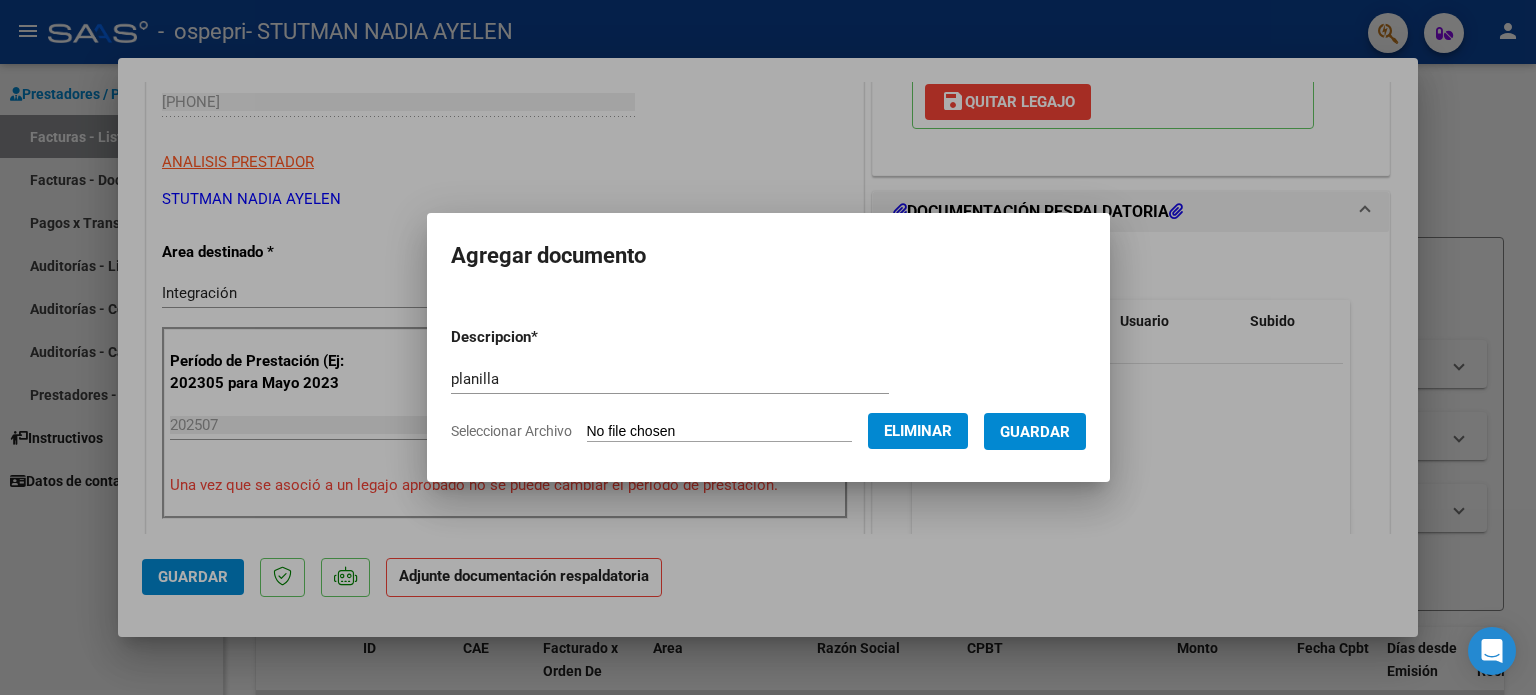 click on "Guardar" at bounding box center (1035, 432) 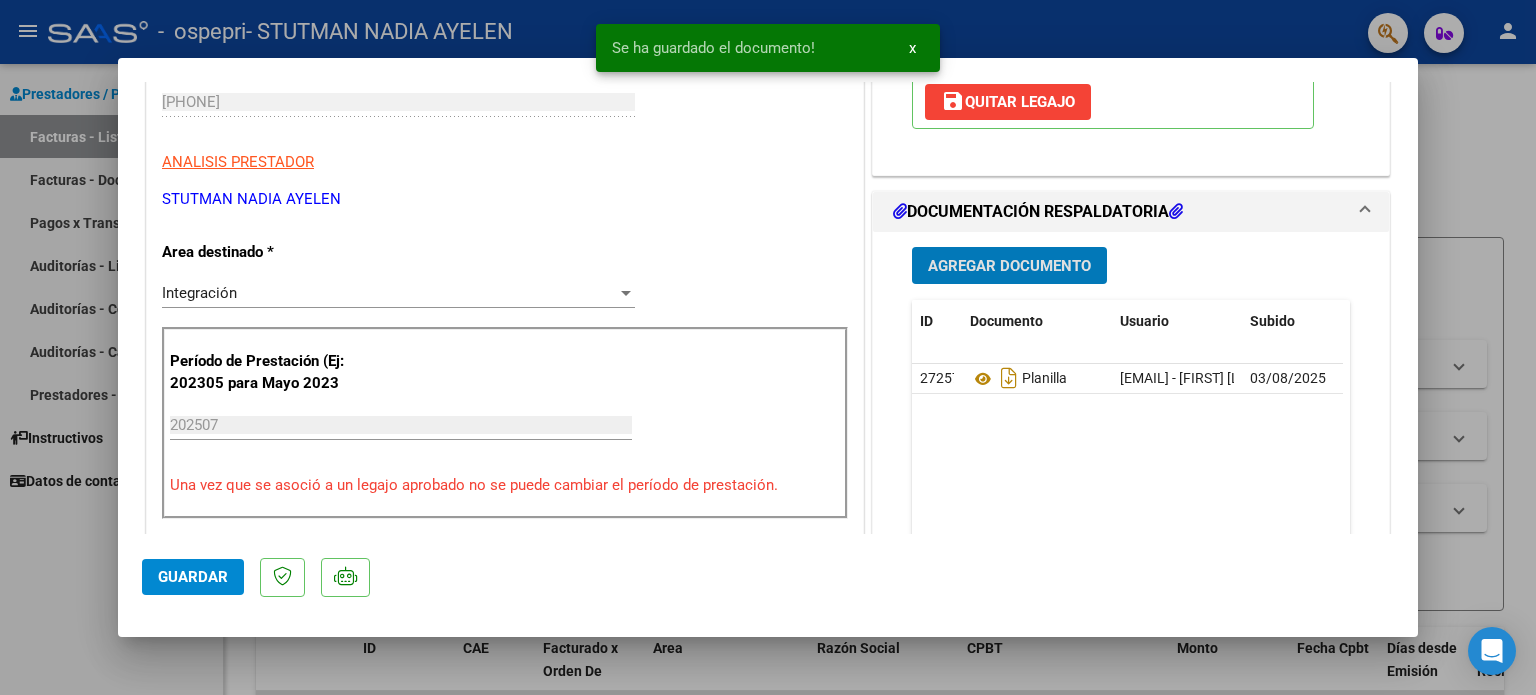 click on "Guardar" 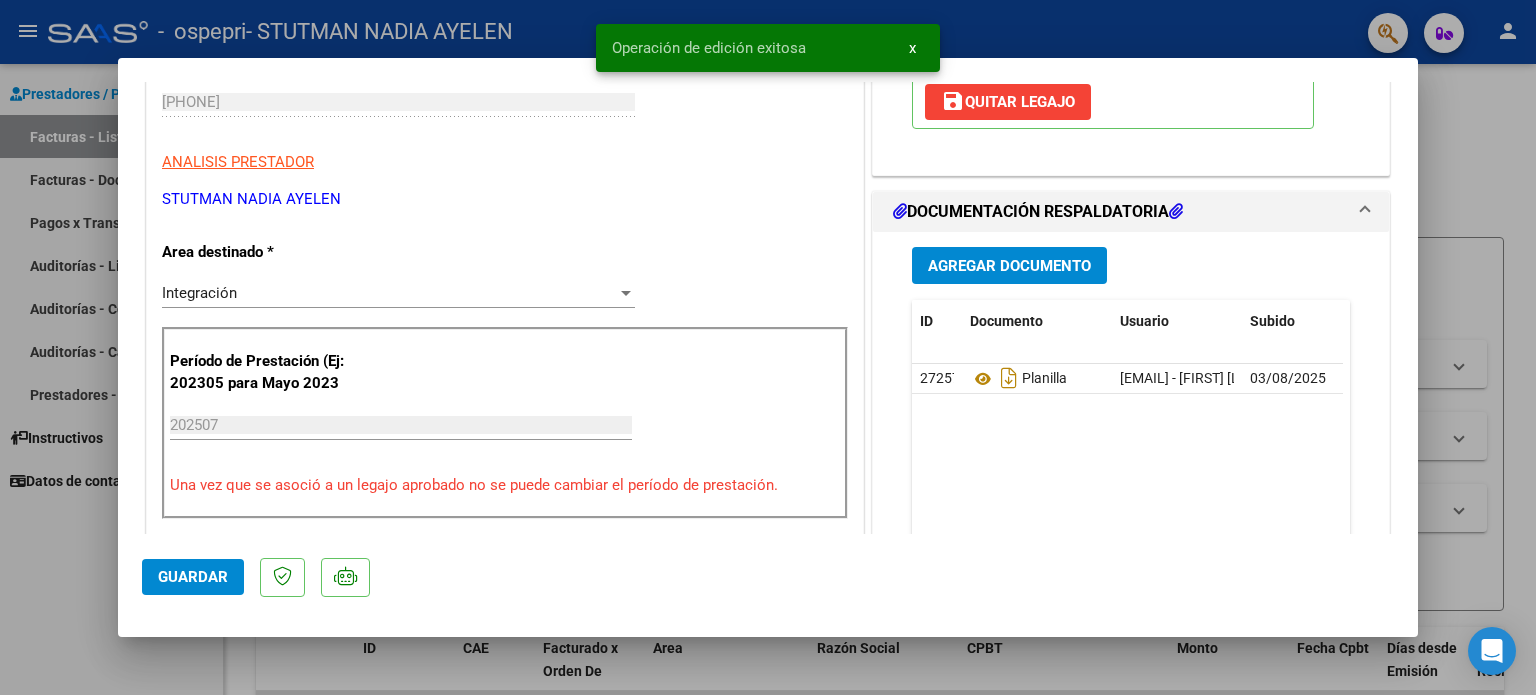 click at bounding box center [768, 347] 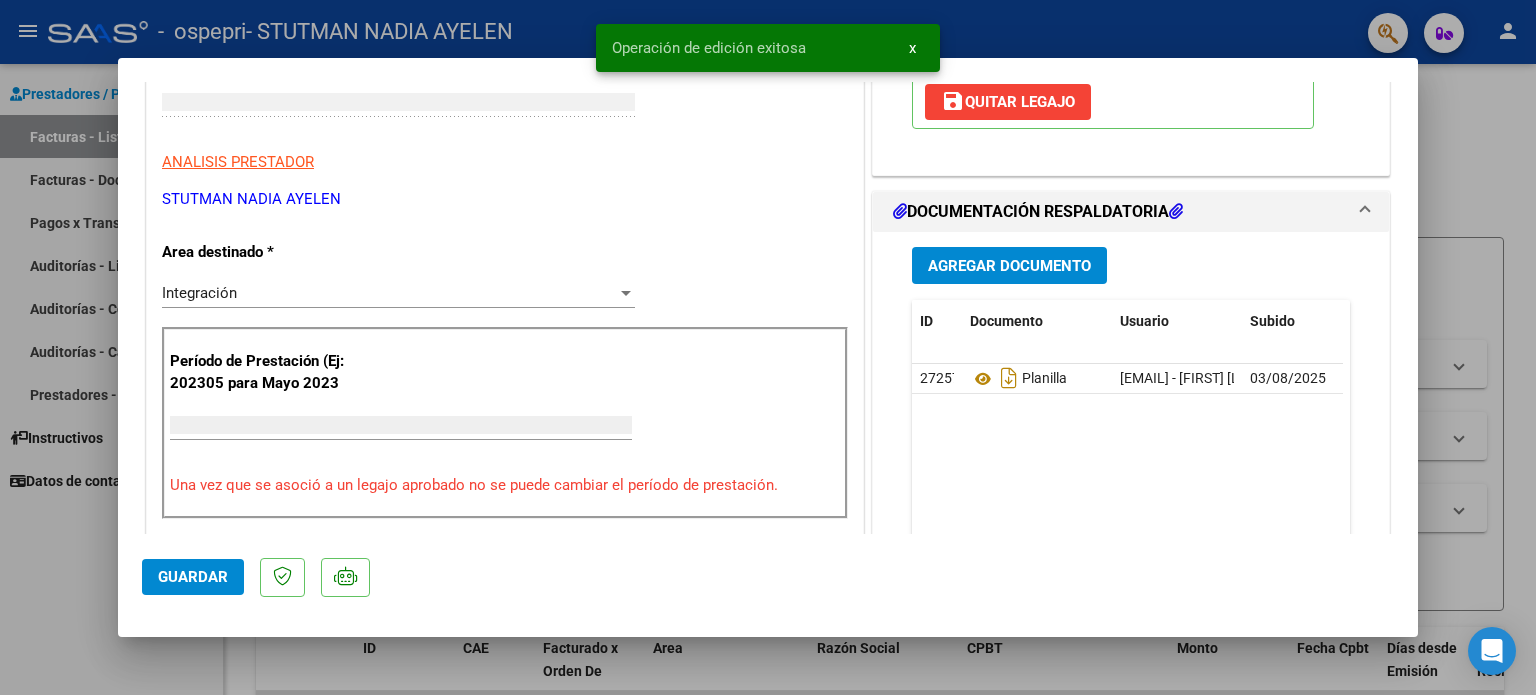 scroll, scrollTop: 291, scrollLeft: 0, axis: vertical 